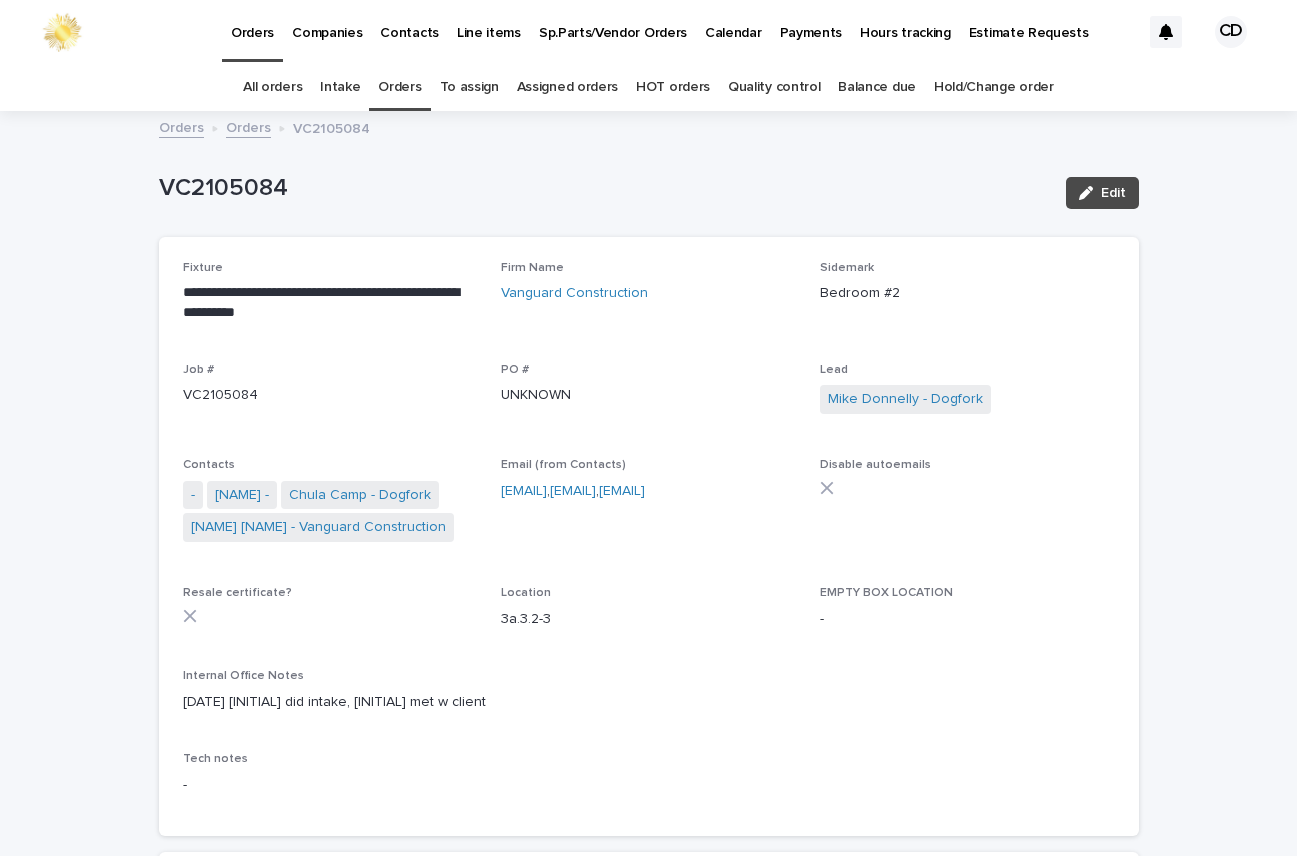 scroll, scrollTop: 0, scrollLeft: 0, axis: both 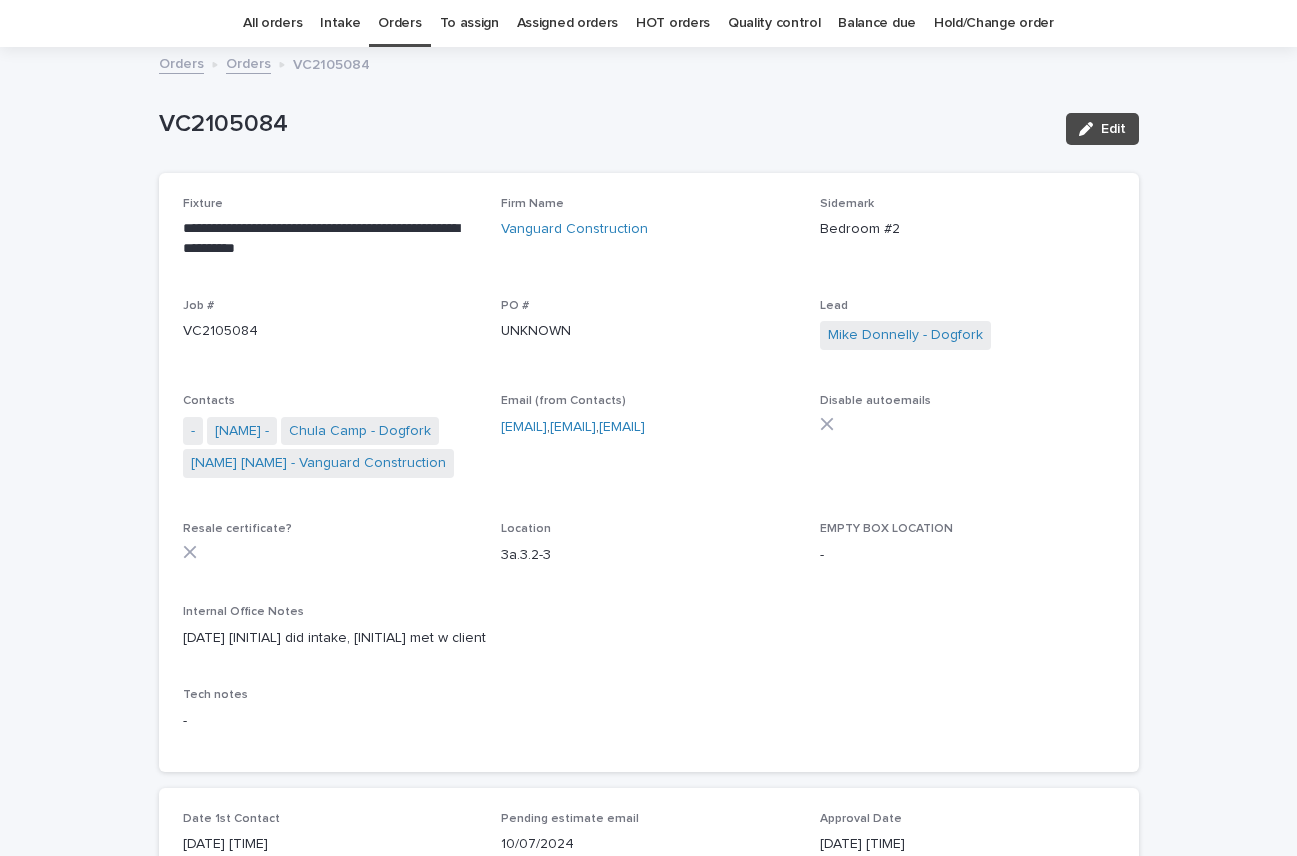 click on "Orders" at bounding box center [399, 23] 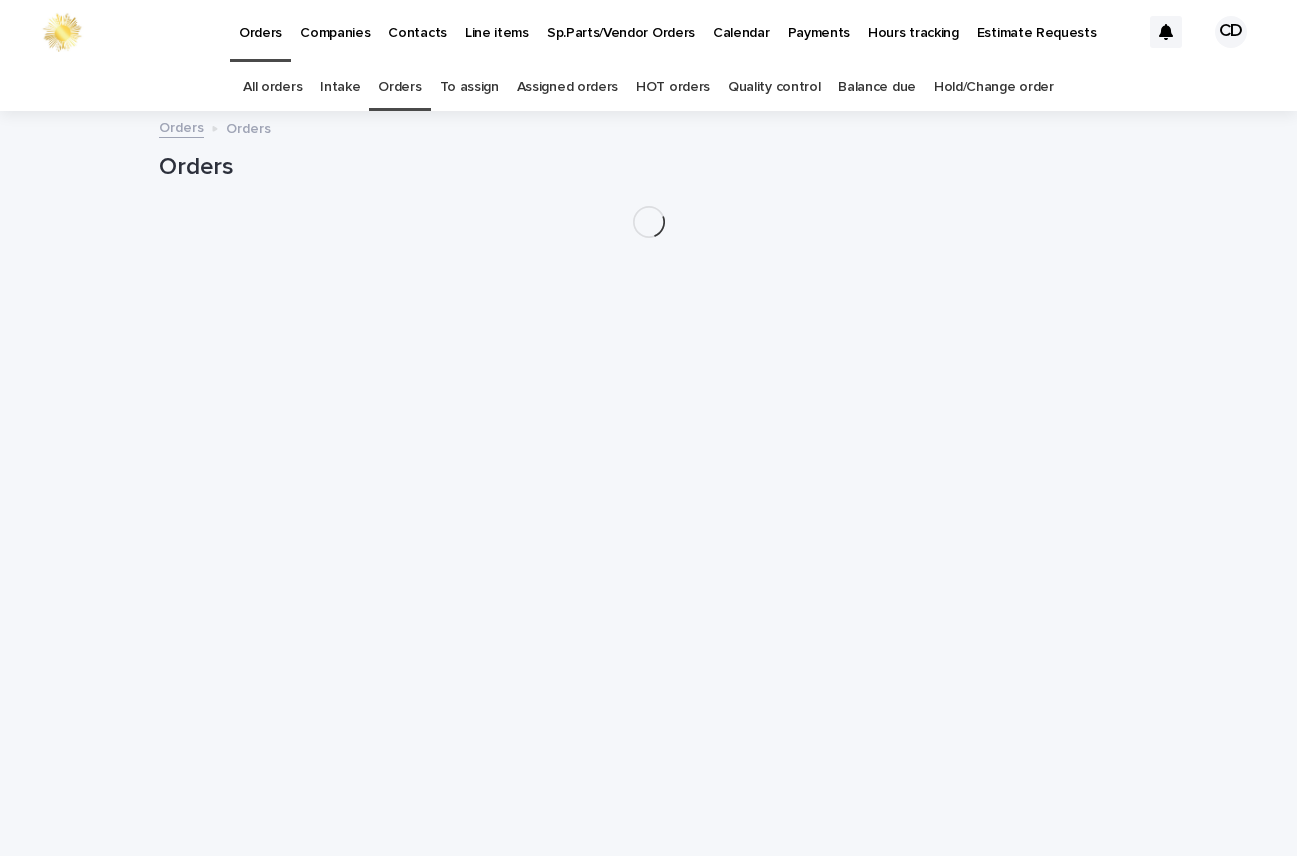 scroll, scrollTop: 0, scrollLeft: 0, axis: both 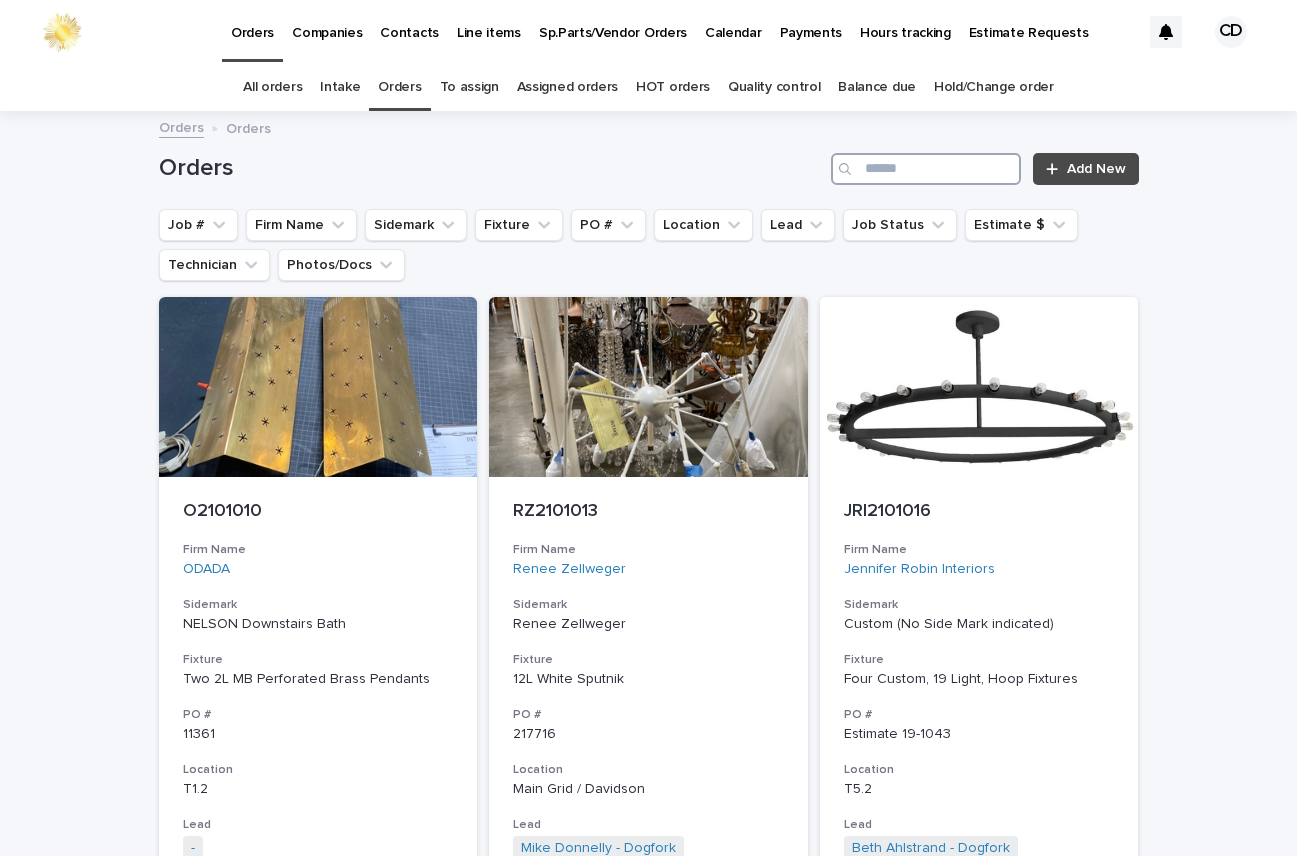 click at bounding box center (926, 169) 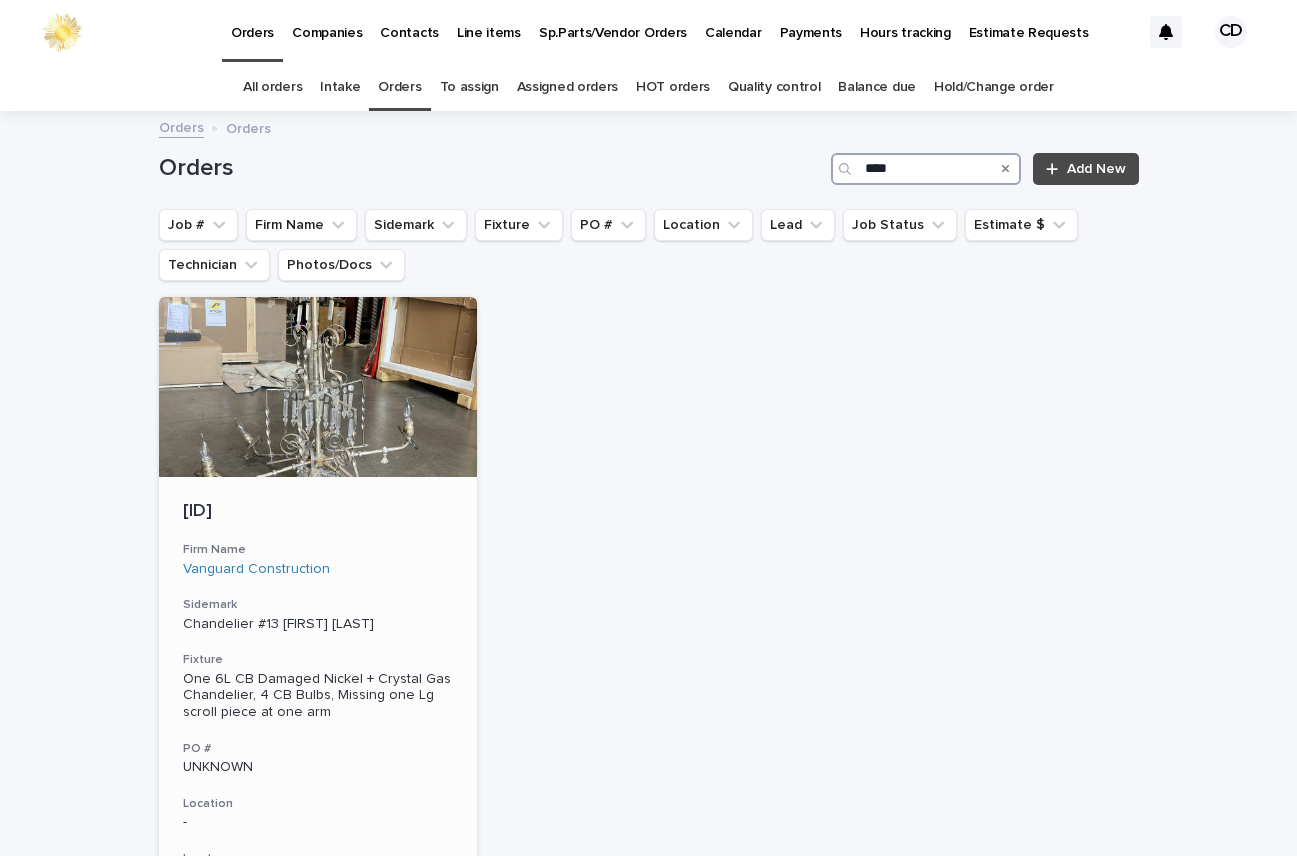 type on "****" 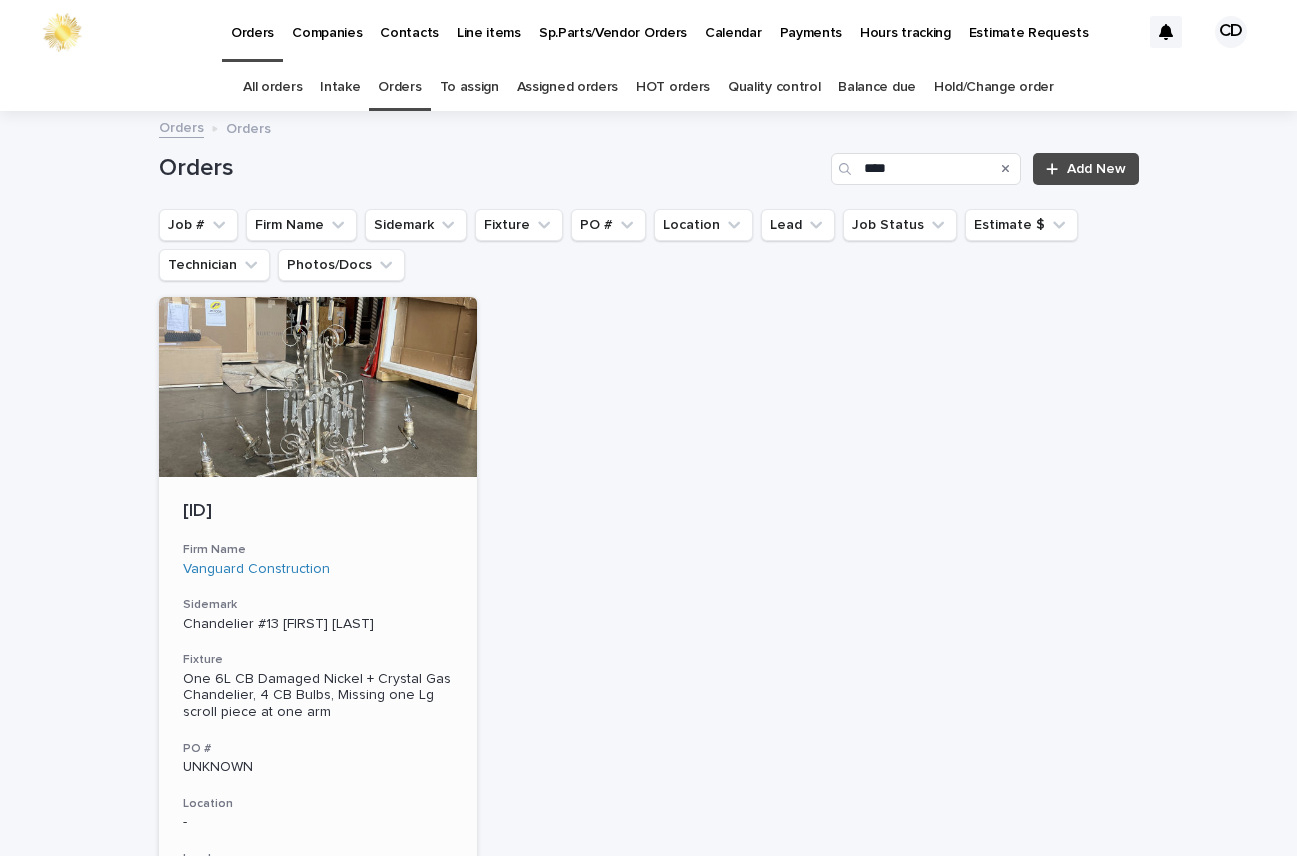 click on "VC2104741 - Vanguard Construction PROJECT SCOPE • • 1 • $ 14,331.50 • $ 14,331.50 • $ 247.22
Fixture One 6L CB Damaged Nickel + Crystal Gas Chandelier, 4 CB Bulbs, Missing one Lg scroll piece at one arm
PO # UNKNOWN Location - Lead [NAME] - Dogfork   + 0 Job Status Pending Estimate Estimate $ $ 14,331.50 Technician -" at bounding box center [318, 780] 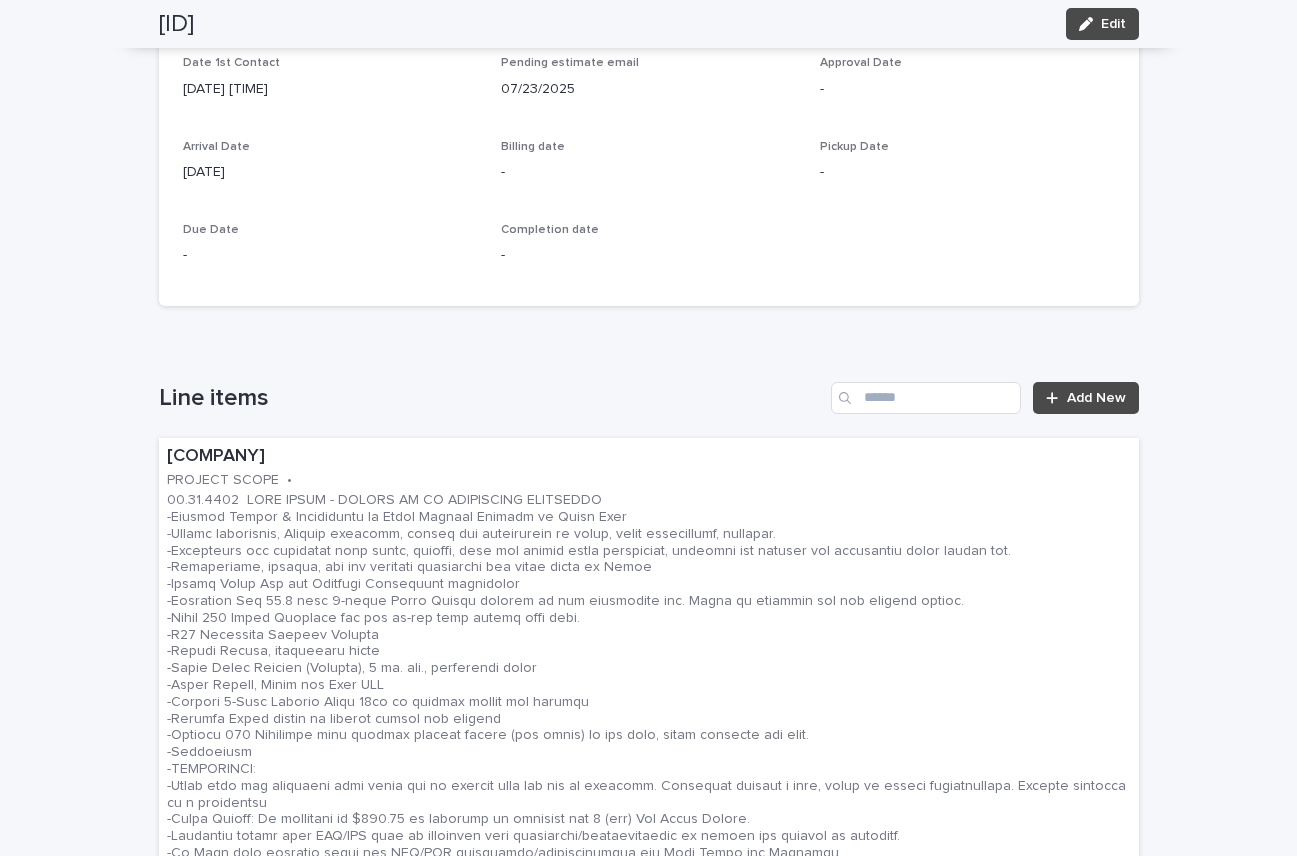 scroll, scrollTop: 1093, scrollLeft: 0, axis: vertical 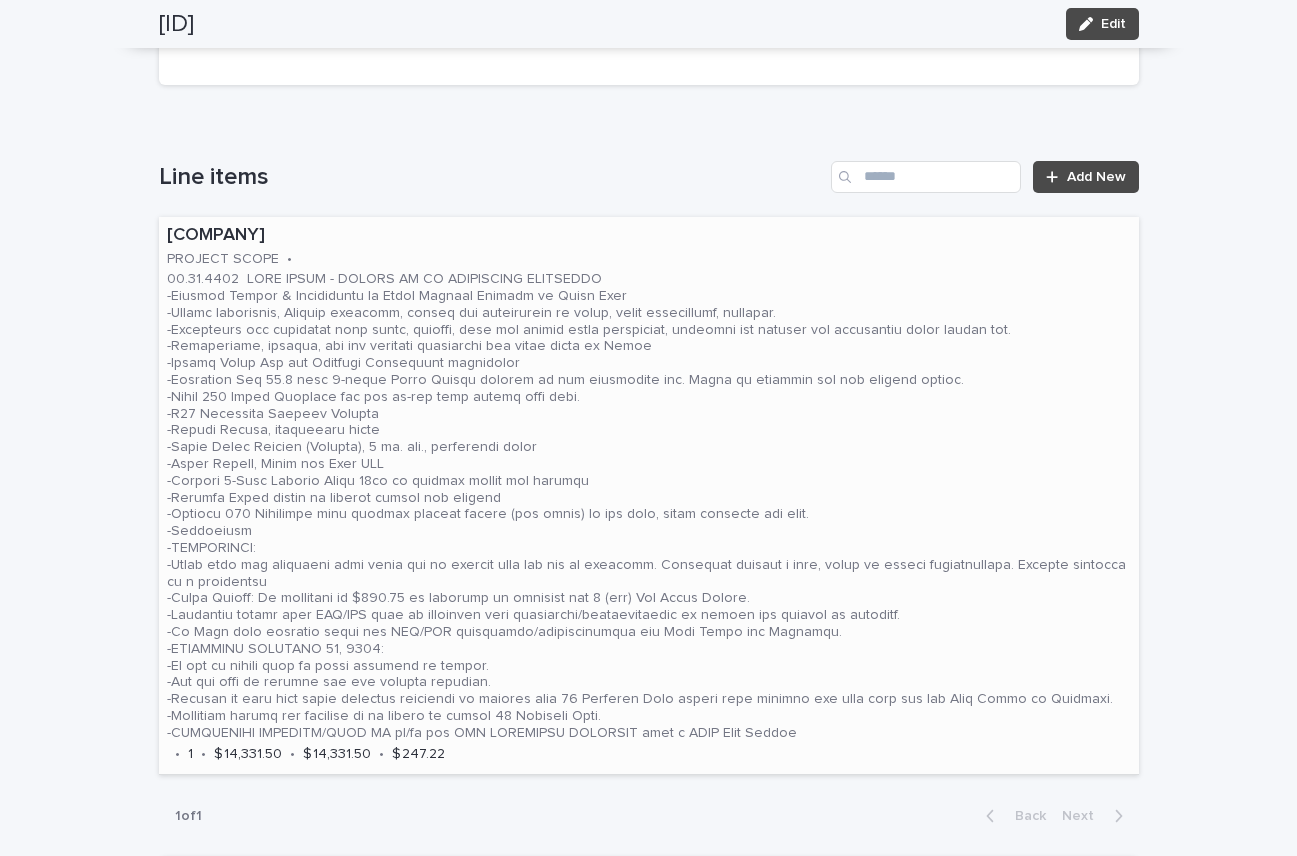 click at bounding box center [649, 506] 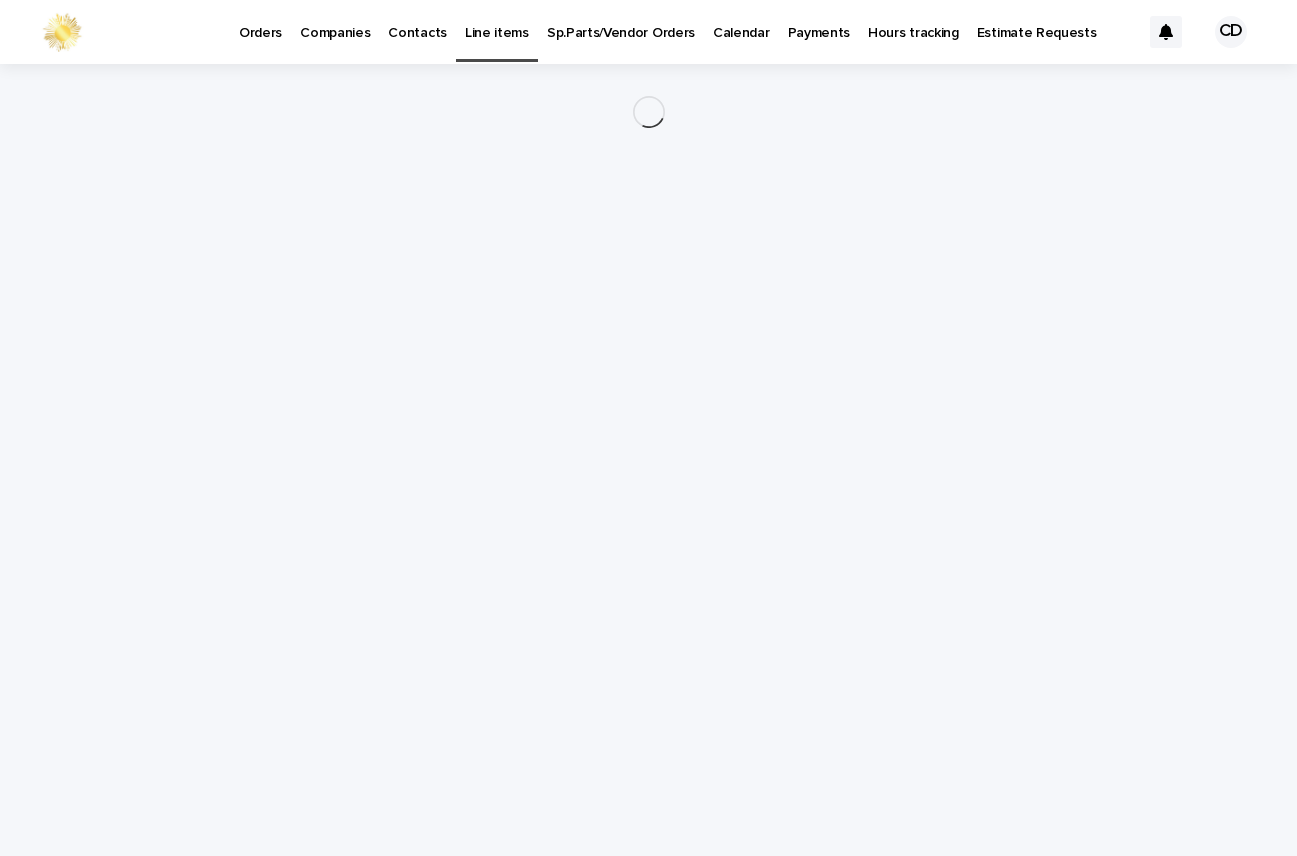 scroll, scrollTop: 0, scrollLeft: 0, axis: both 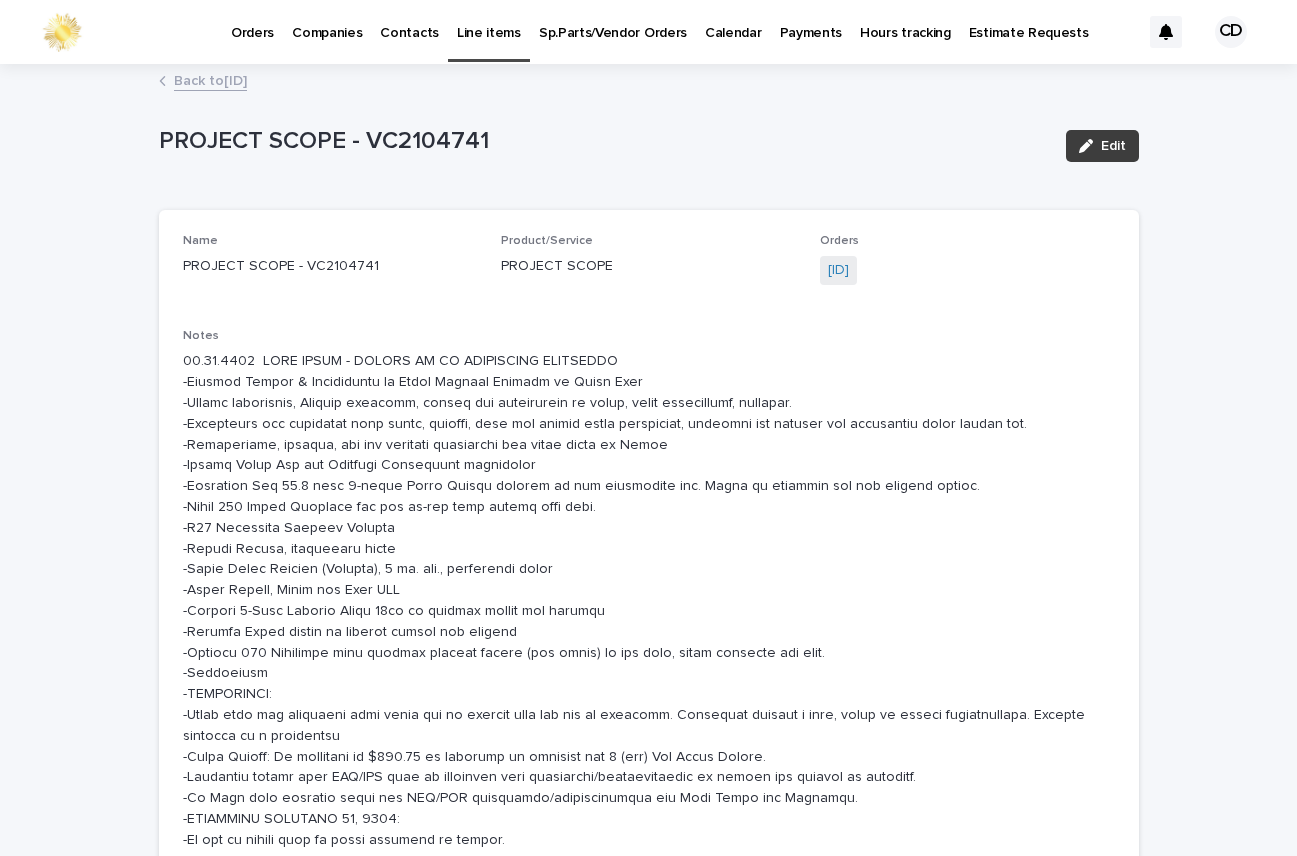 click on "Edit" at bounding box center [1113, 146] 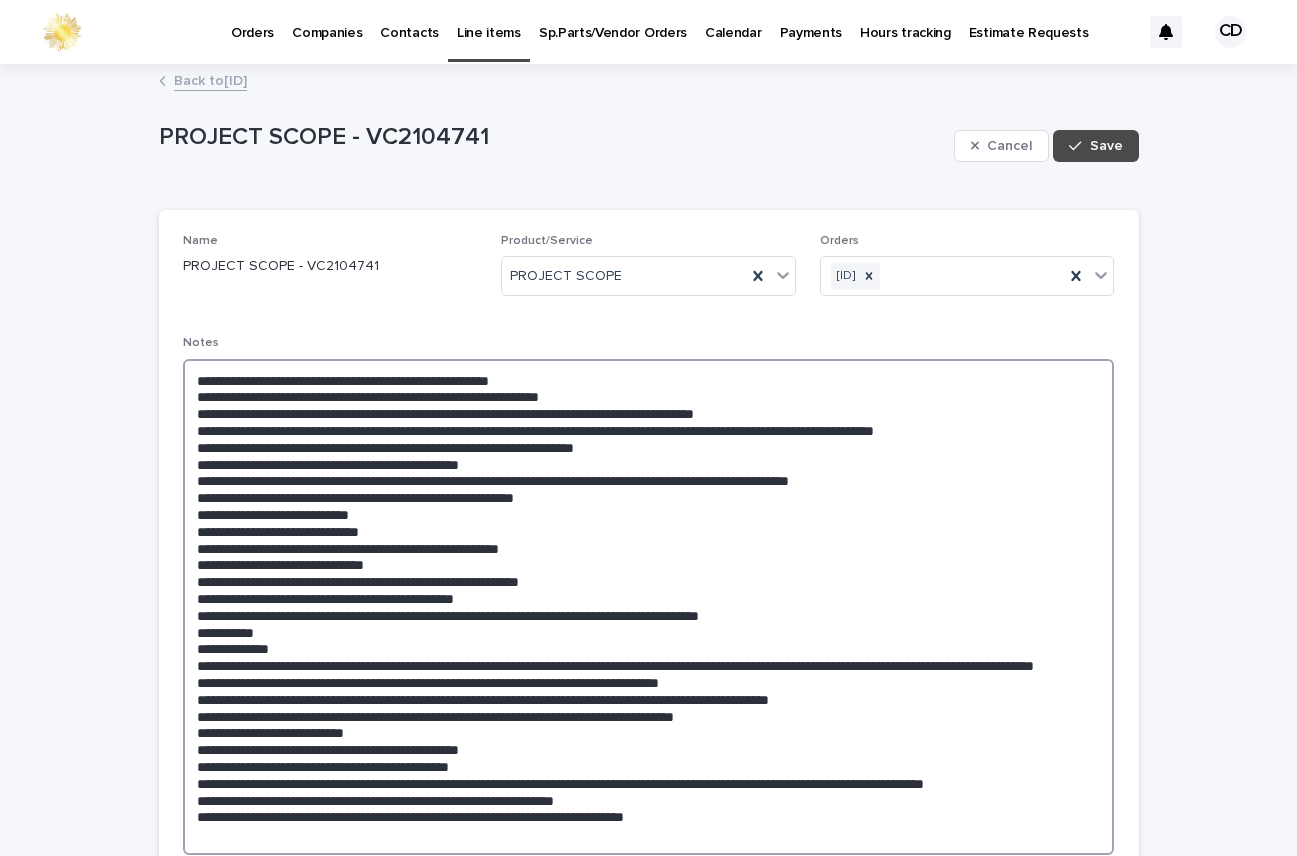 click at bounding box center [649, 607] 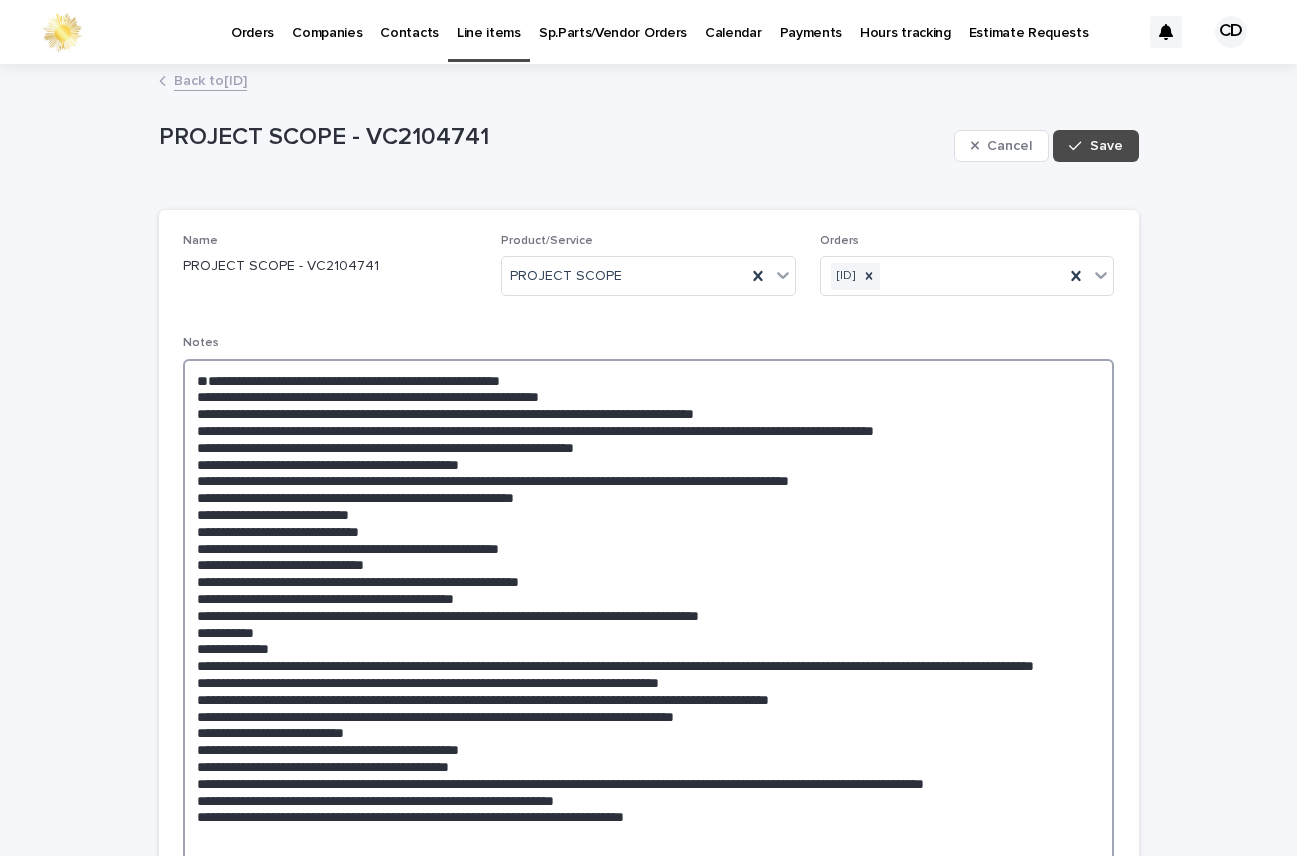 click at bounding box center (649, 624) 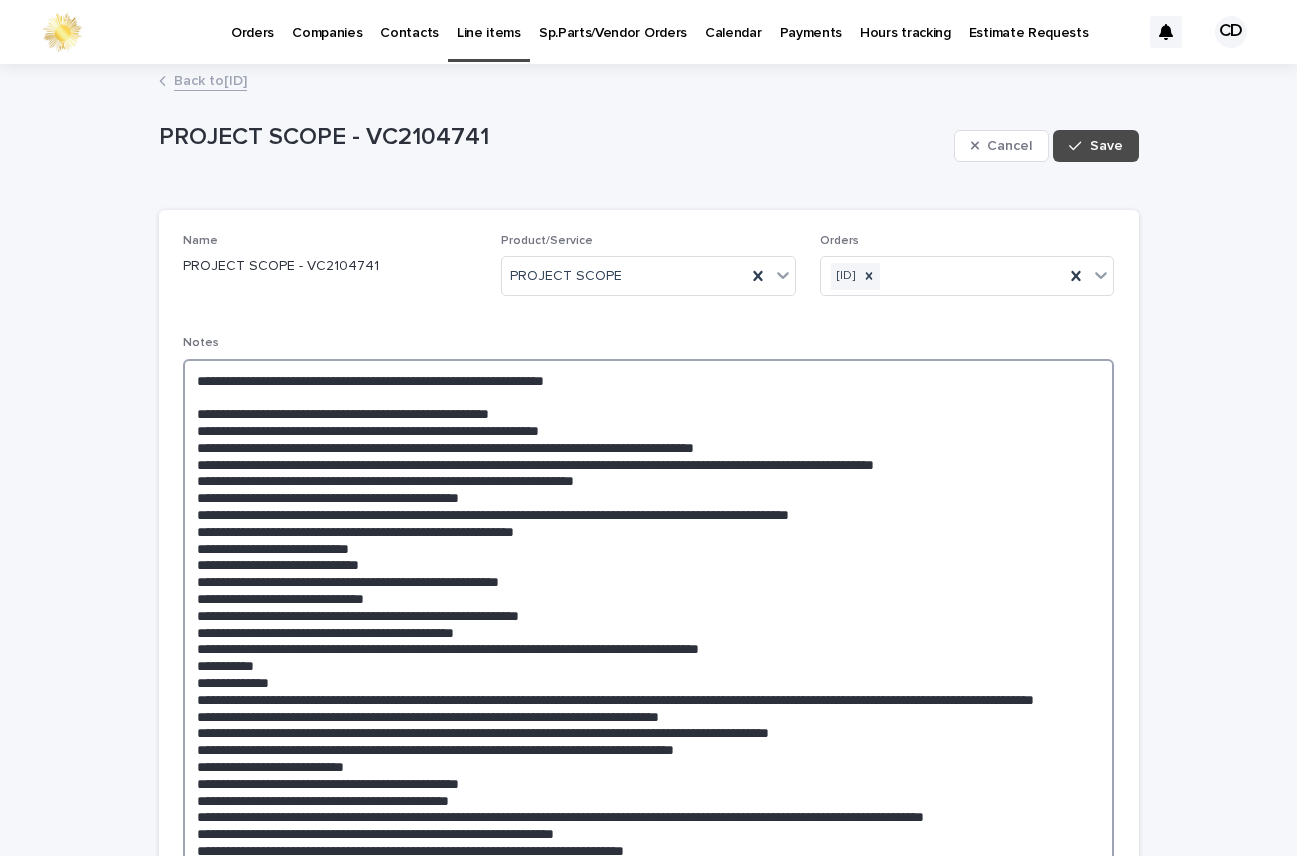 click at bounding box center (649, 624) 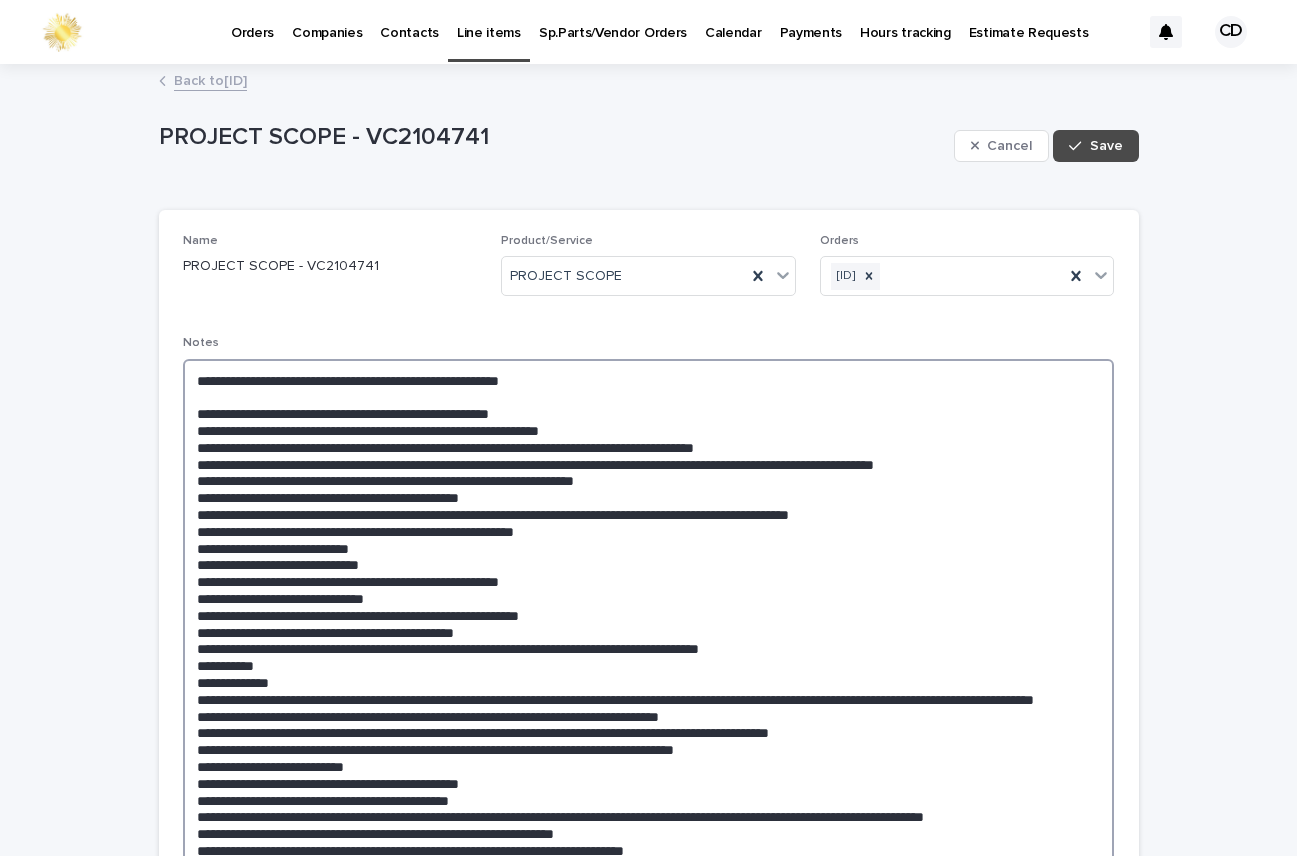 click at bounding box center (649, 624) 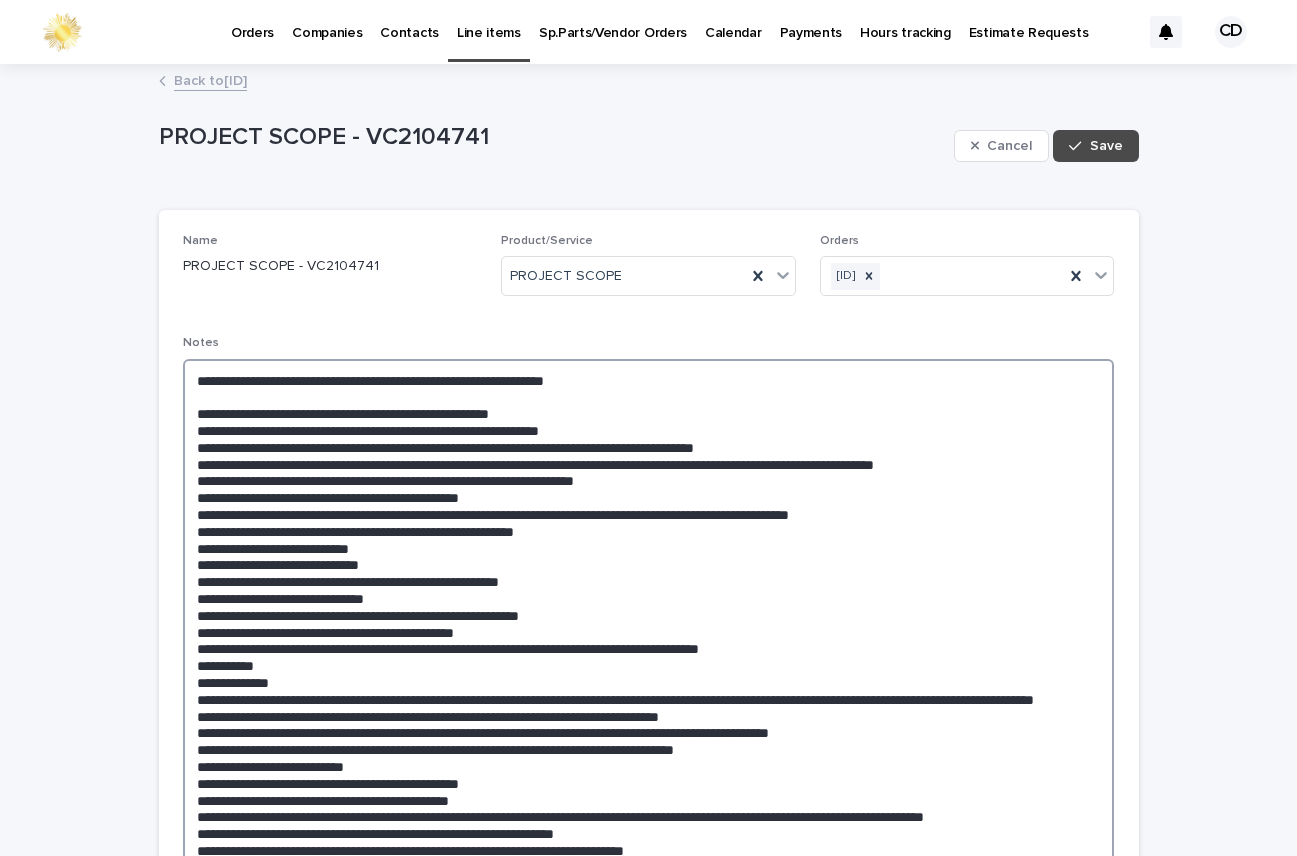 click at bounding box center (649, 624) 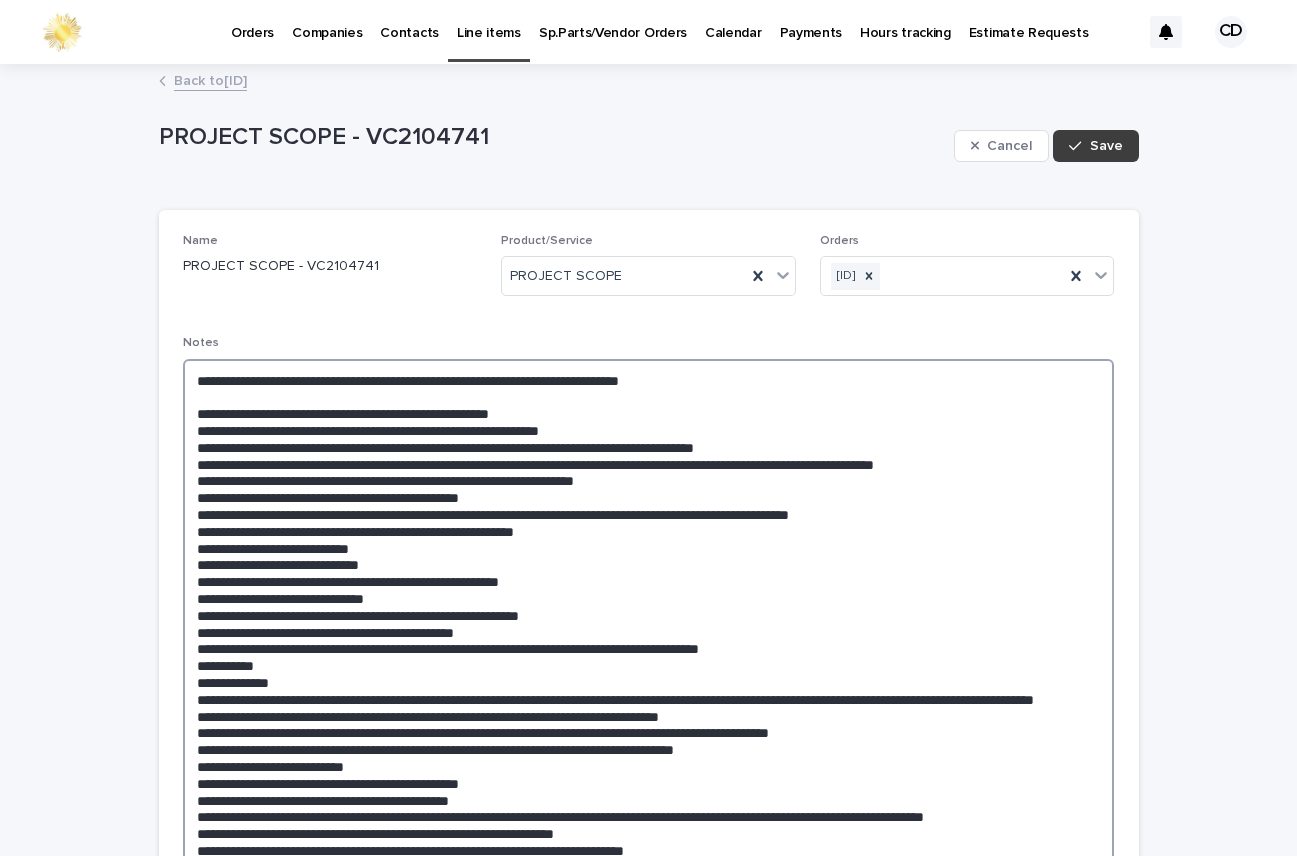 type on "**********" 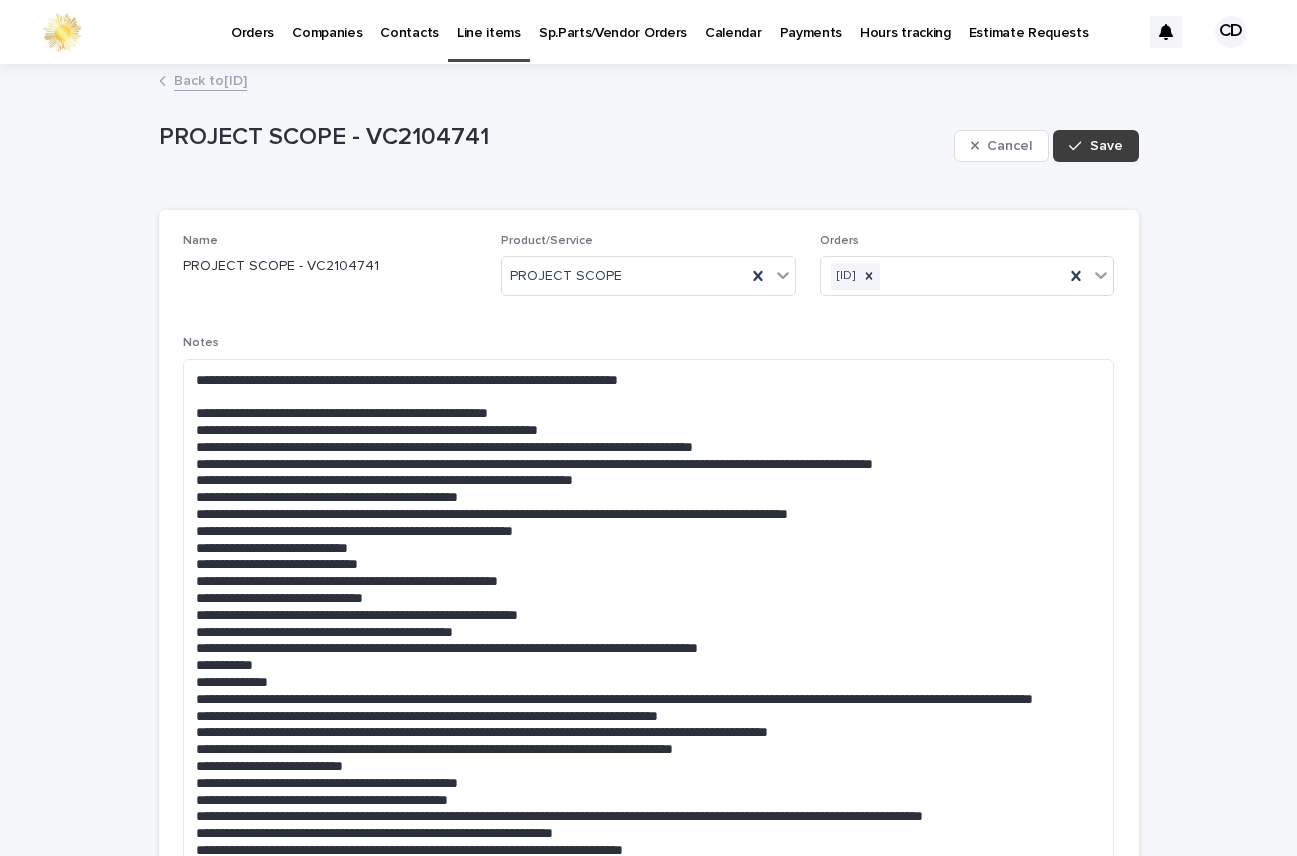 click on "Save" at bounding box center [1106, 146] 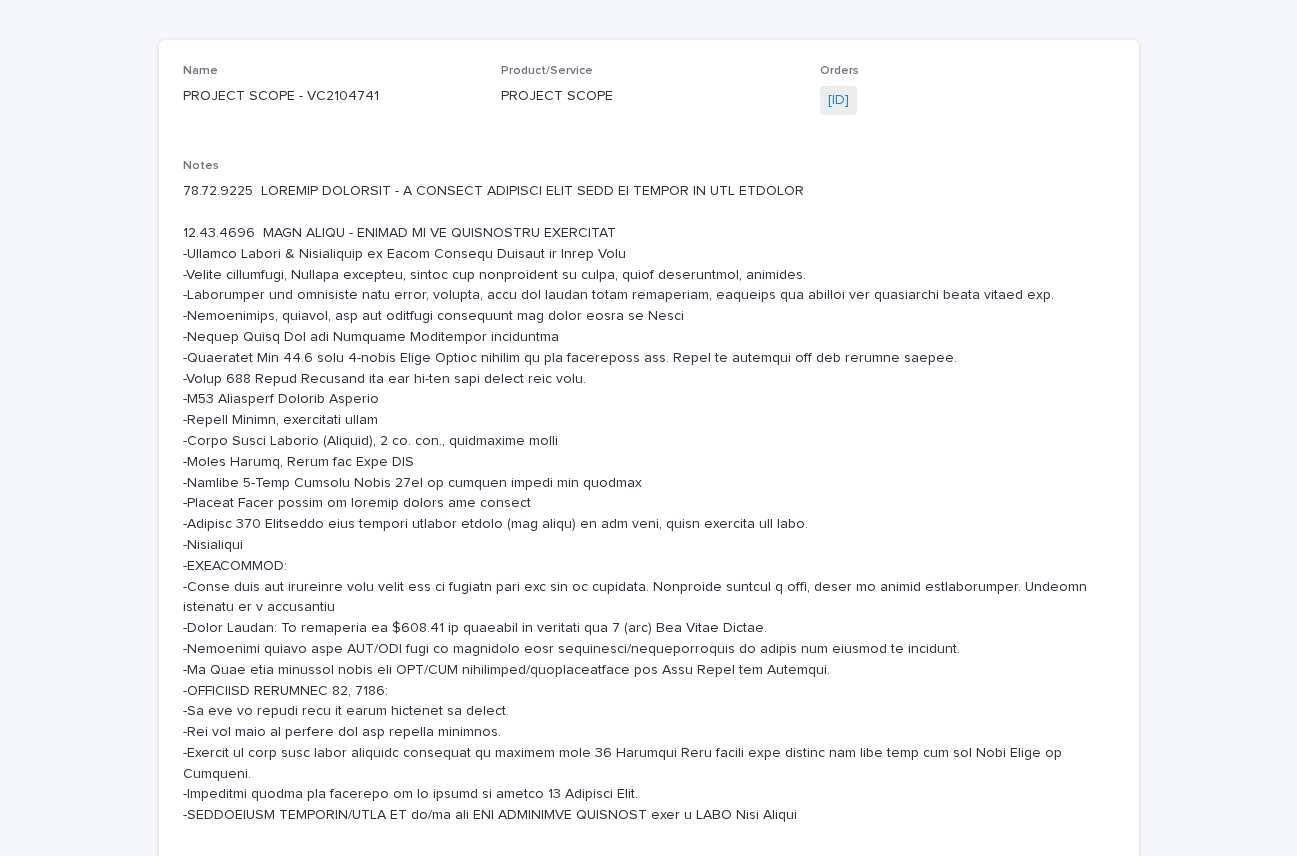 scroll, scrollTop: 173, scrollLeft: 0, axis: vertical 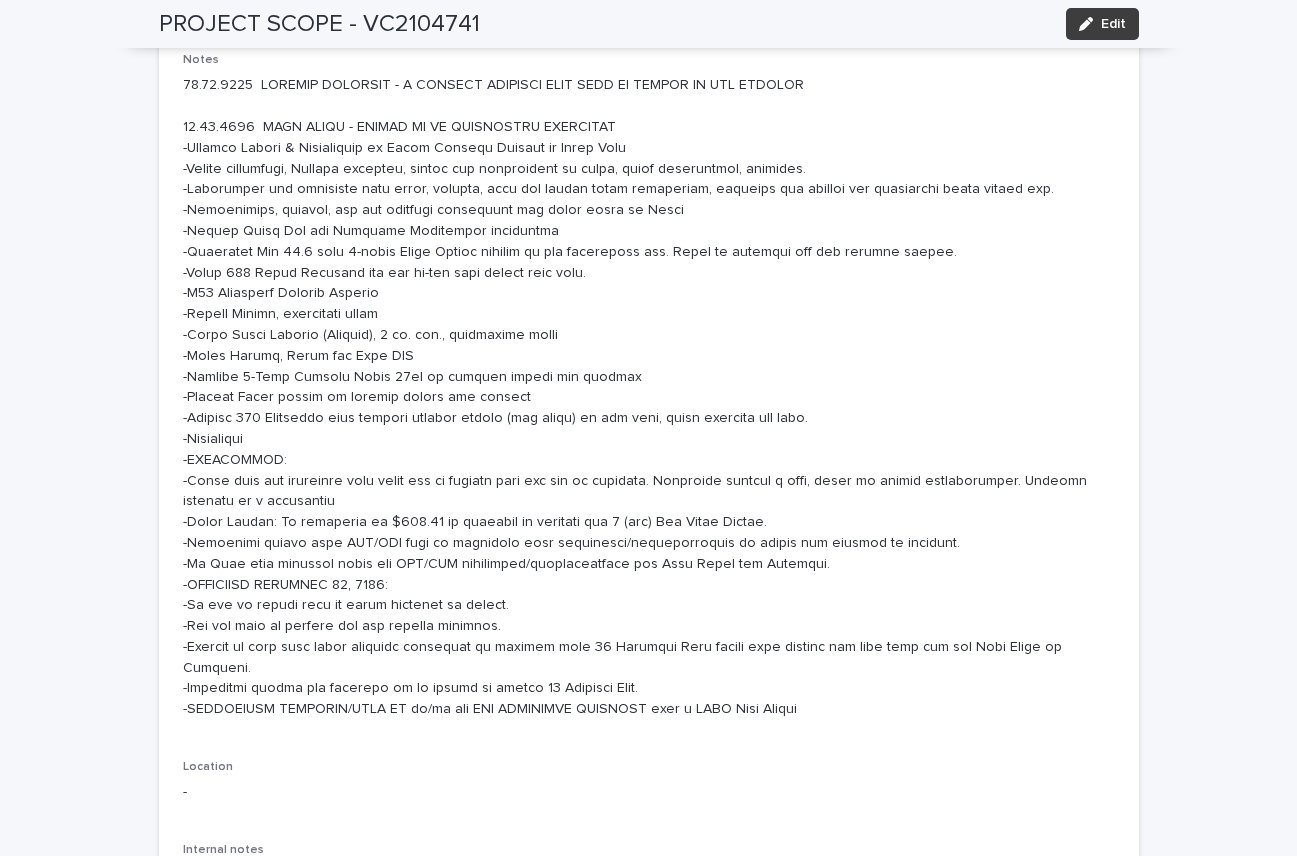 click on "Edit" at bounding box center [1113, 24] 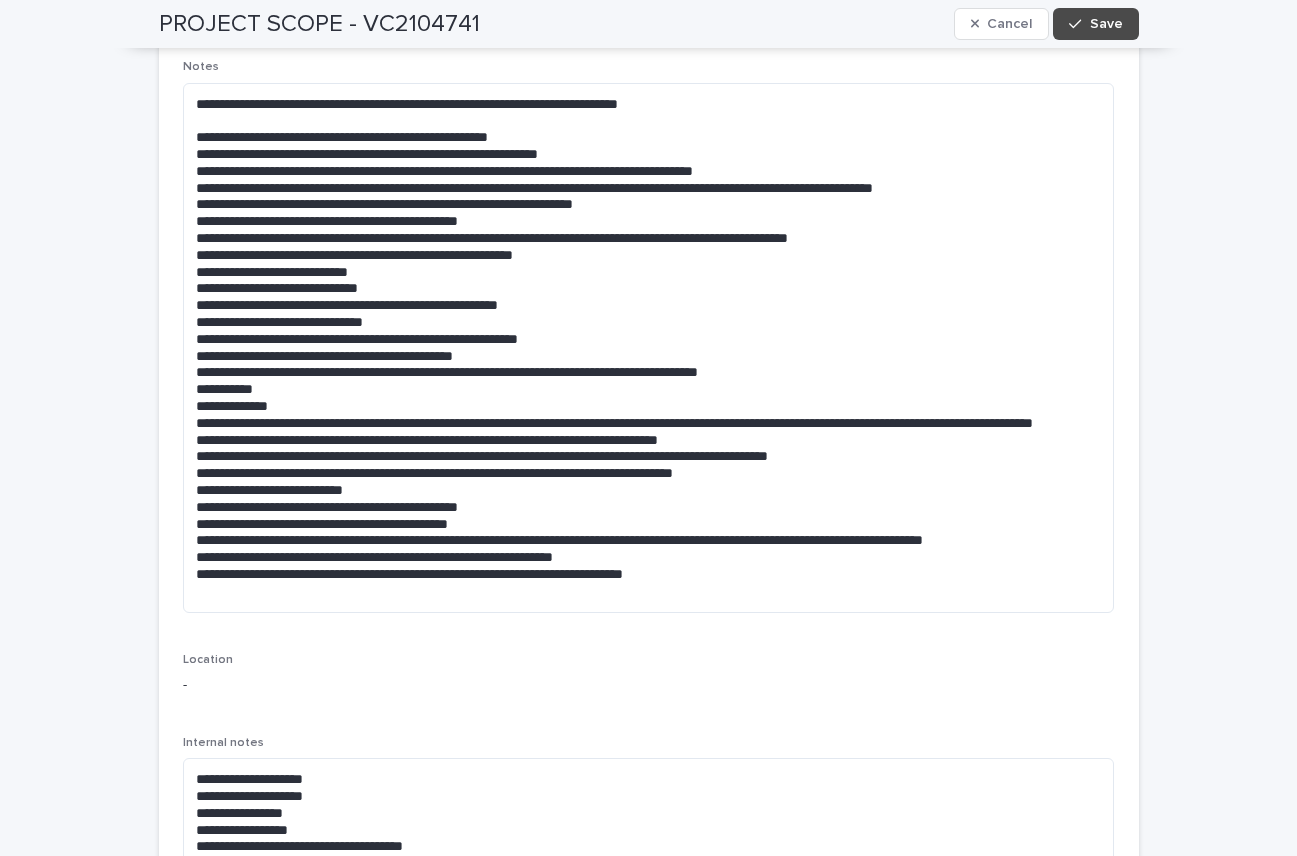scroll, scrollTop: 0, scrollLeft: 0, axis: both 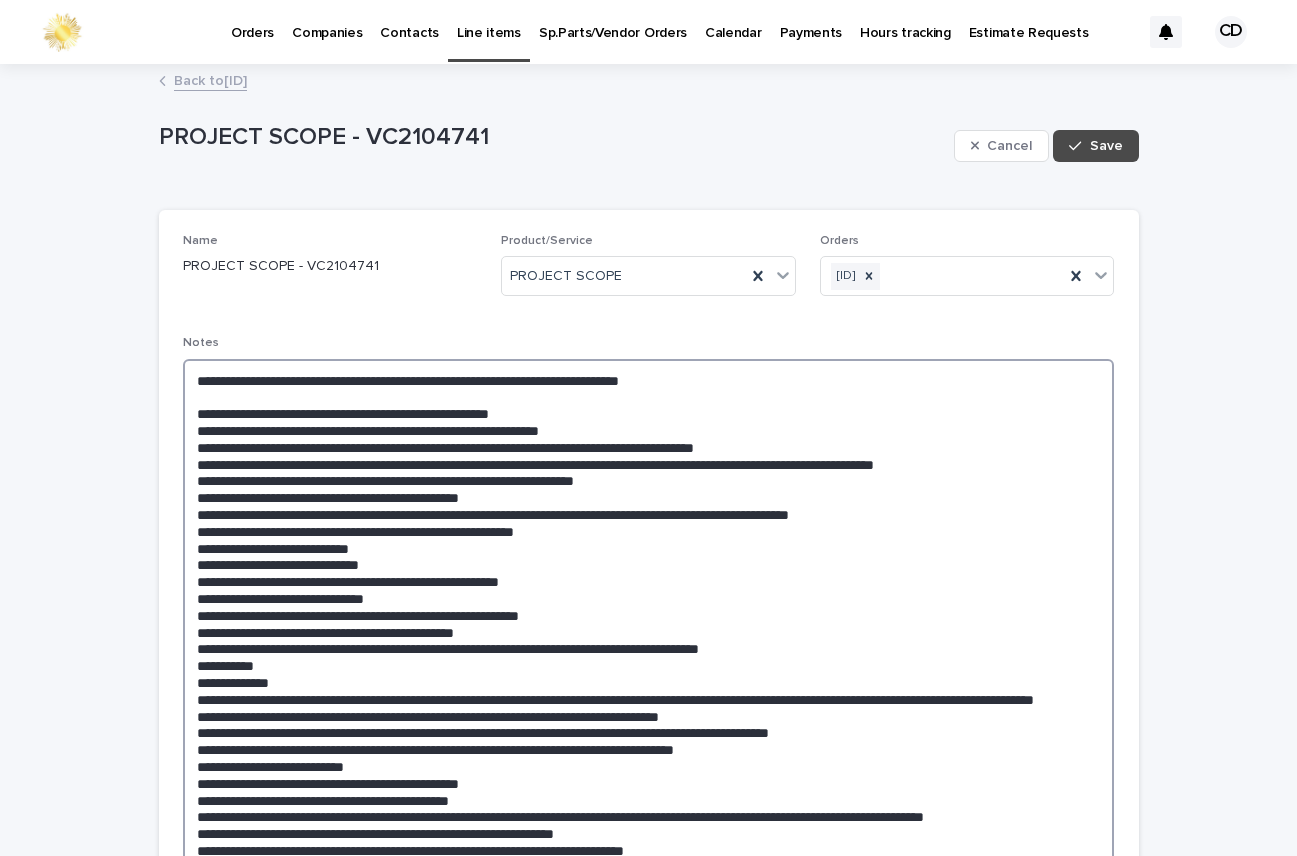 click at bounding box center [649, 624] 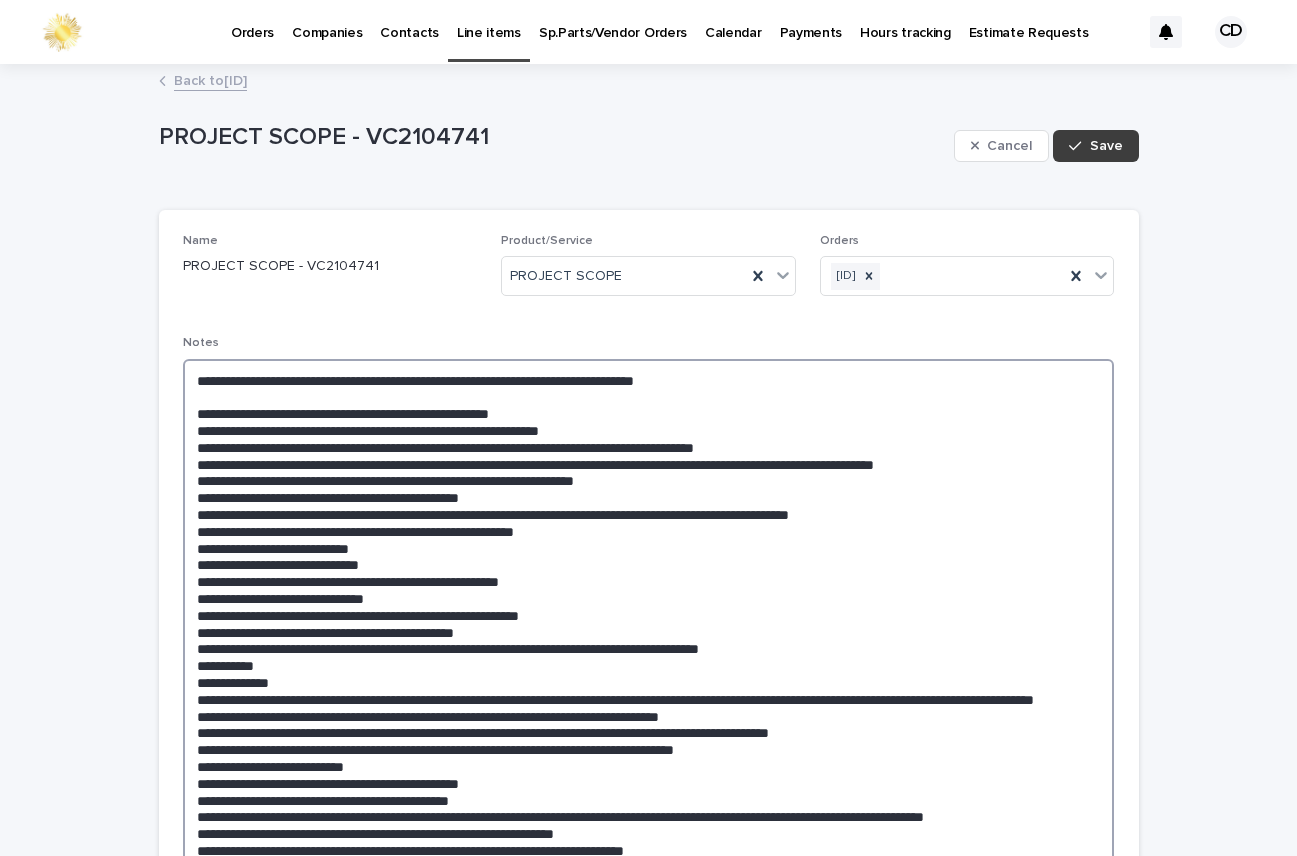 type on "**********" 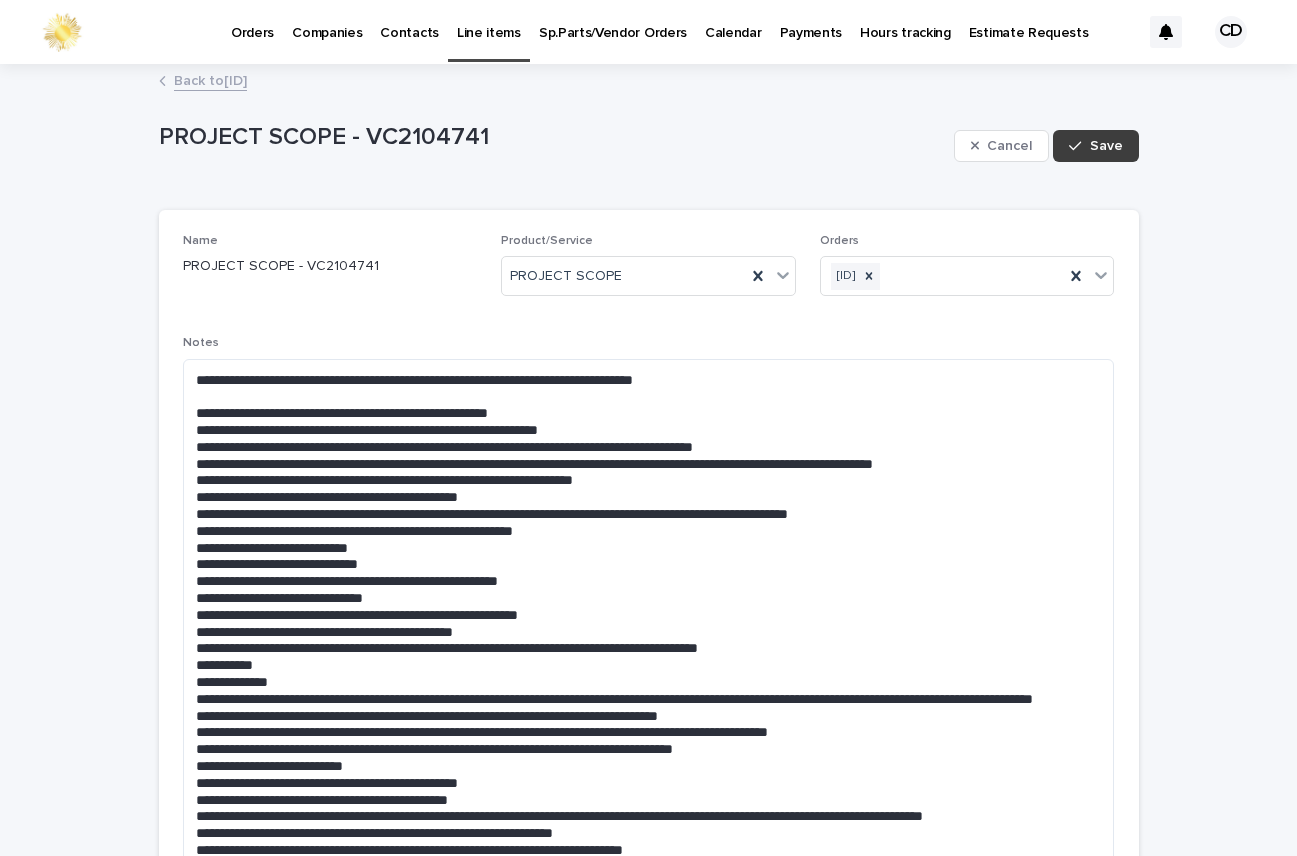 click on "Save" at bounding box center [1106, 146] 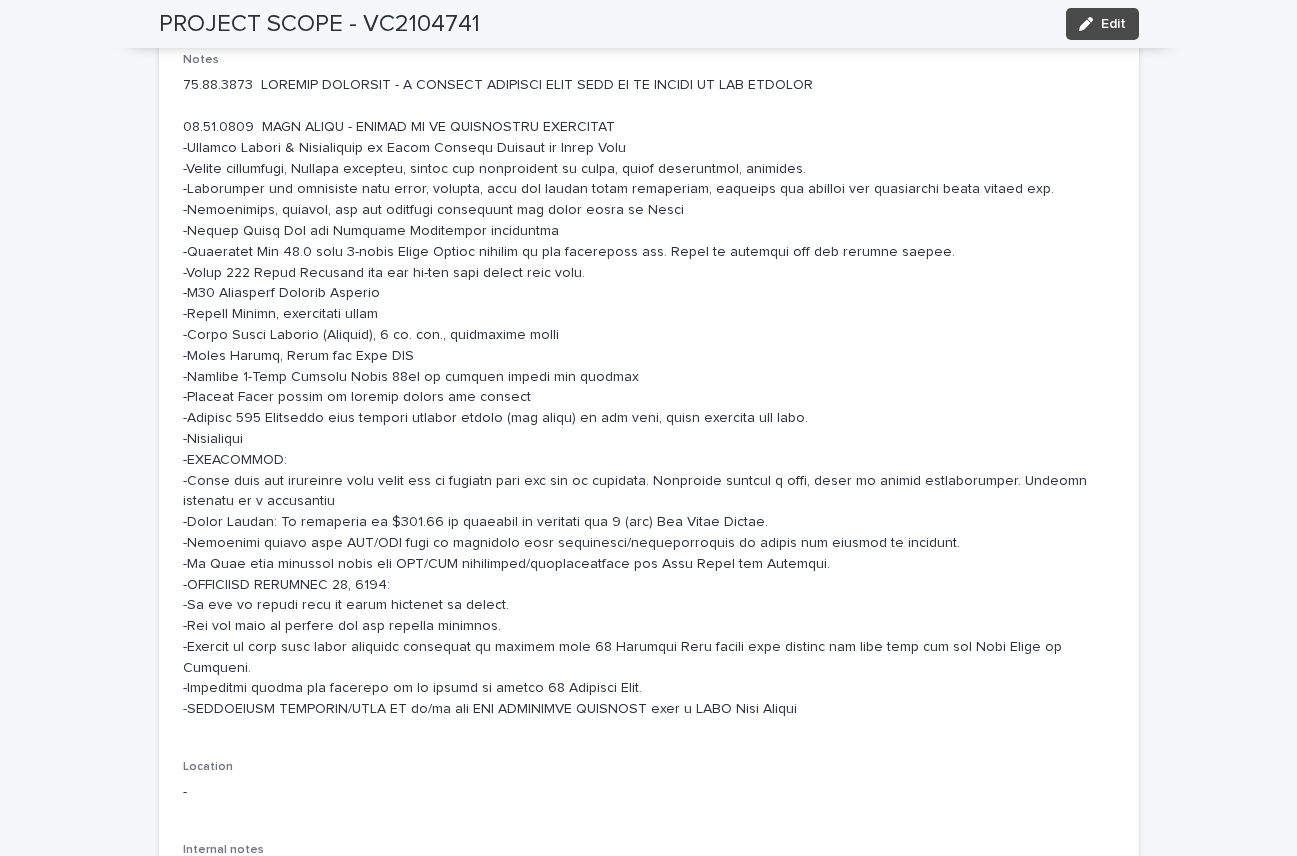 scroll, scrollTop: 278, scrollLeft: 0, axis: vertical 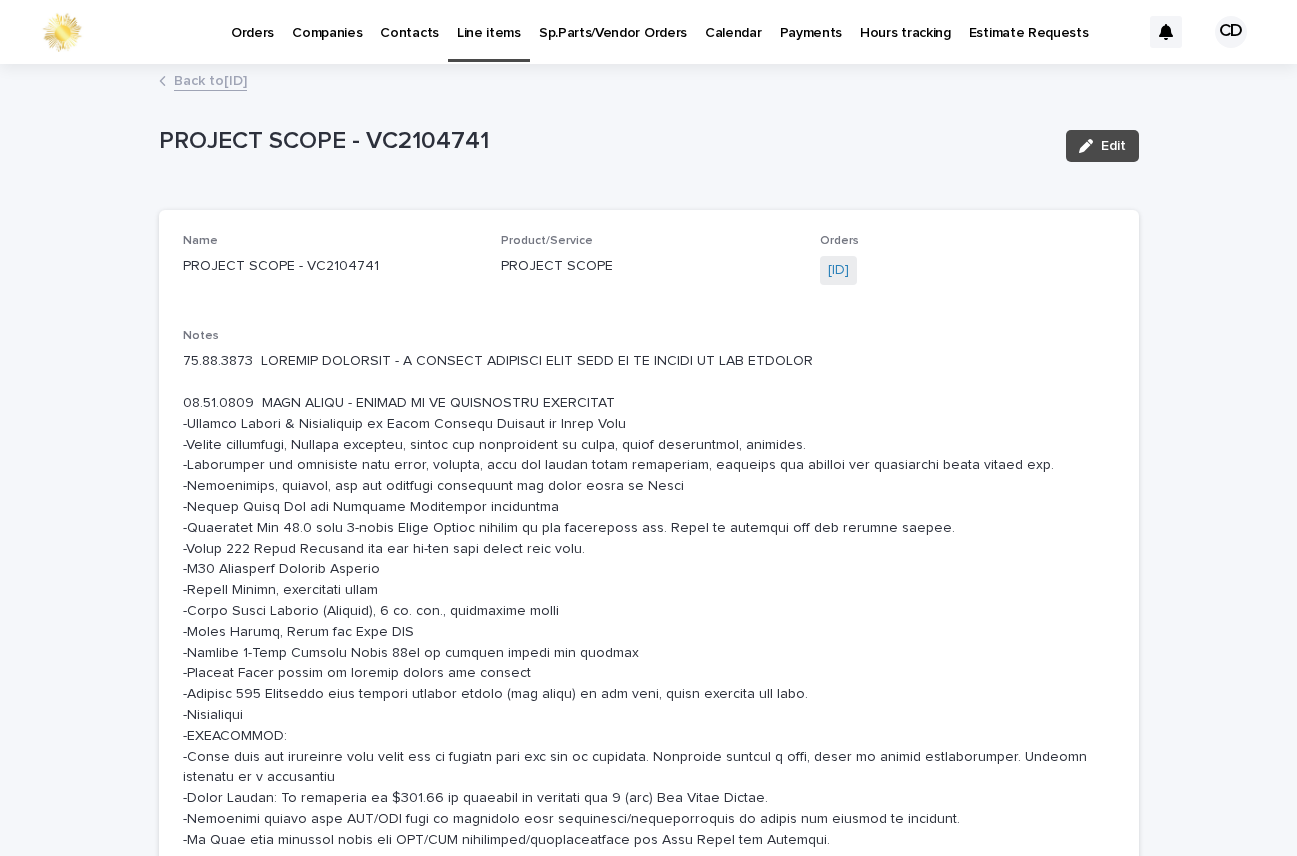 click on "Back to  VC2104741" at bounding box center (210, 79) 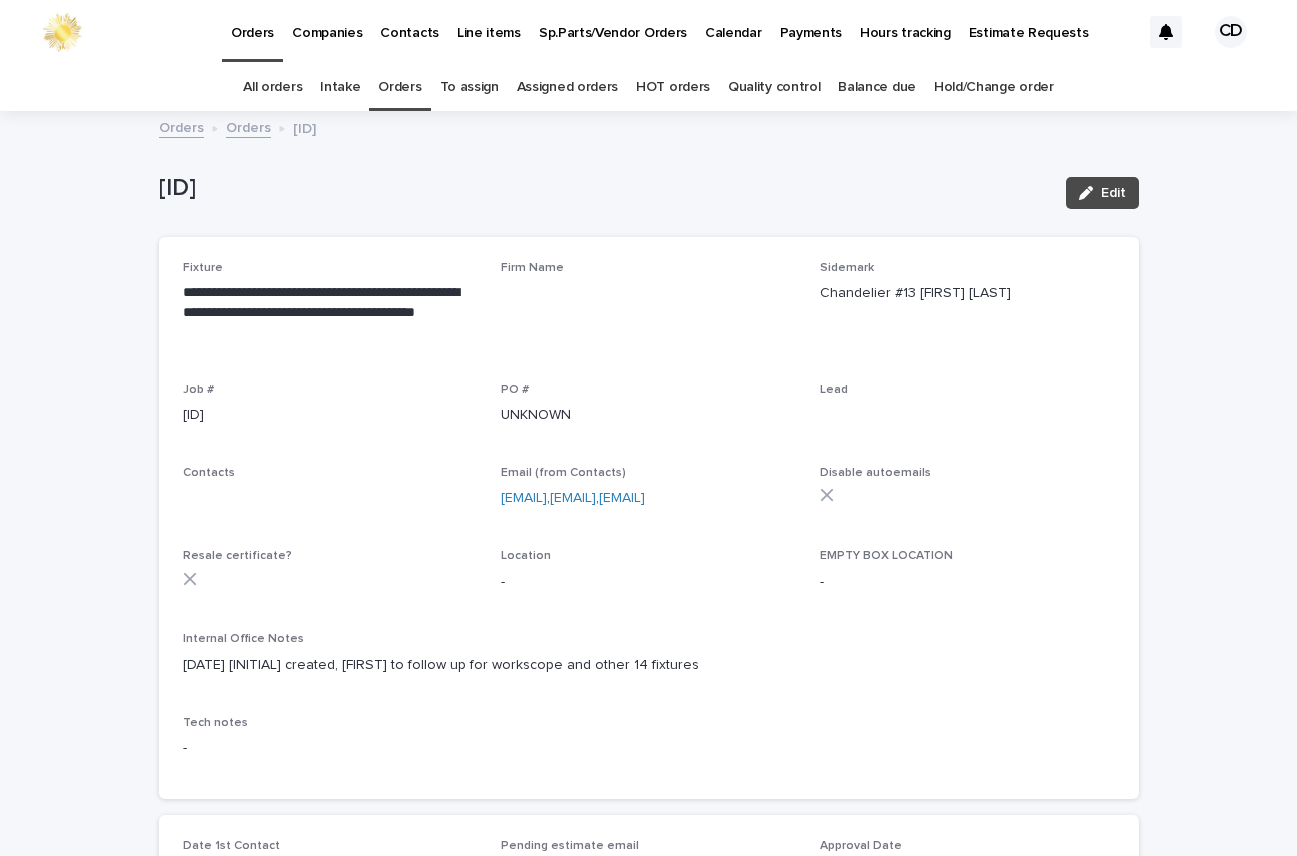 scroll, scrollTop: 64, scrollLeft: 0, axis: vertical 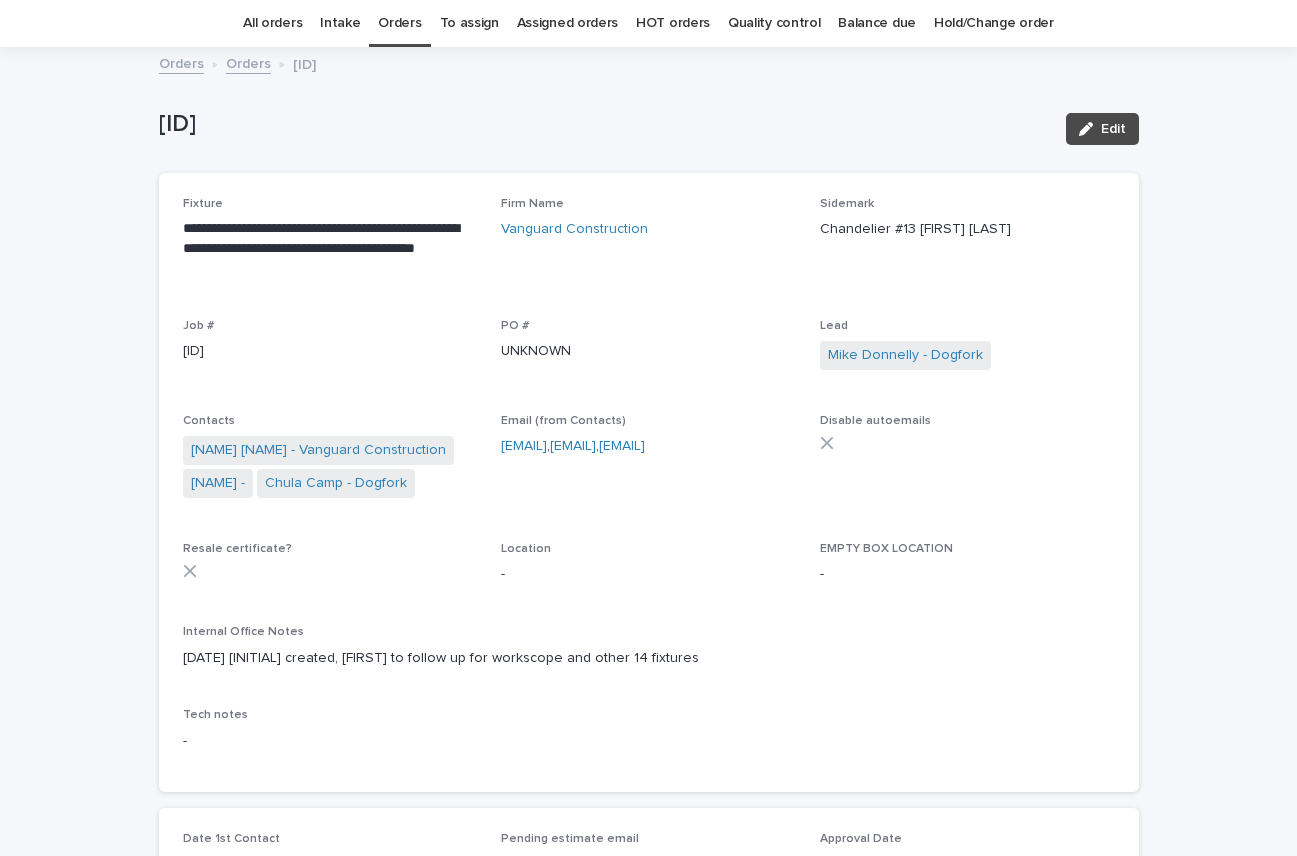 click on "Orders" at bounding box center [399, 23] 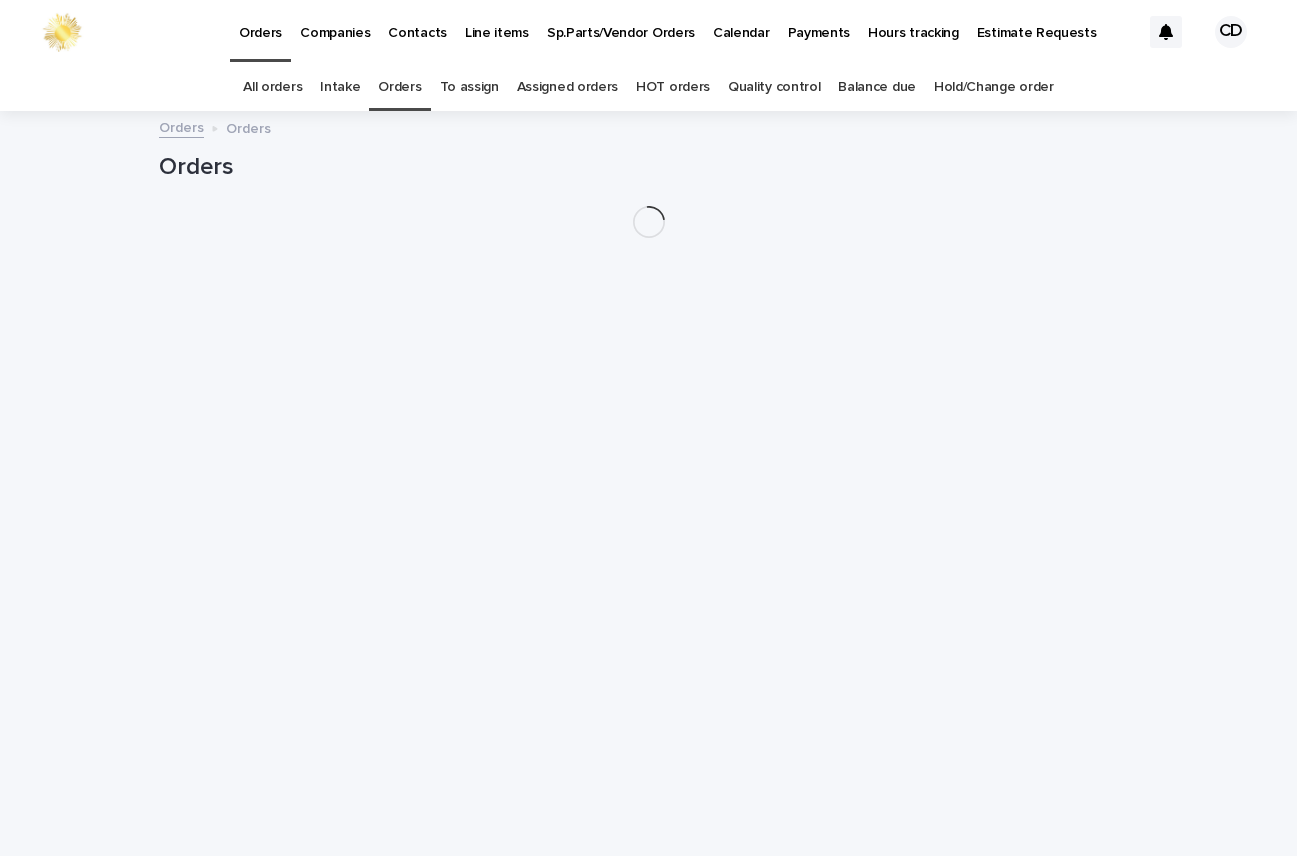scroll, scrollTop: 0, scrollLeft: 0, axis: both 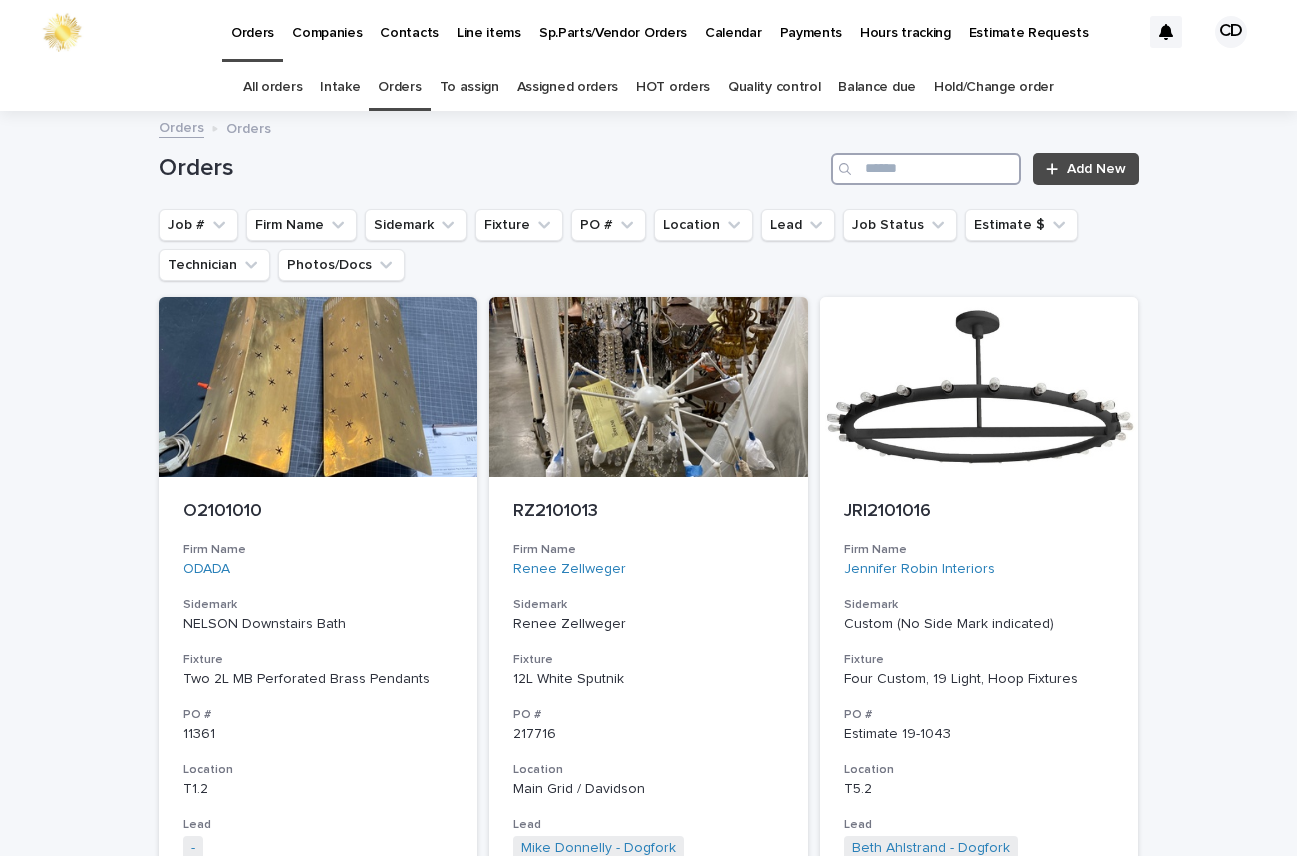 click at bounding box center (926, 169) 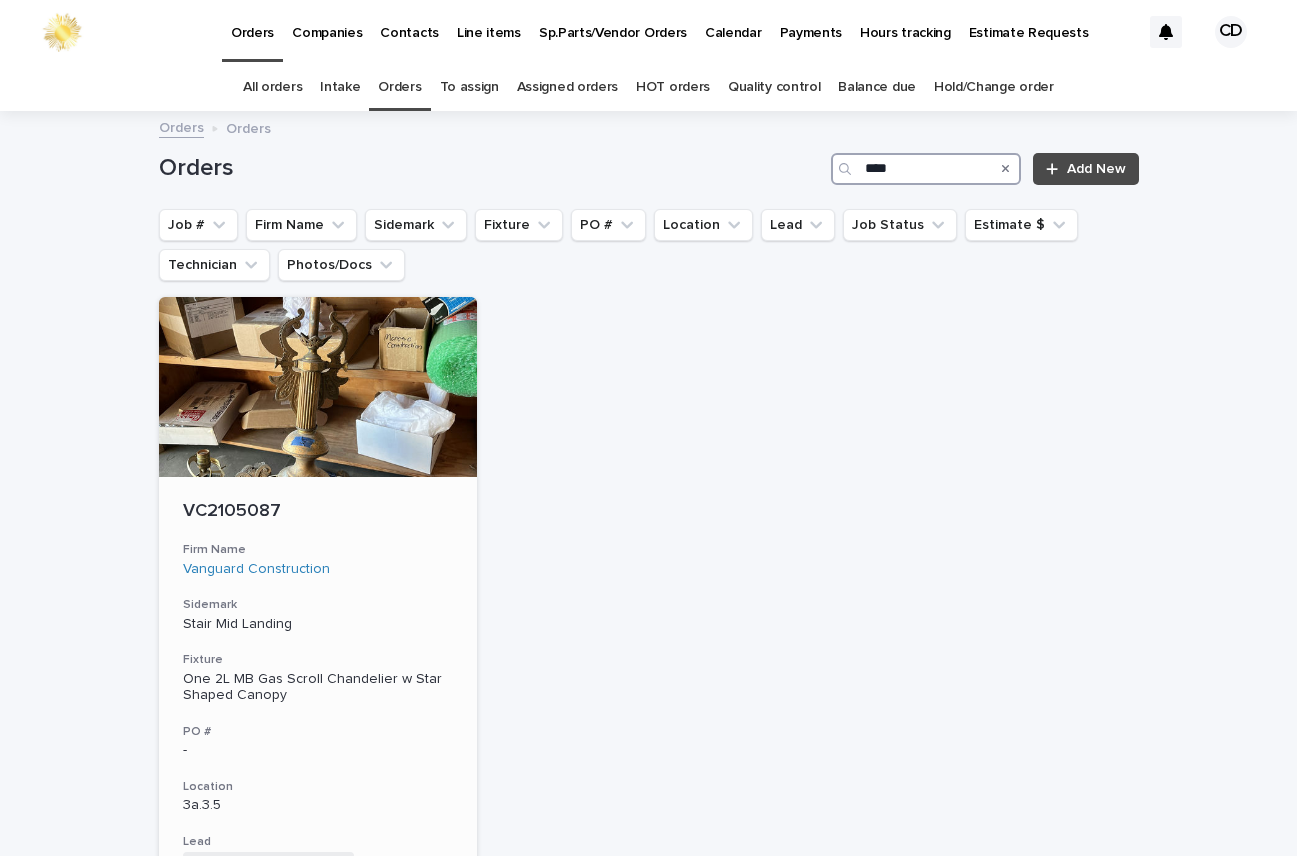 type on "****" 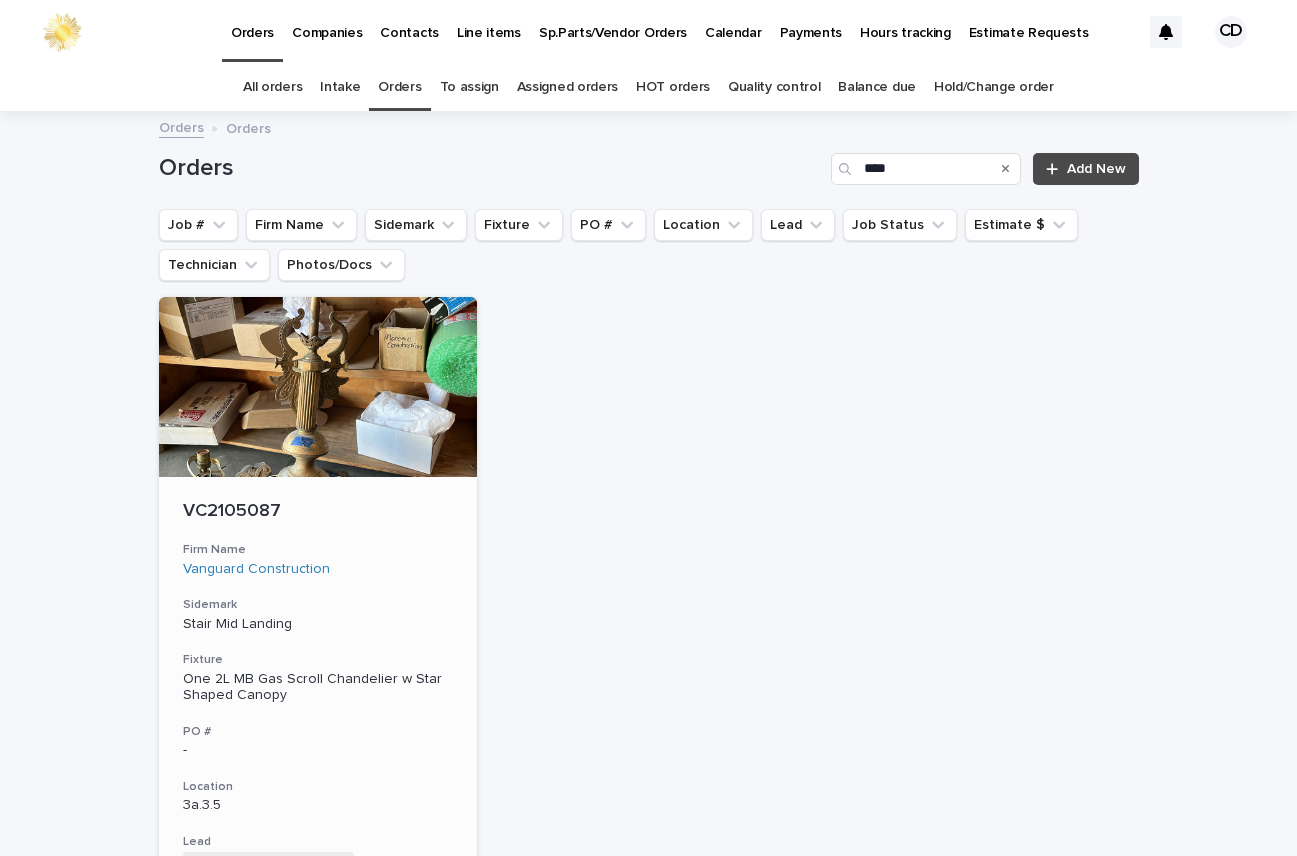click on "Firm Name" at bounding box center [318, 550] 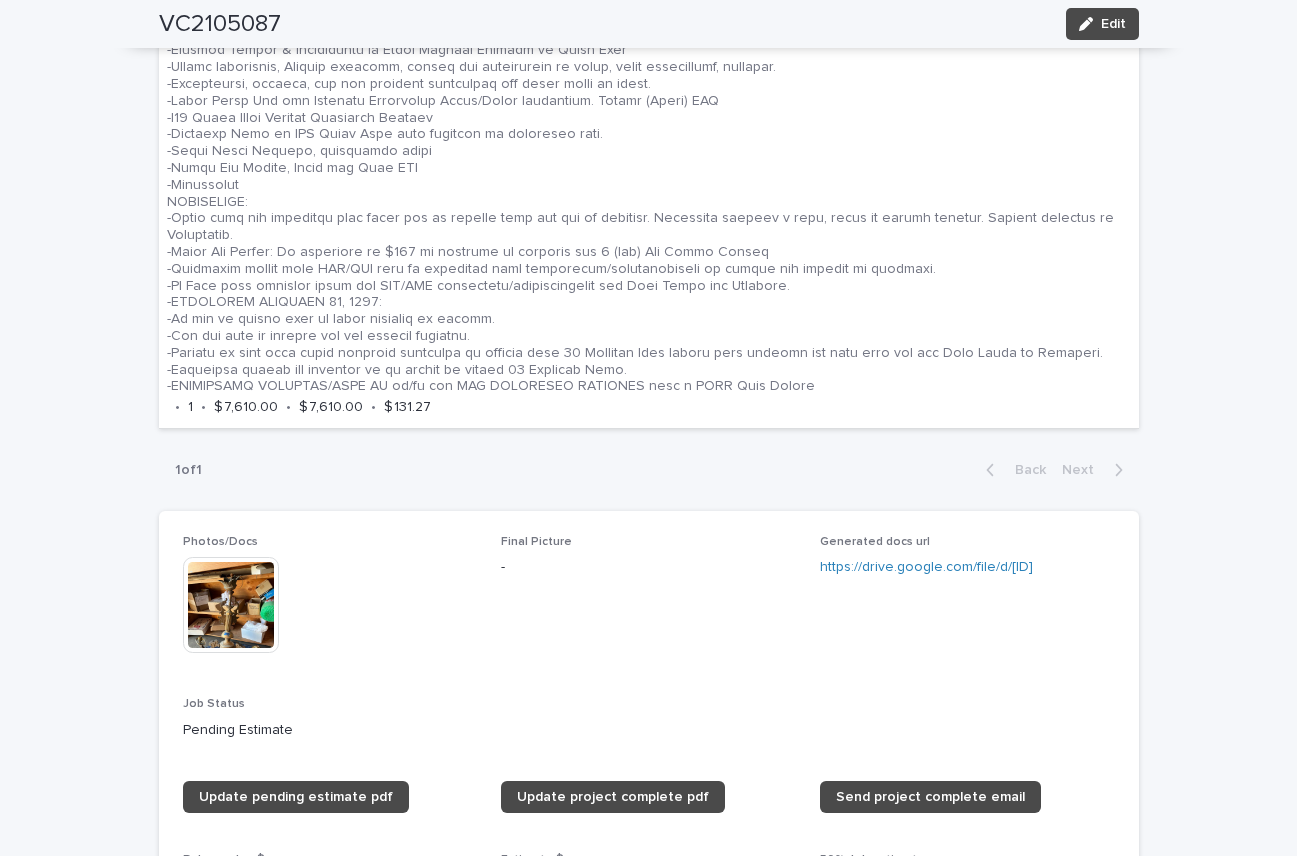 scroll, scrollTop: 1080, scrollLeft: 0, axis: vertical 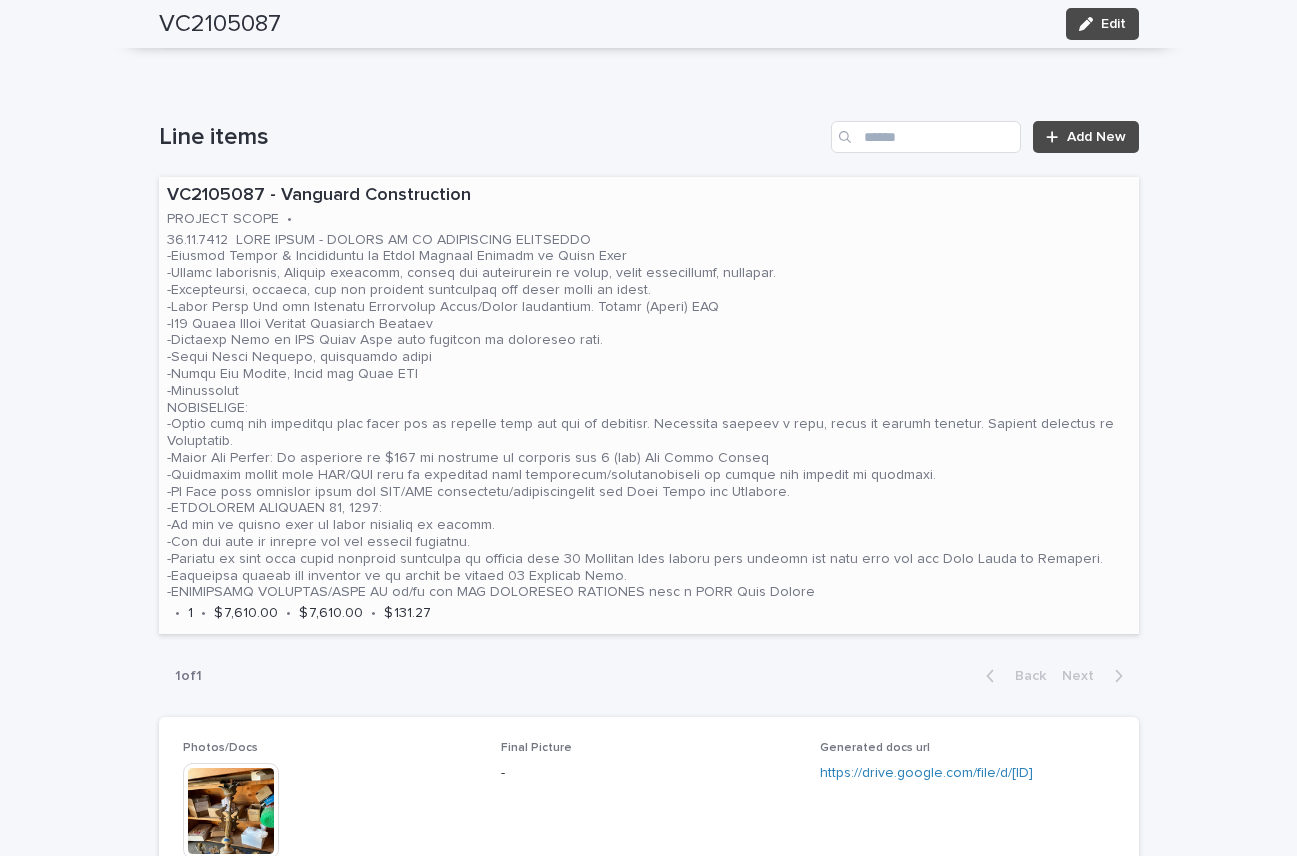 click at bounding box center [649, 417] 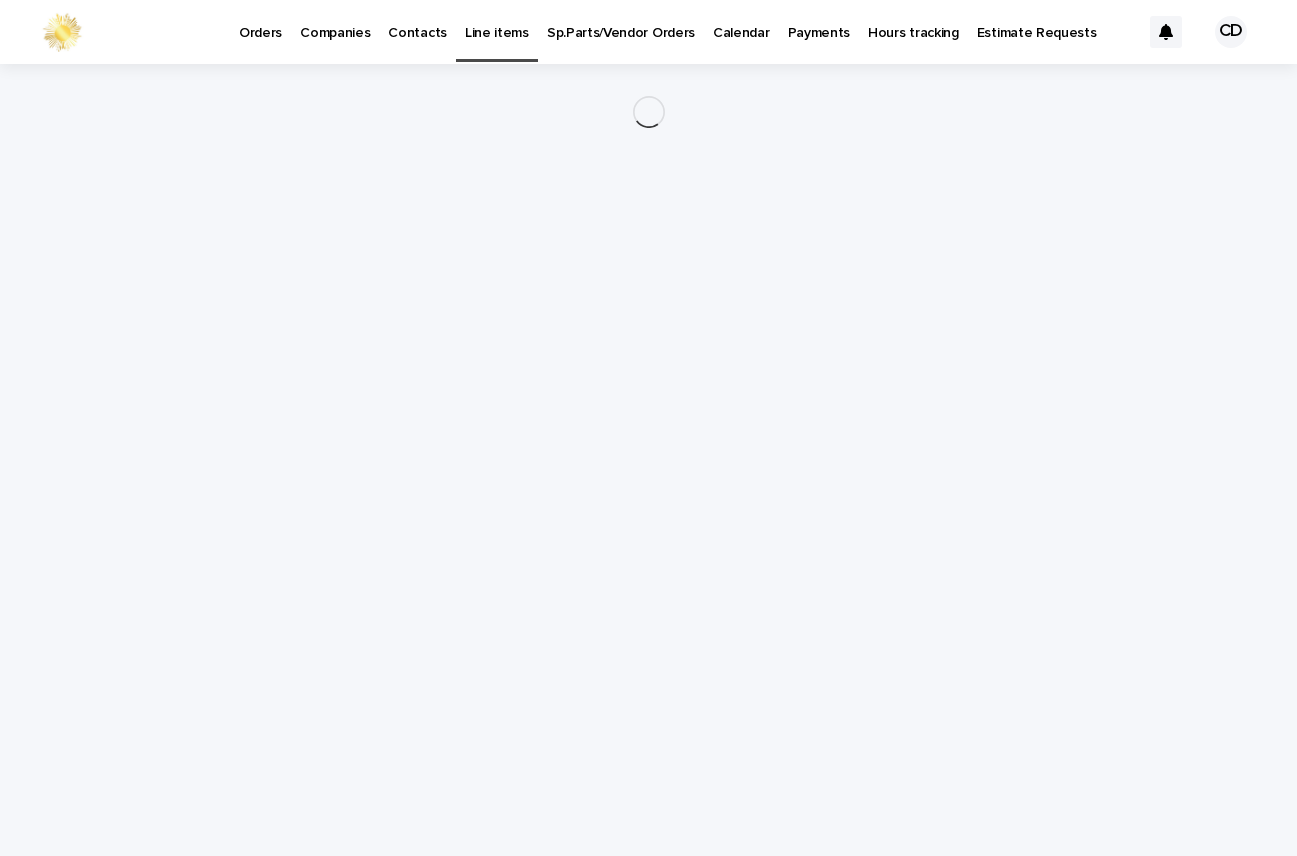 scroll, scrollTop: 0, scrollLeft: 0, axis: both 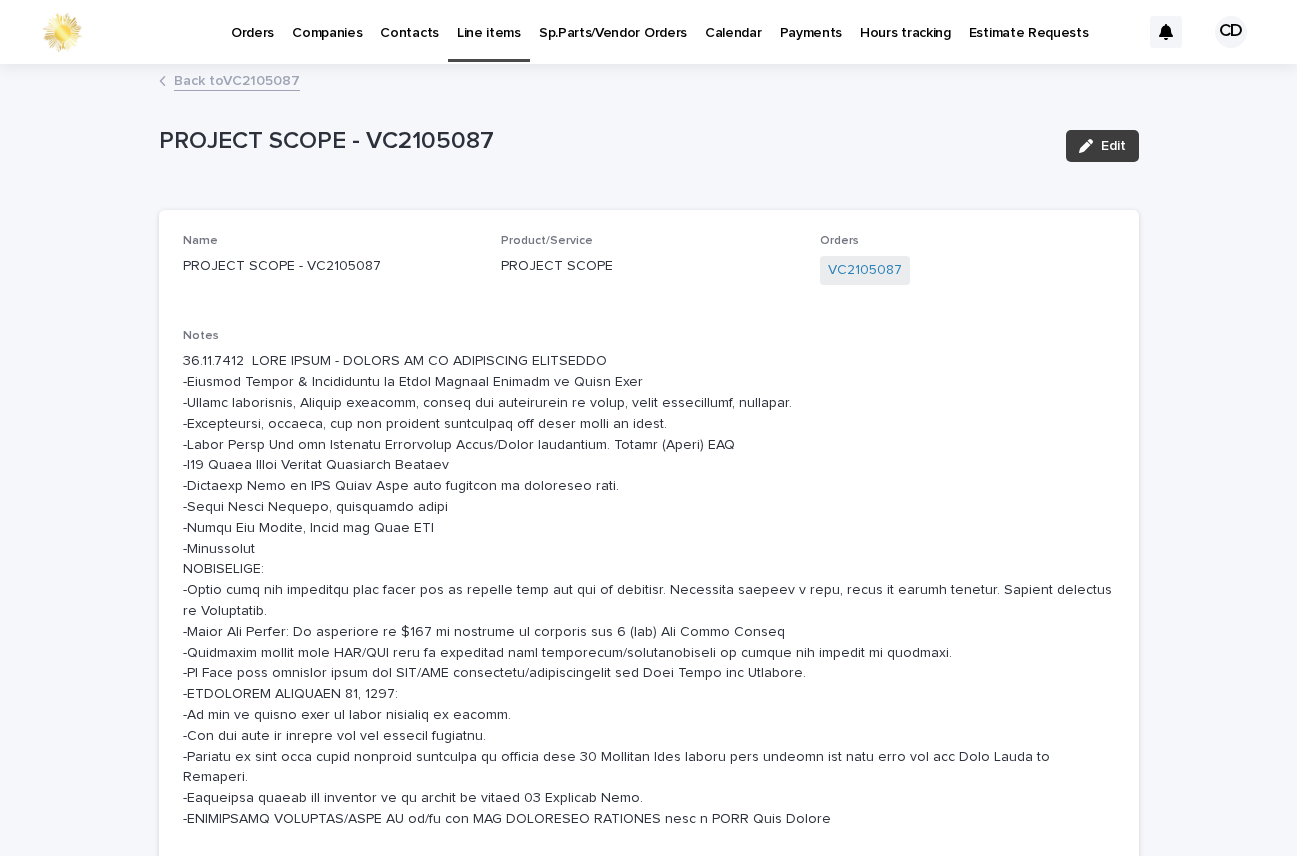 click on "Edit" at bounding box center (1113, 146) 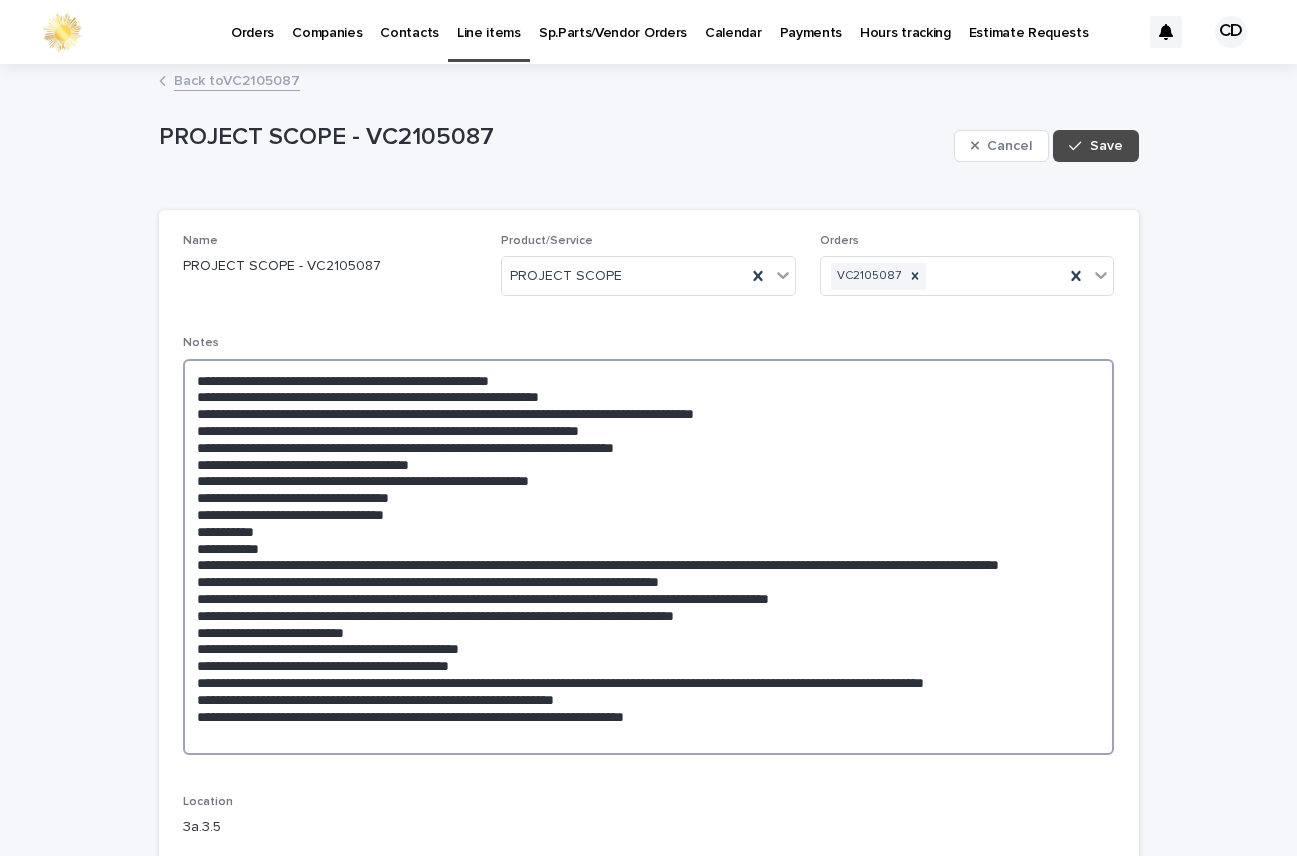 drag, startPoint x: 181, startPoint y: 378, endPoint x: 256, endPoint y: 385, distance: 75.32596 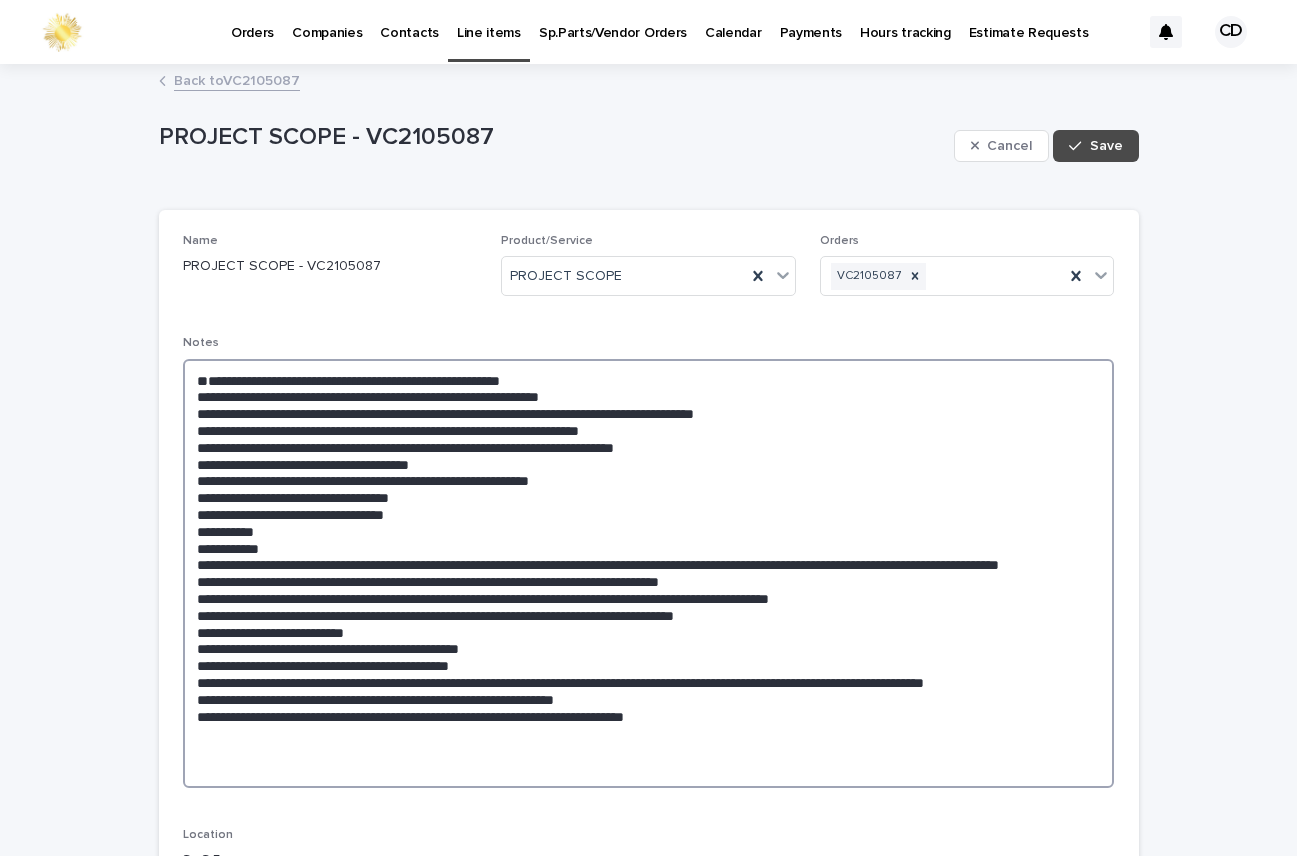 drag, startPoint x: 283, startPoint y: 374, endPoint x: 305, endPoint y: 380, distance: 22.803509 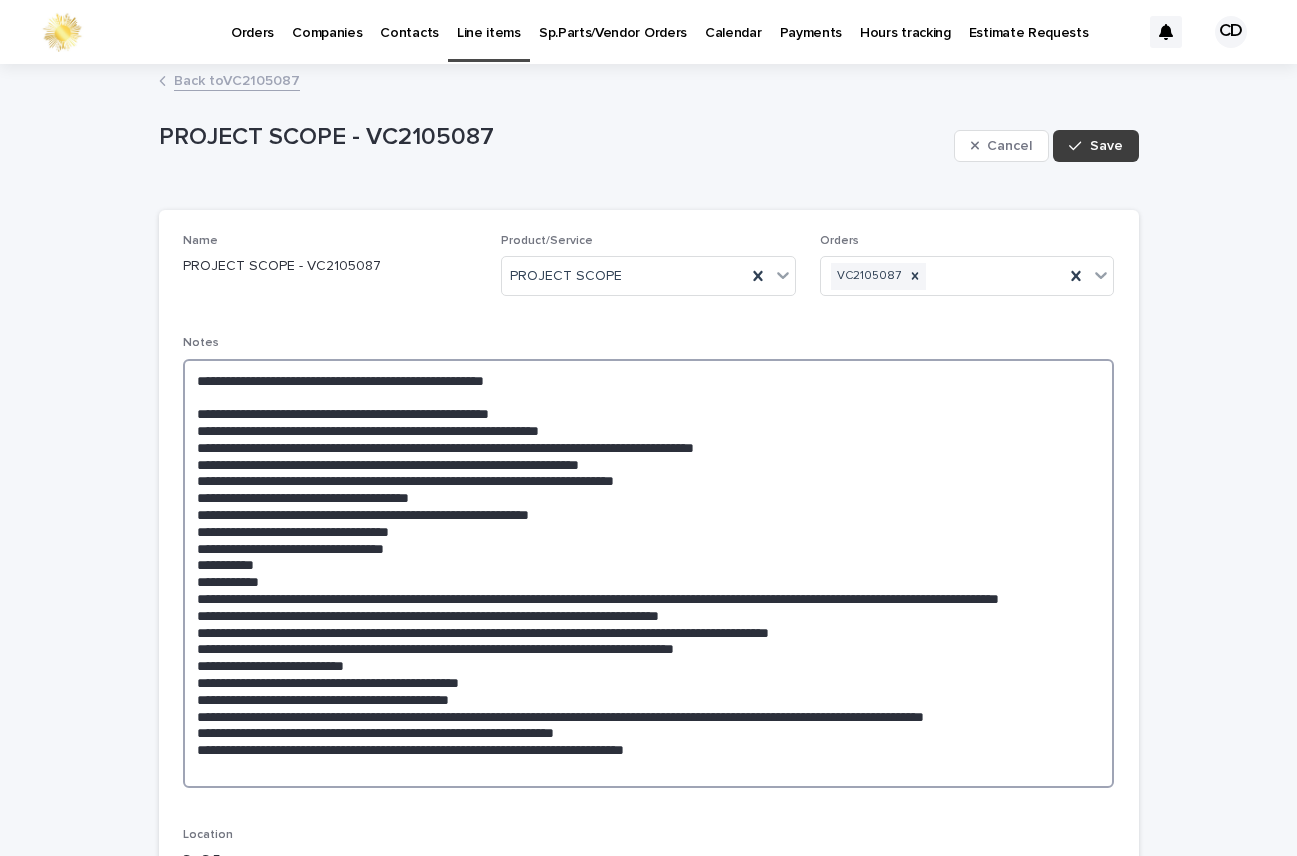 type on "**********" 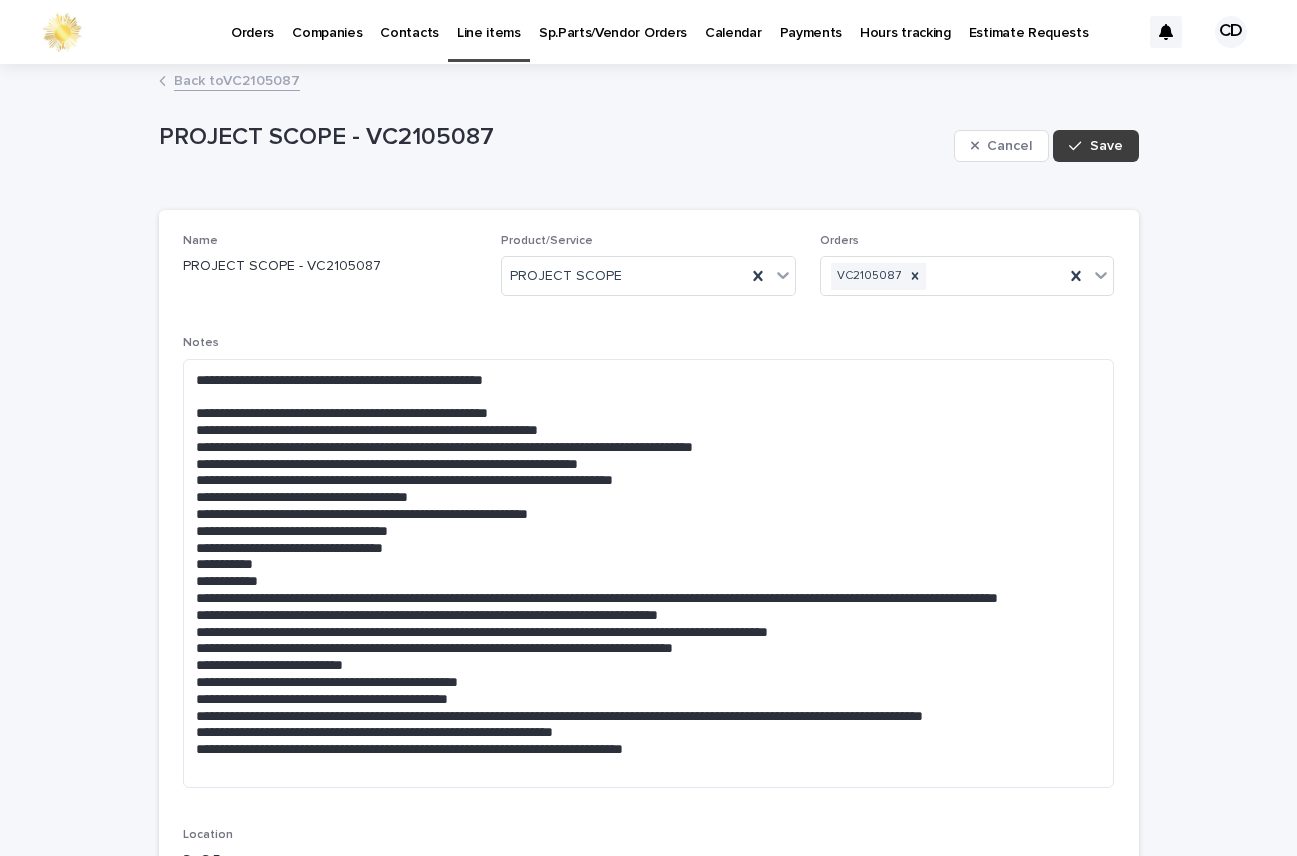 click on "Save" at bounding box center (1106, 146) 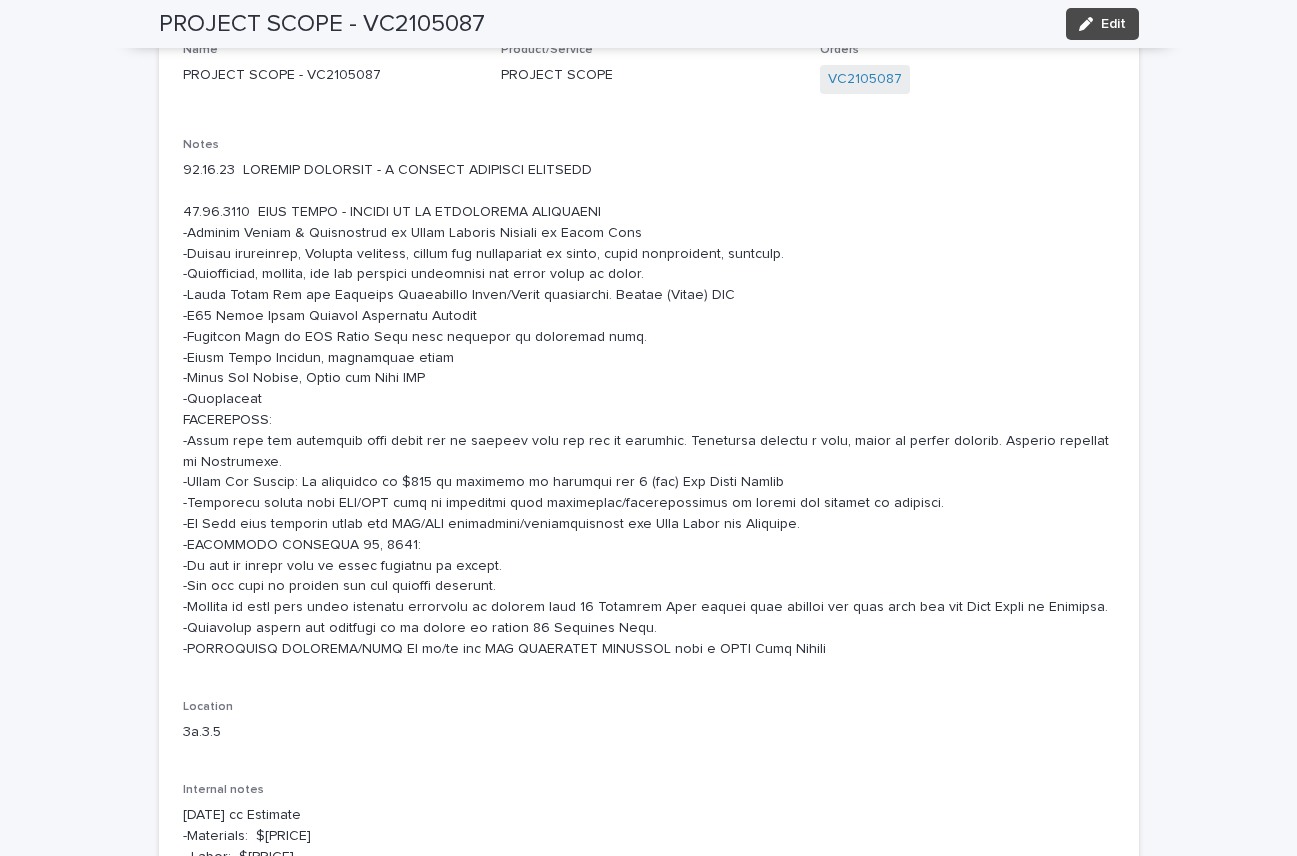 scroll, scrollTop: 197, scrollLeft: 0, axis: vertical 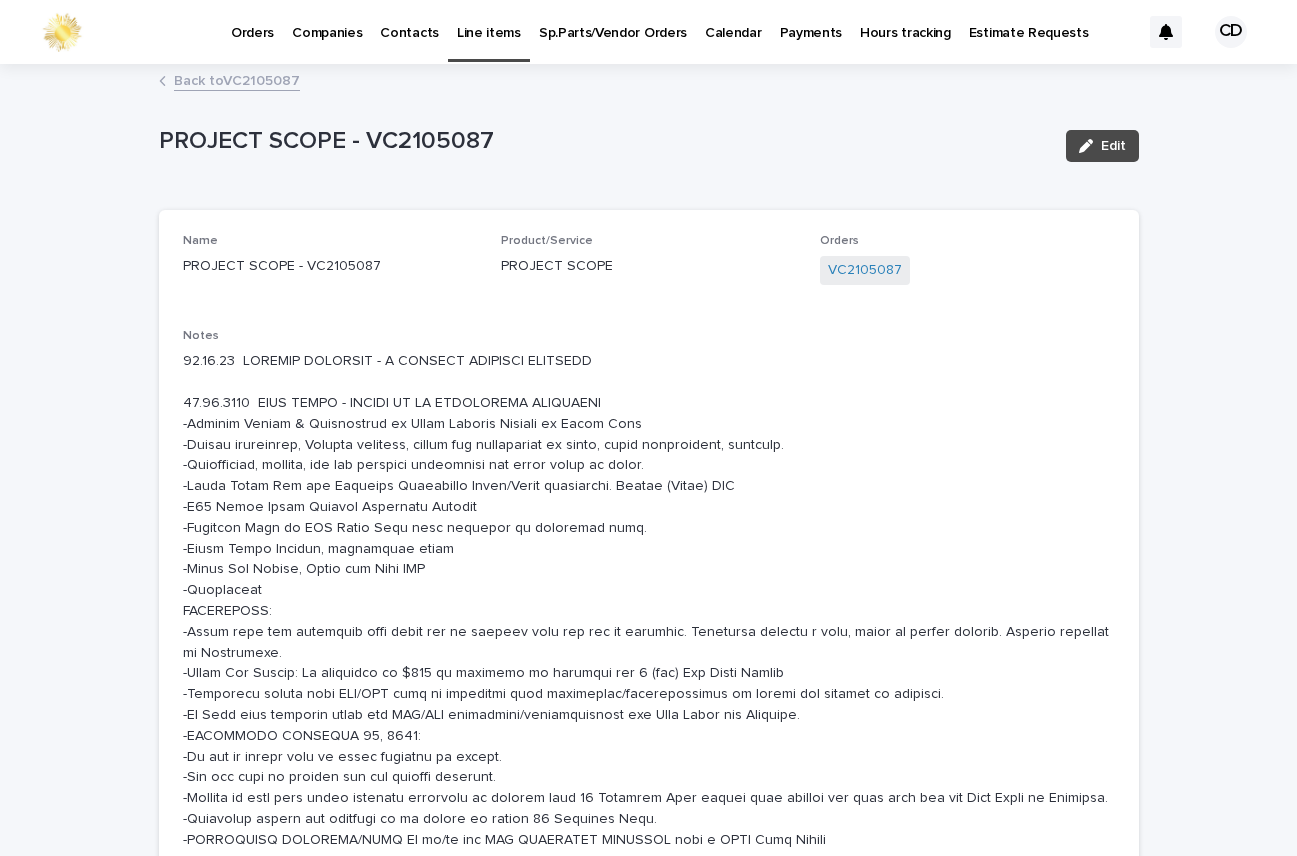 click on "Back to  VC2105087" at bounding box center (237, 79) 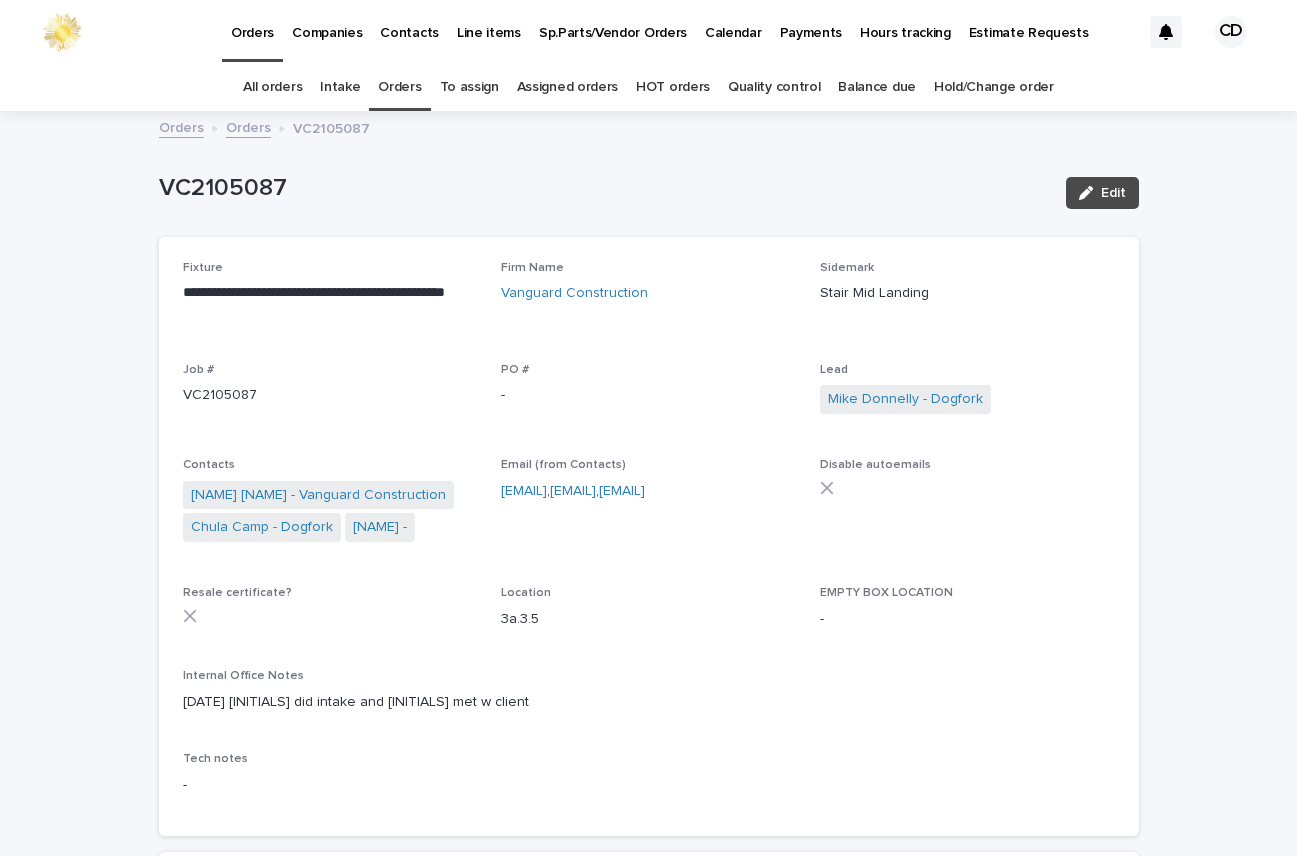 scroll, scrollTop: 64, scrollLeft: 0, axis: vertical 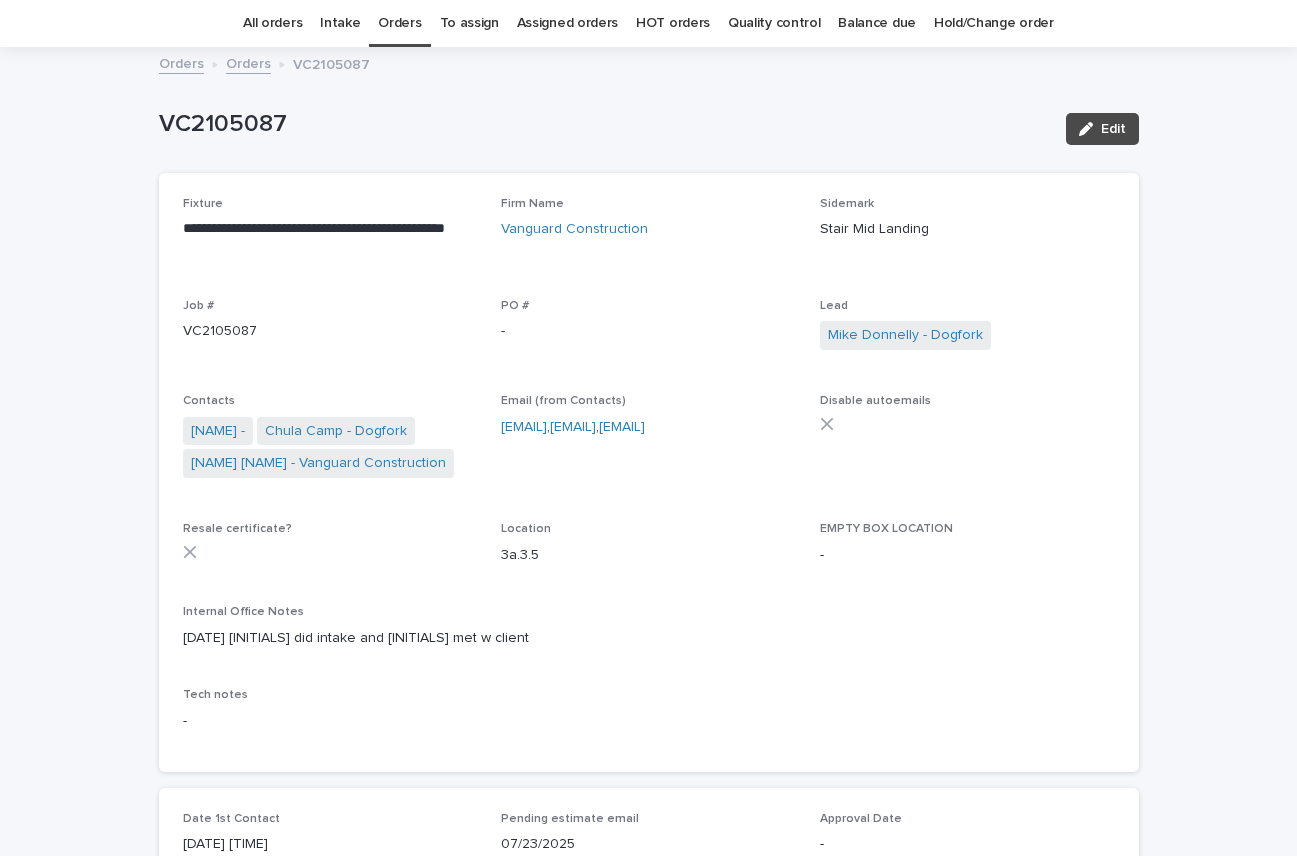 click on "Orders" at bounding box center (399, 23) 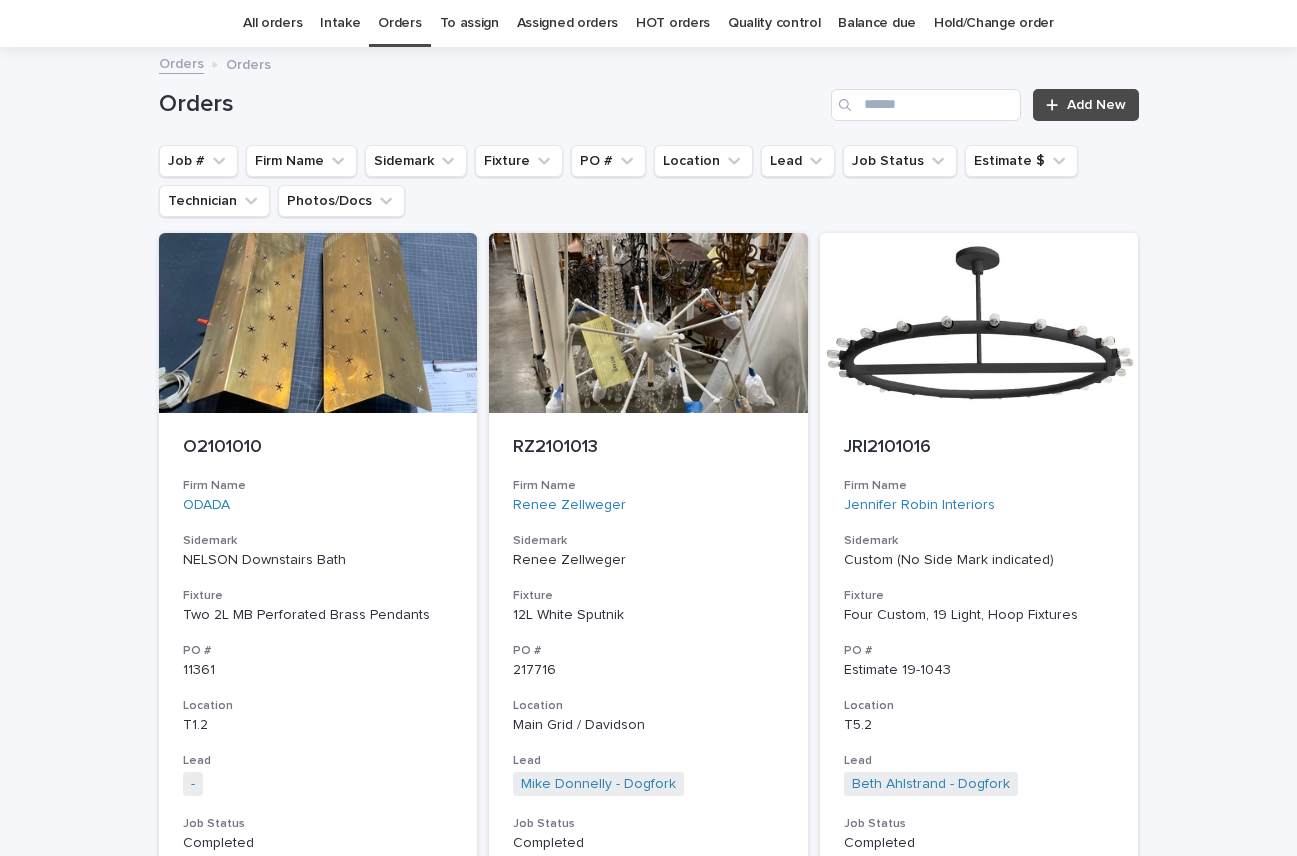 scroll, scrollTop: 0, scrollLeft: 0, axis: both 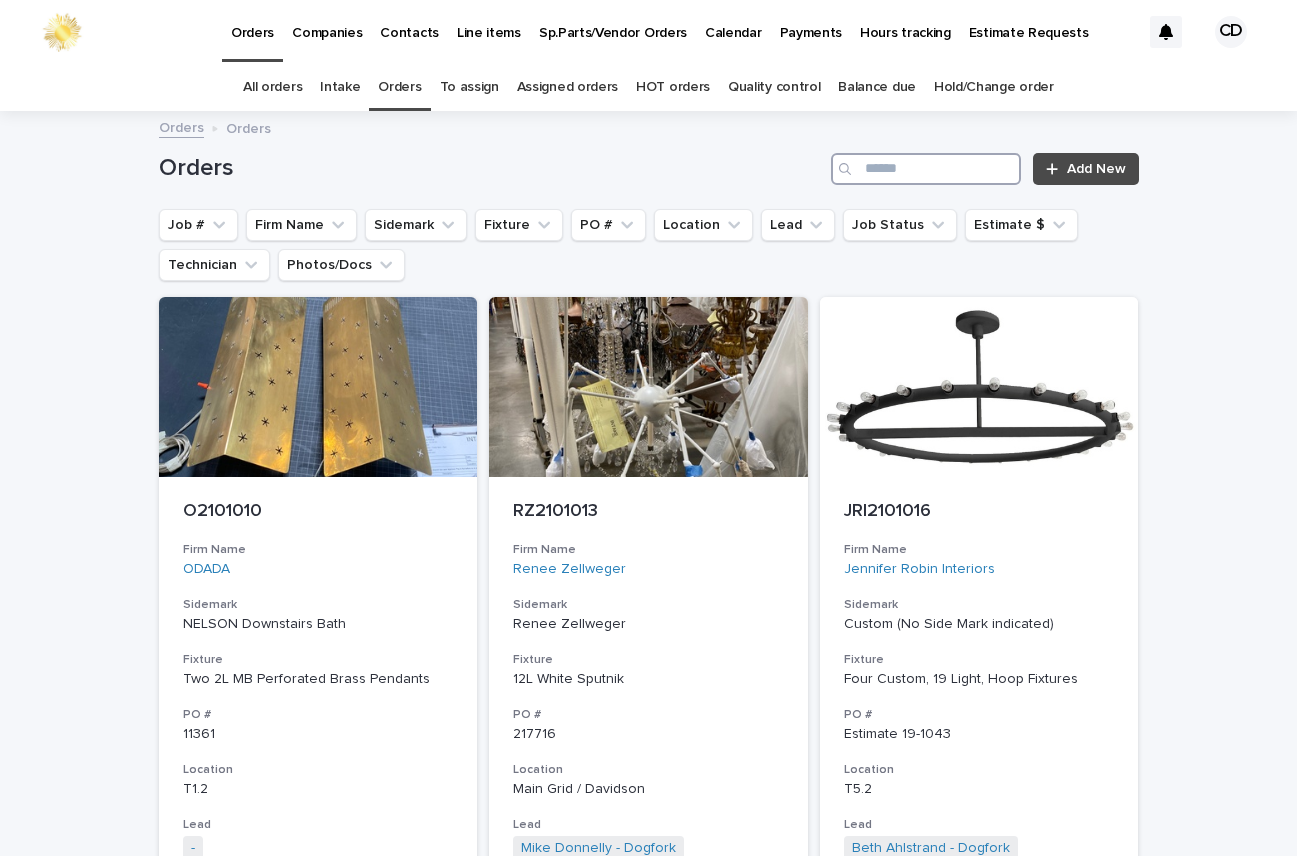 click at bounding box center (926, 169) 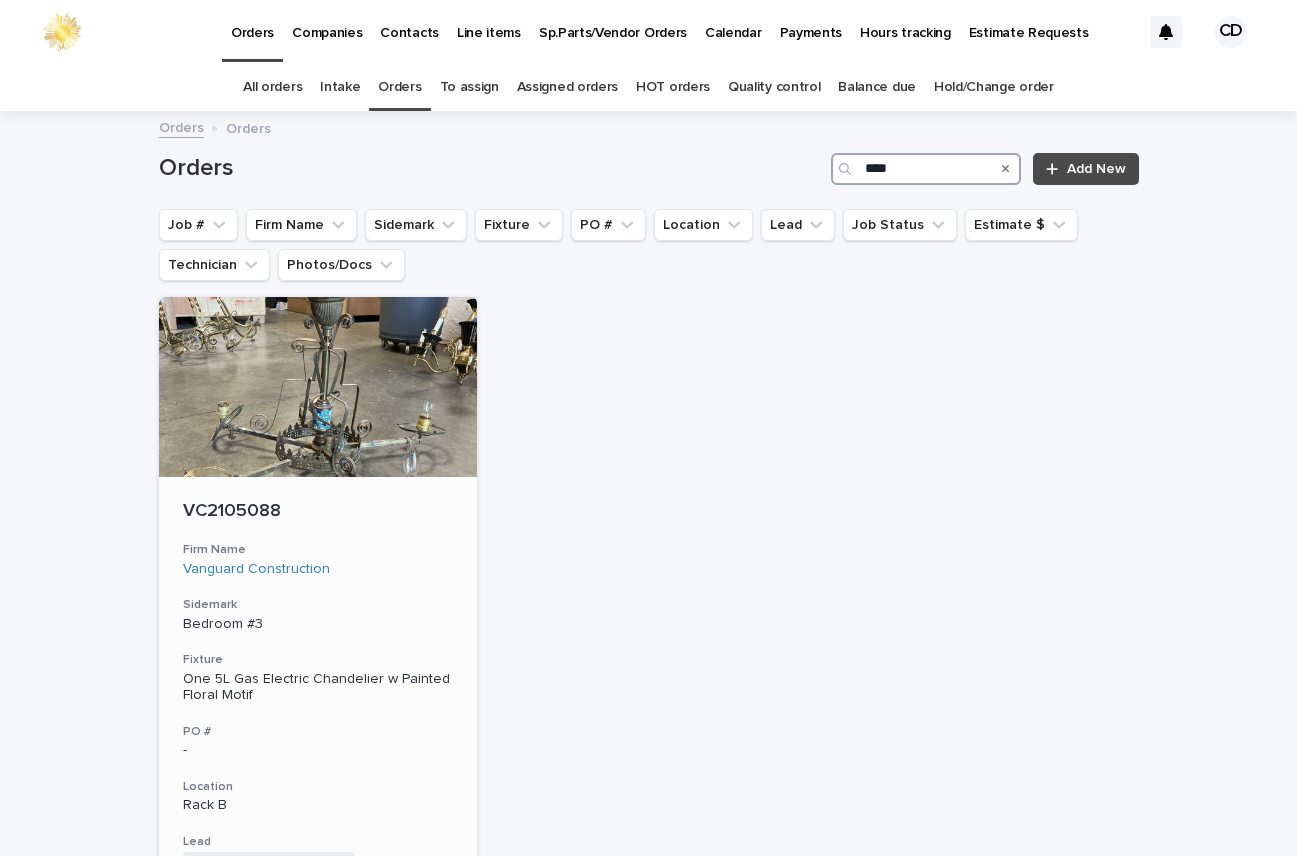 type on "****" 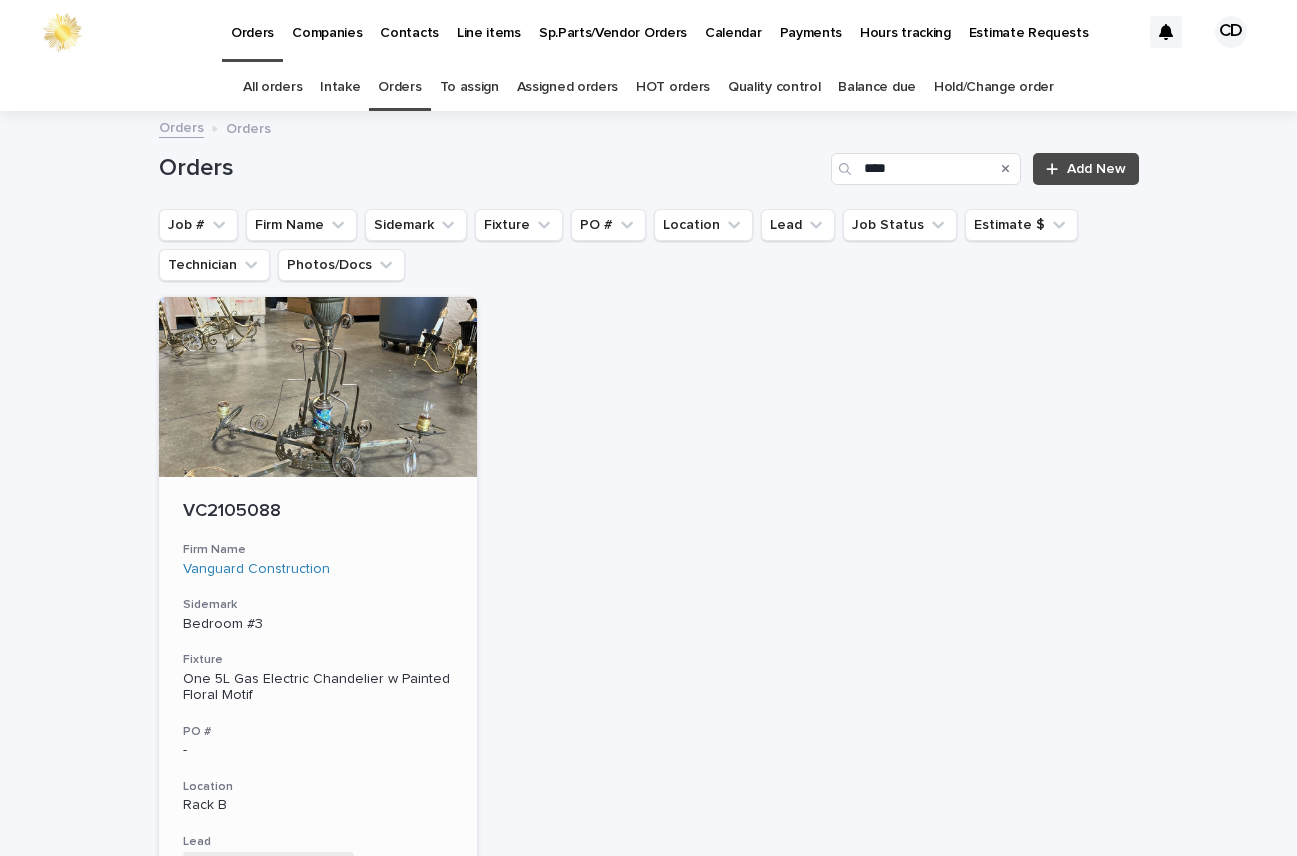 click on "Firm Name" at bounding box center (318, 550) 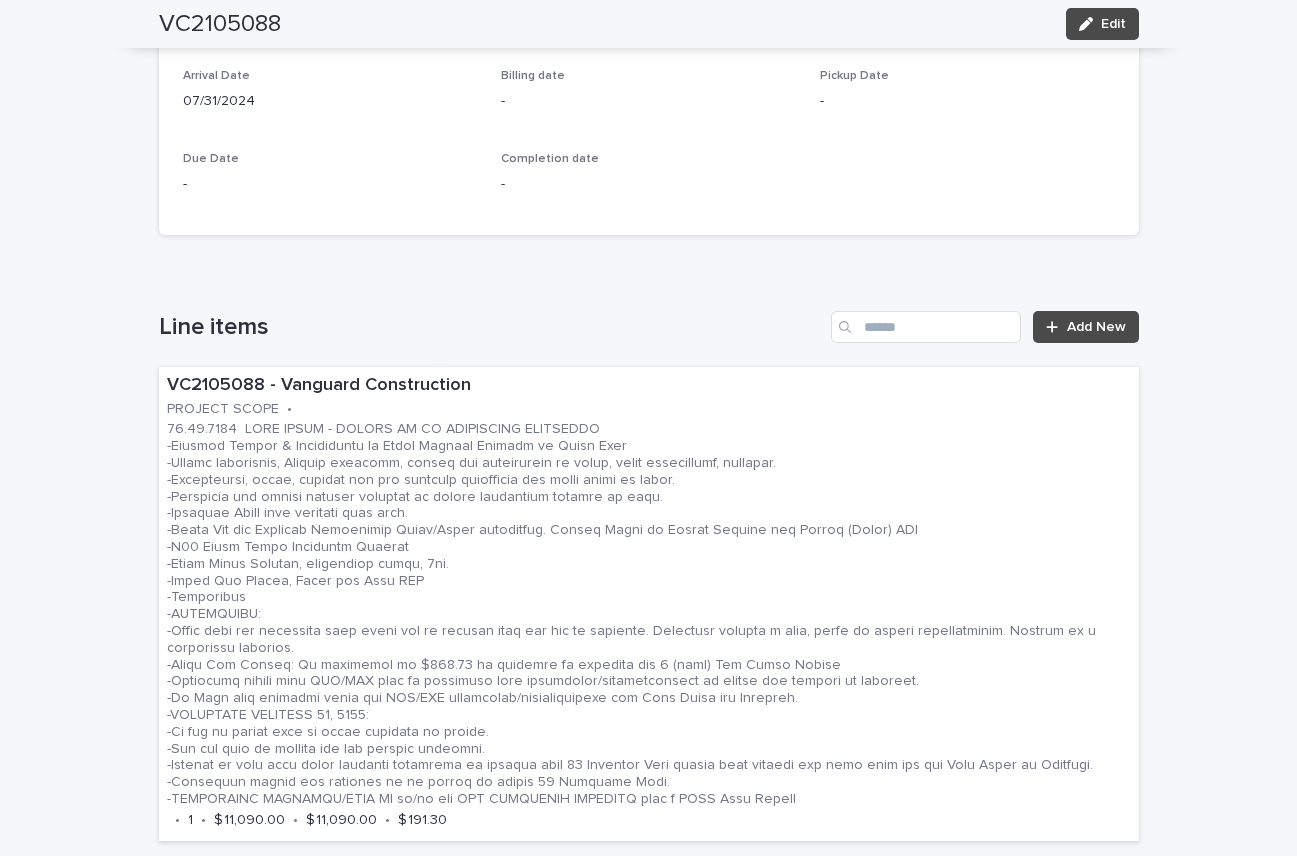 scroll, scrollTop: 1007, scrollLeft: 0, axis: vertical 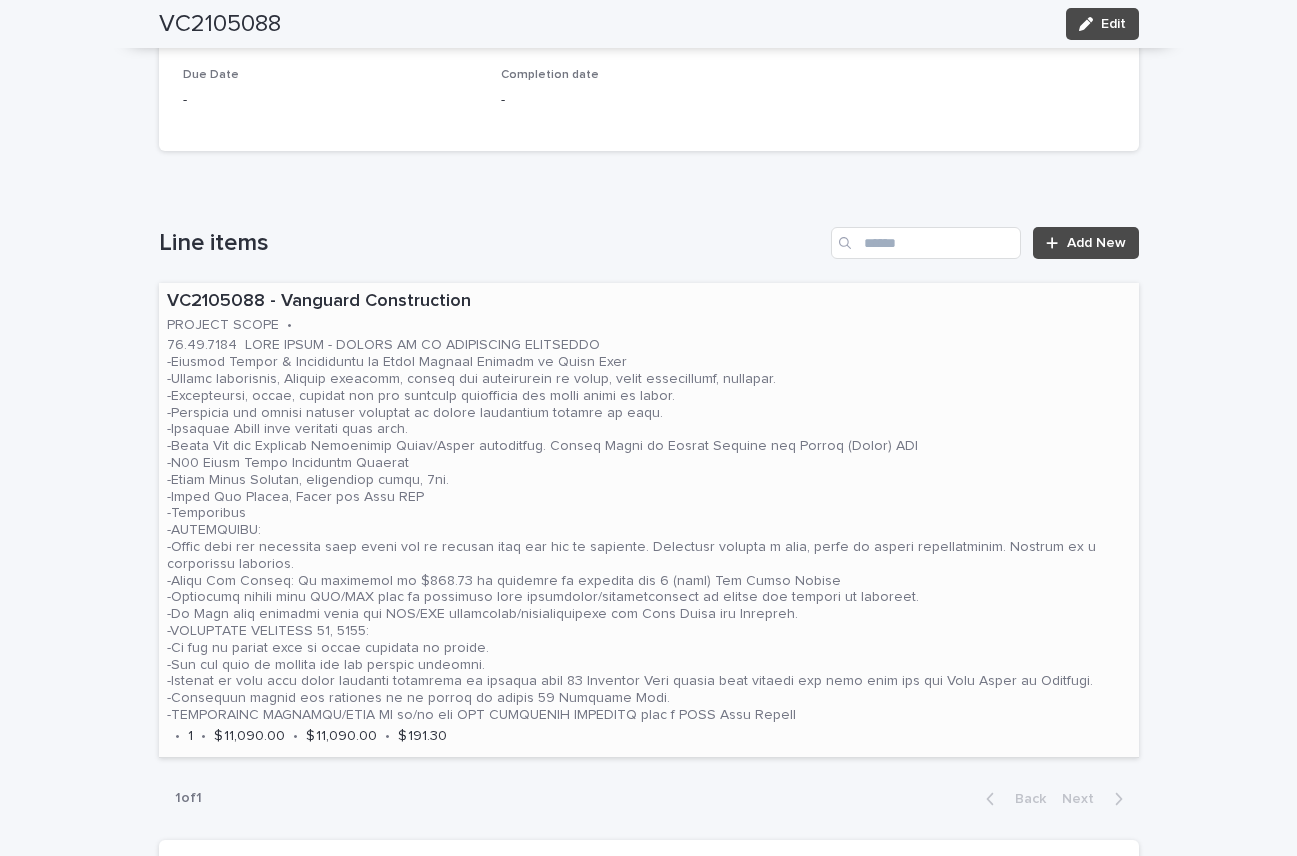 click at bounding box center [649, 530] 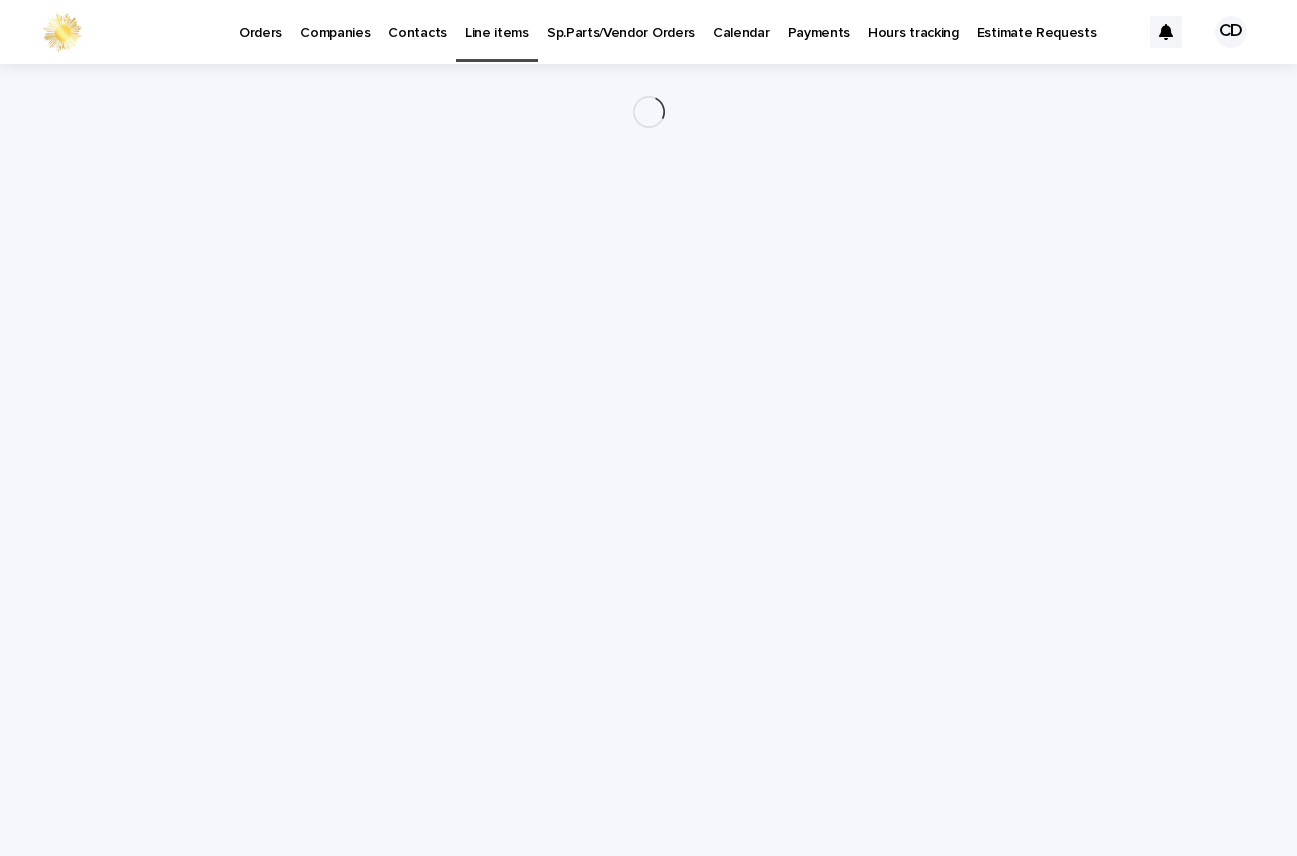 scroll, scrollTop: 0, scrollLeft: 0, axis: both 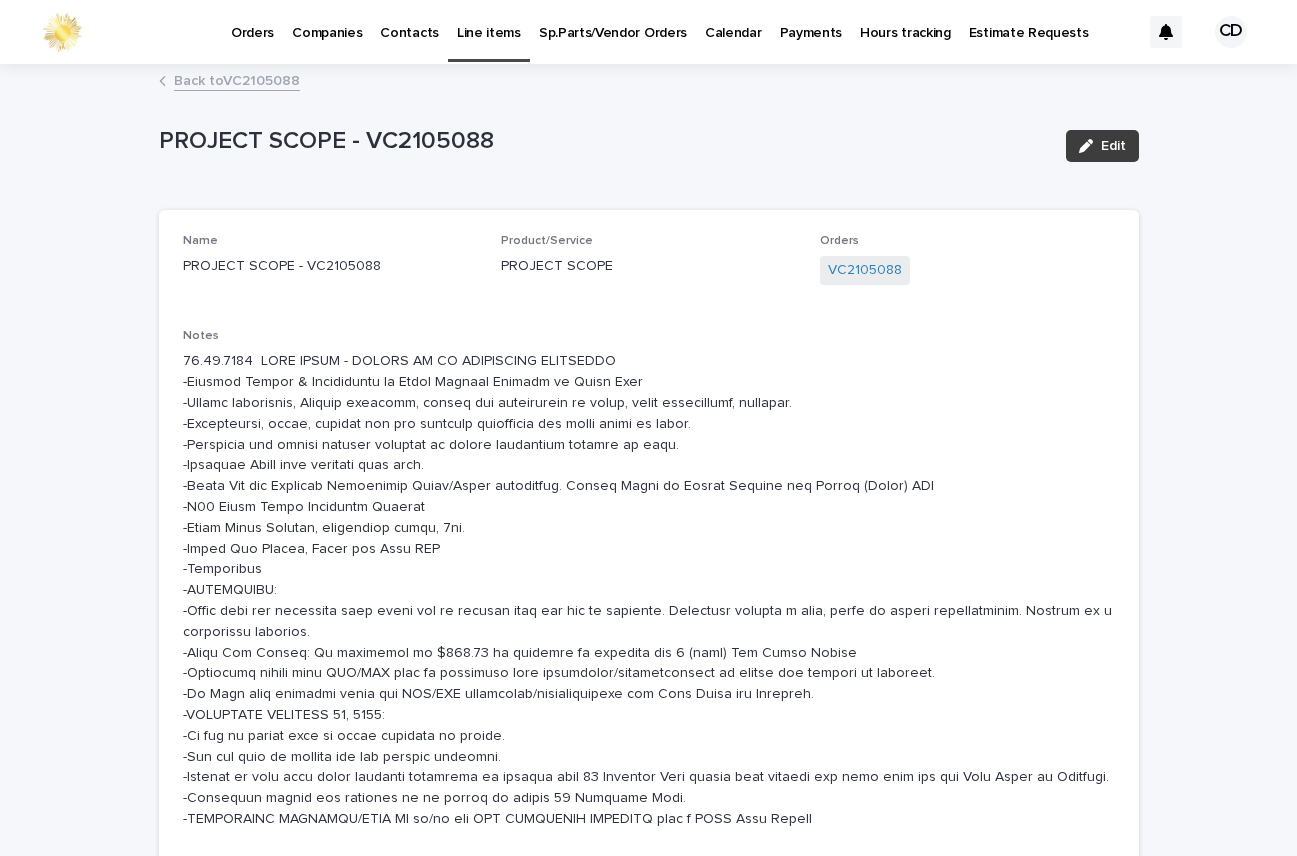 click on "Edit" at bounding box center [1113, 146] 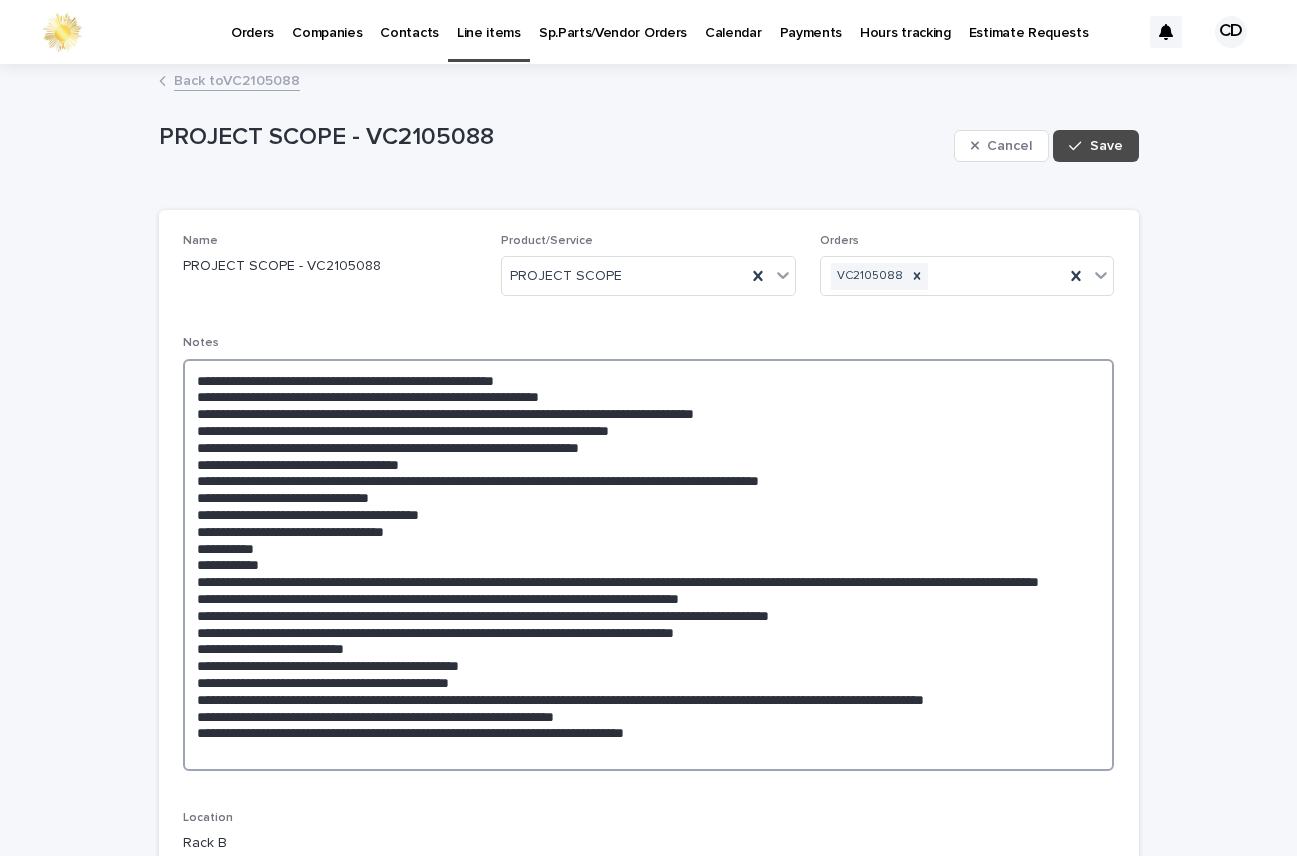 click at bounding box center (649, 565) 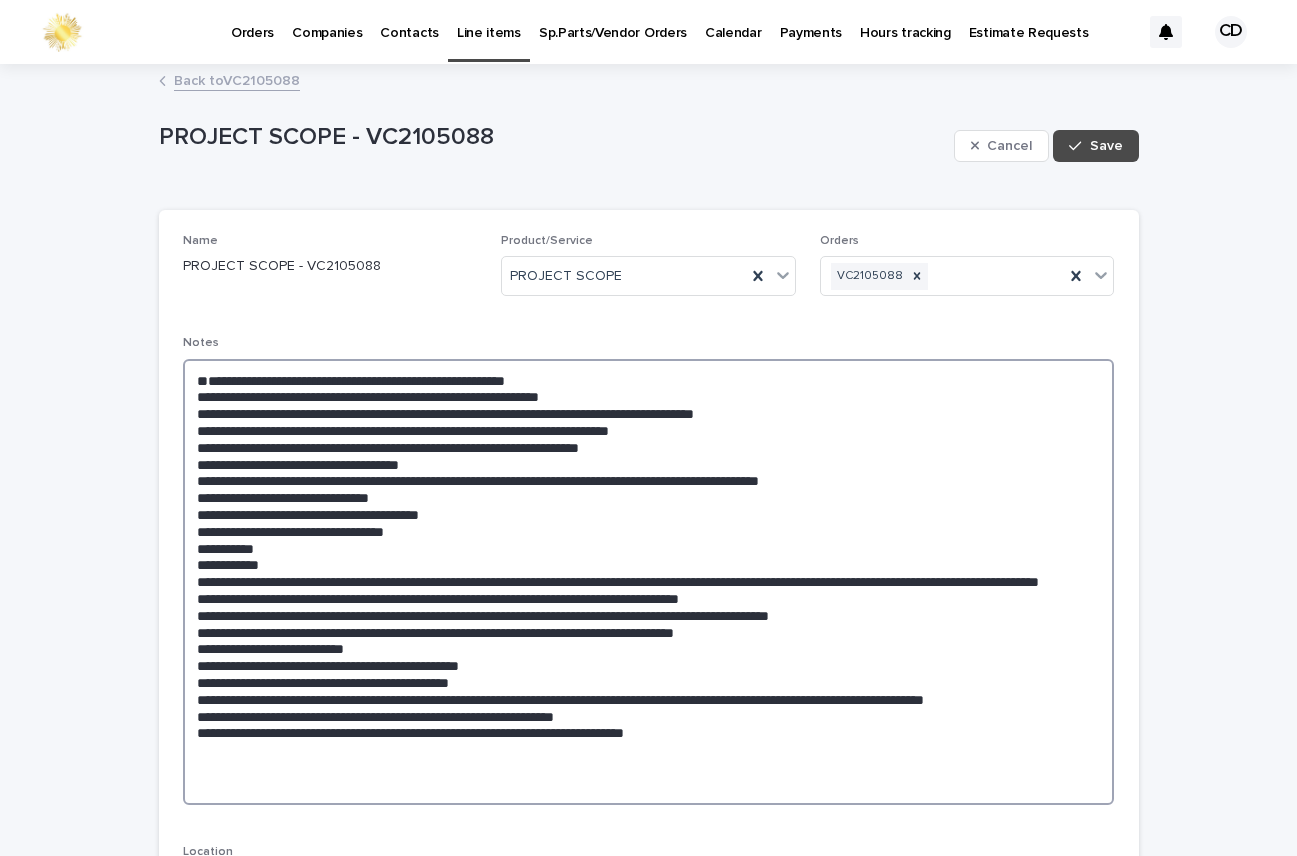 click at bounding box center [649, 582] 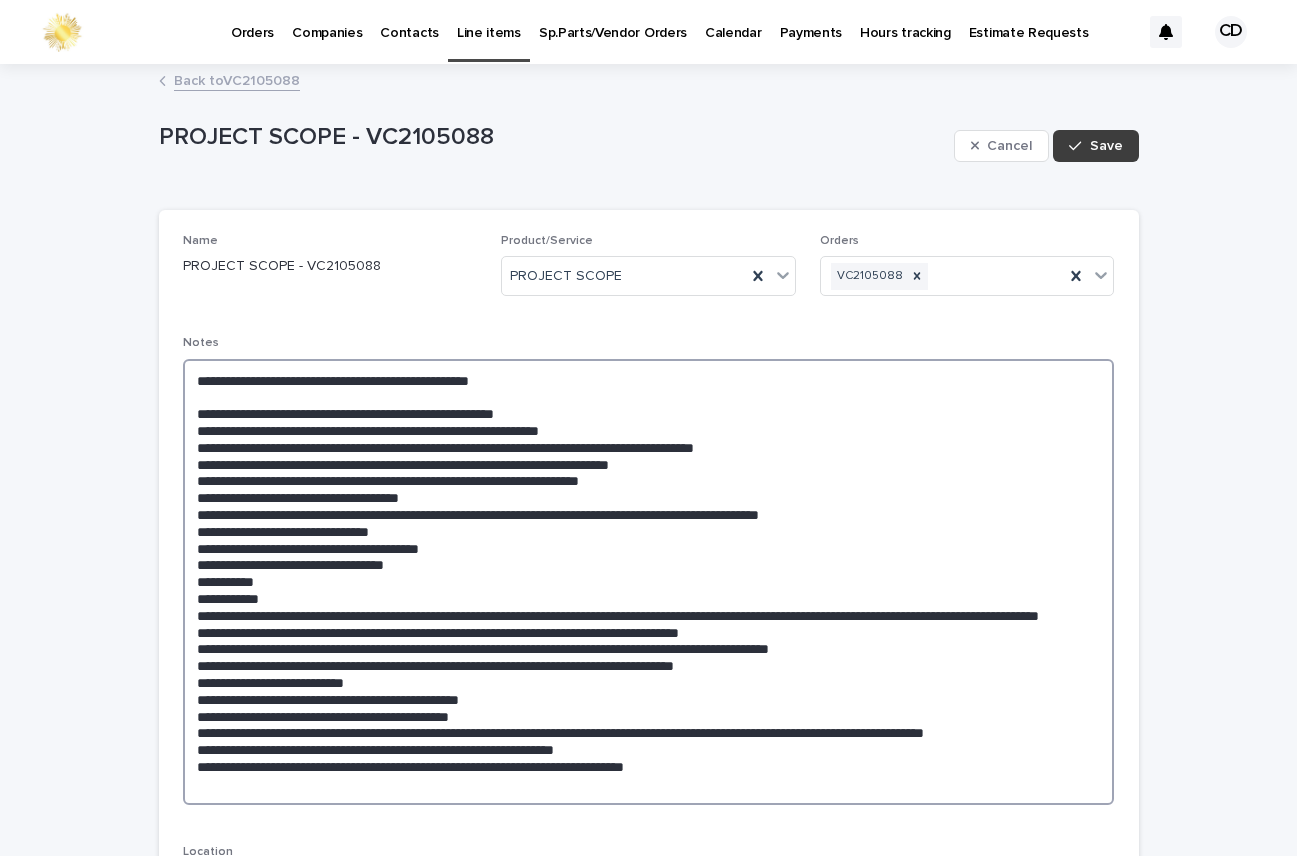 type on "**********" 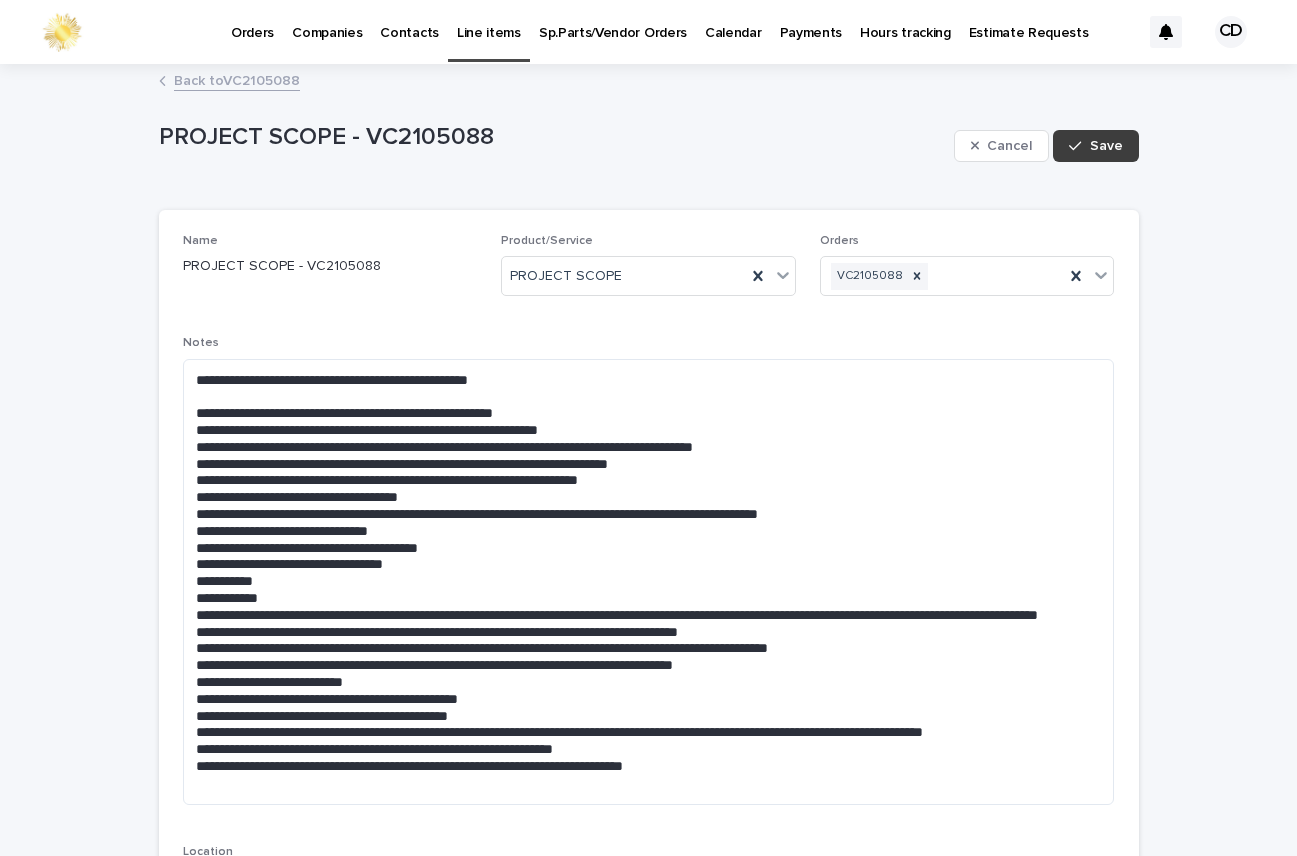 click on "Save" at bounding box center [1106, 146] 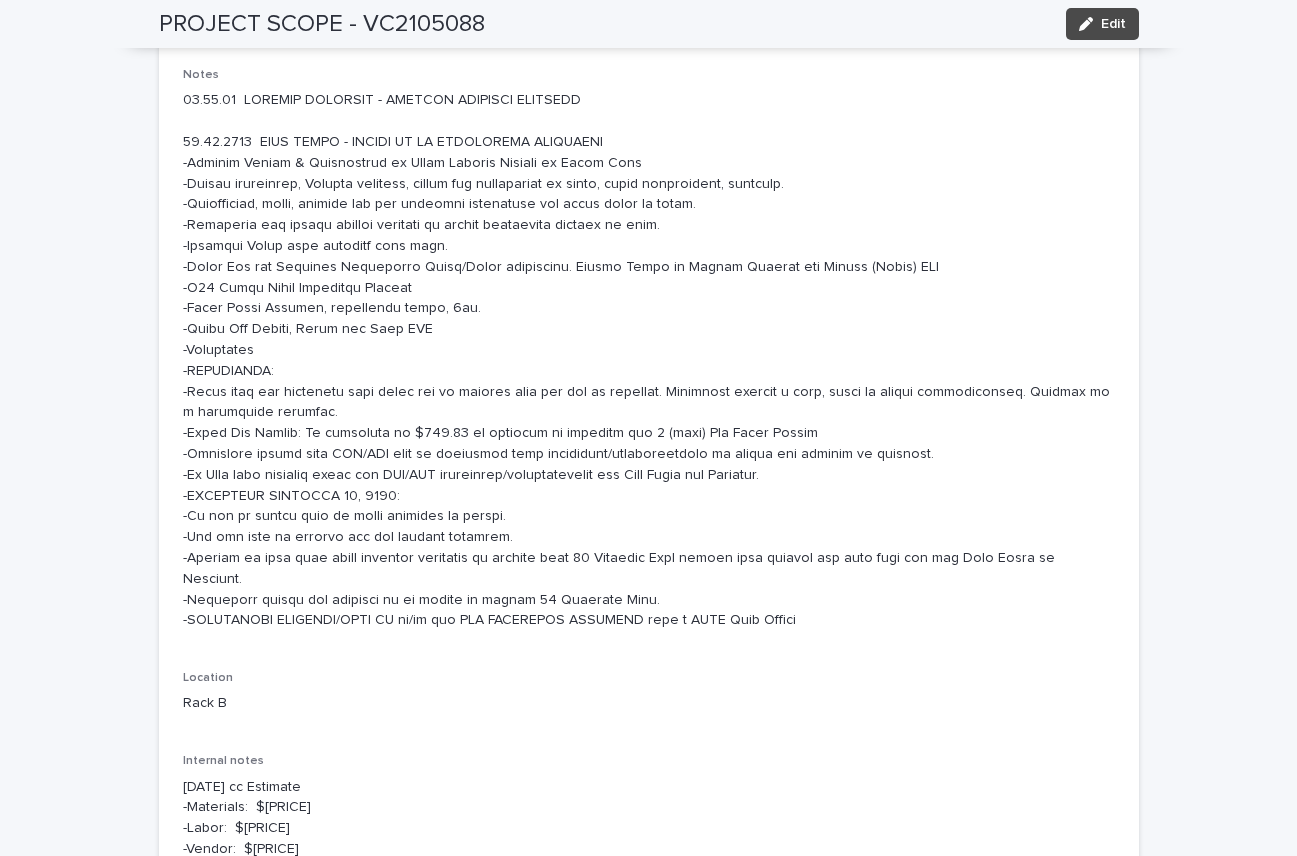 scroll, scrollTop: 269, scrollLeft: 0, axis: vertical 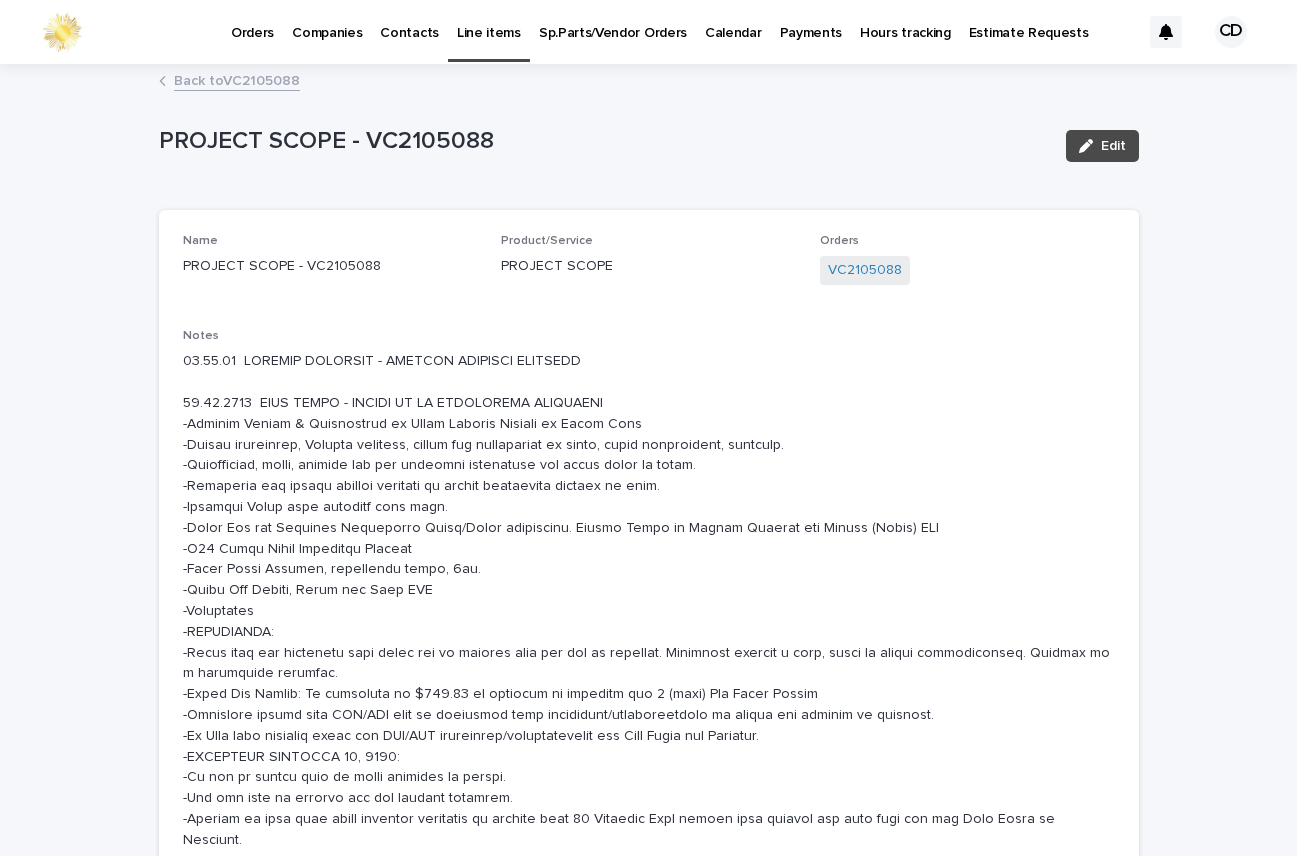 click on "Back to  VC2105088" at bounding box center (237, 79) 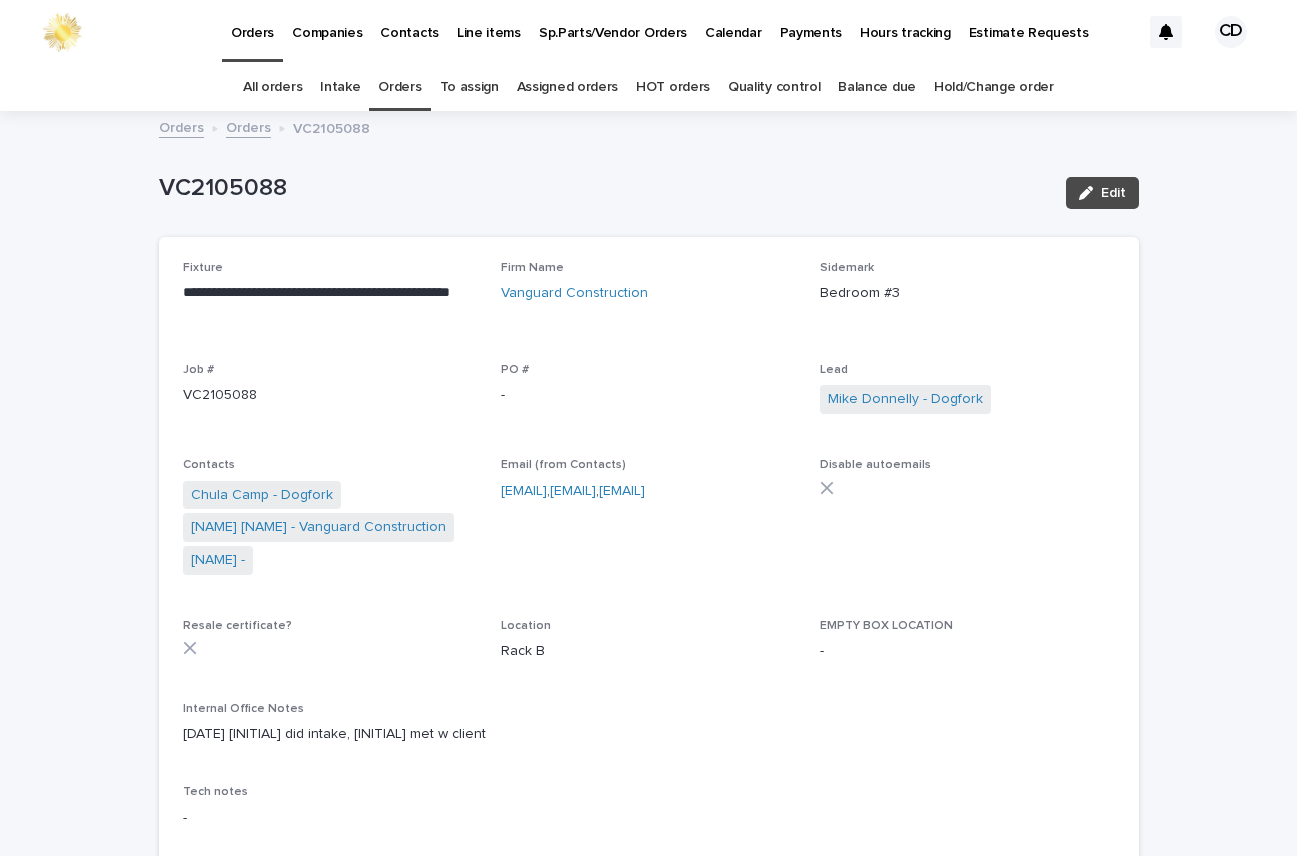 scroll, scrollTop: 64, scrollLeft: 0, axis: vertical 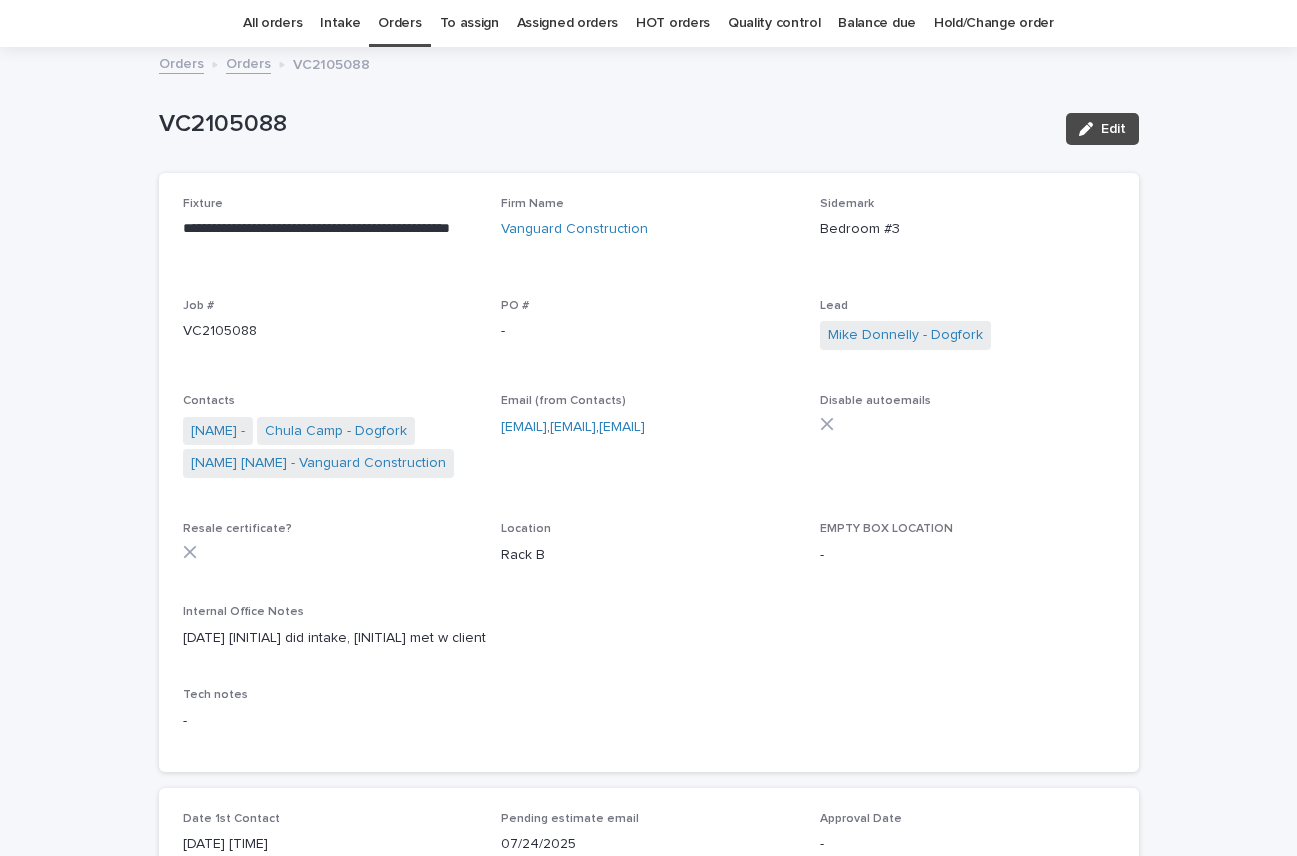 click on "Orders" at bounding box center [399, 23] 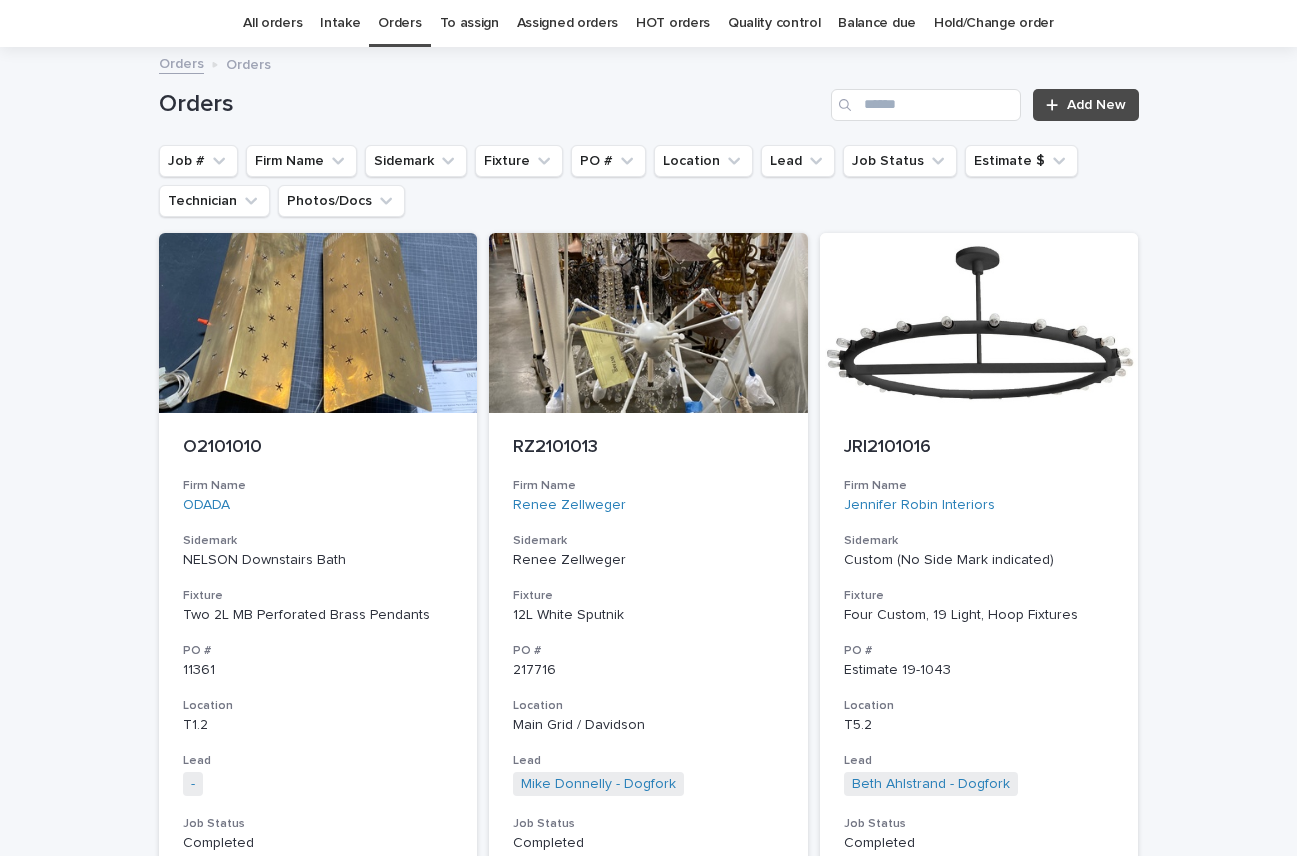 scroll, scrollTop: 0, scrollLeft: 0, axis: both 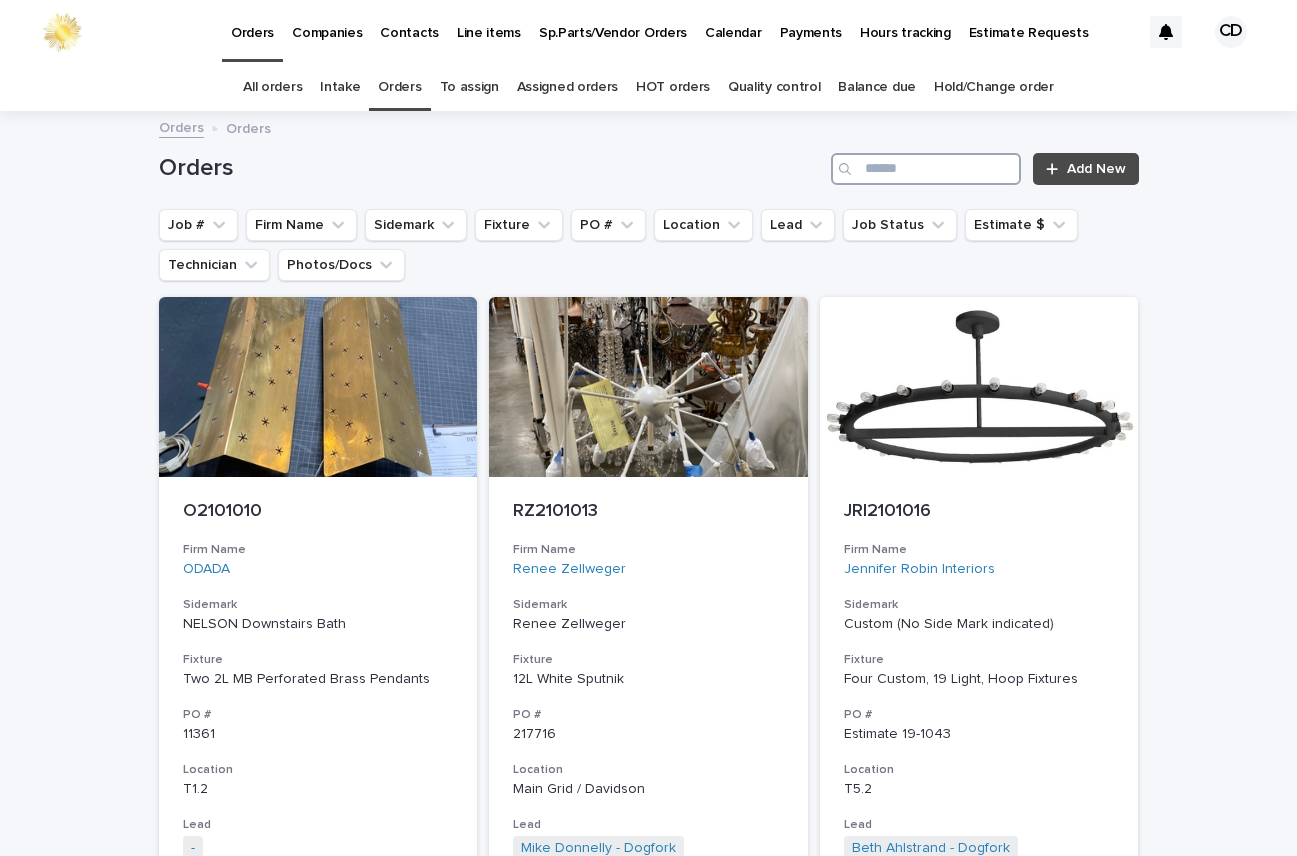 click at bounding box center (926, 169) 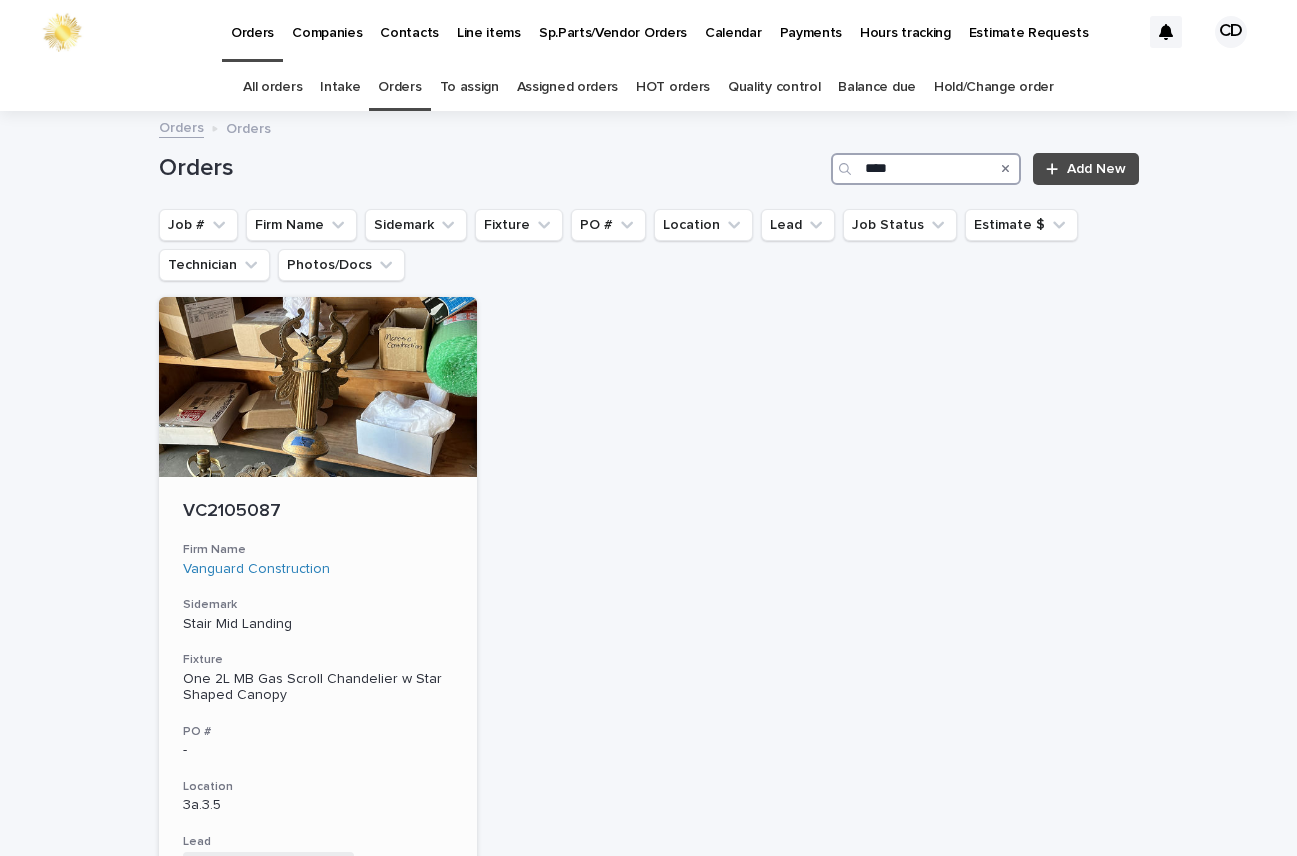 type on "****" 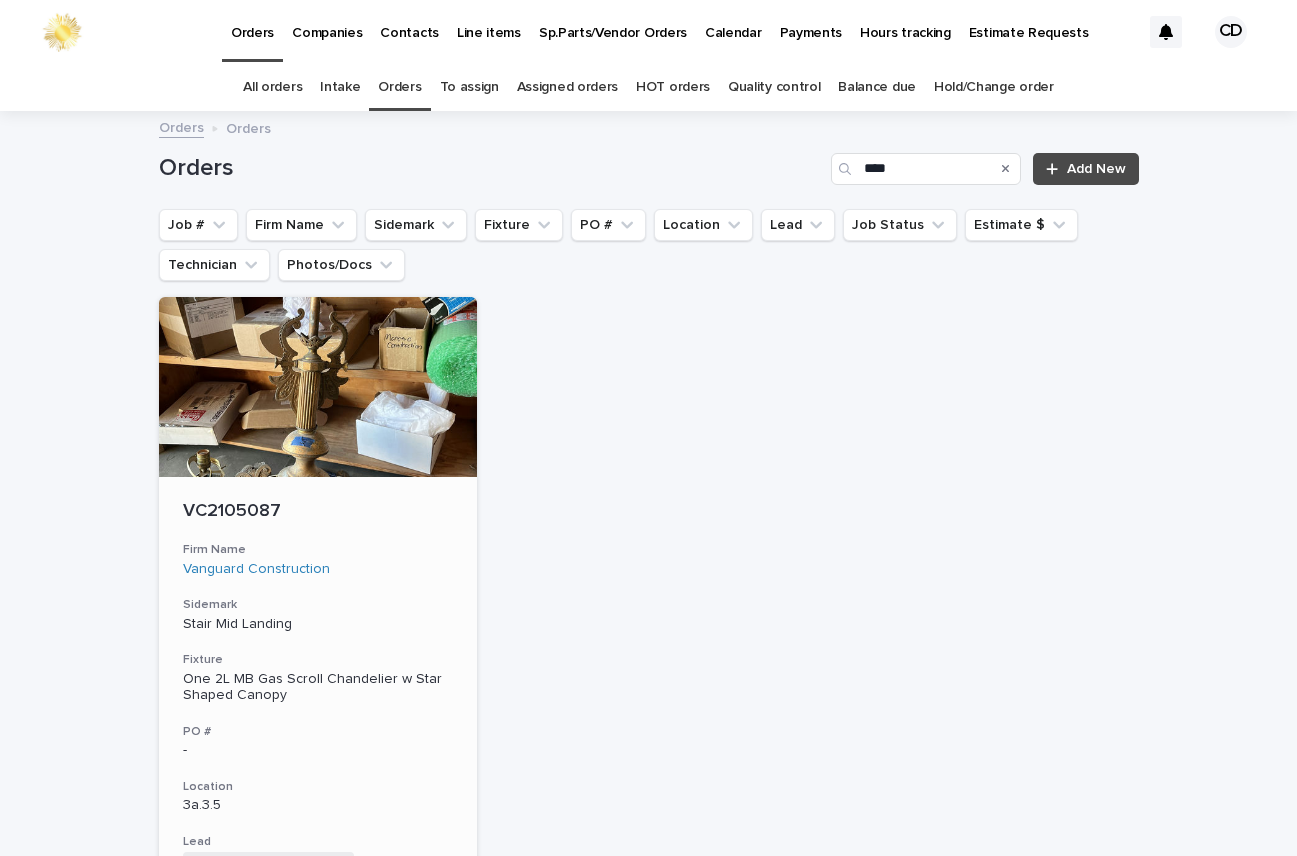click on "Firm Name" at bounding box center [318, 550] 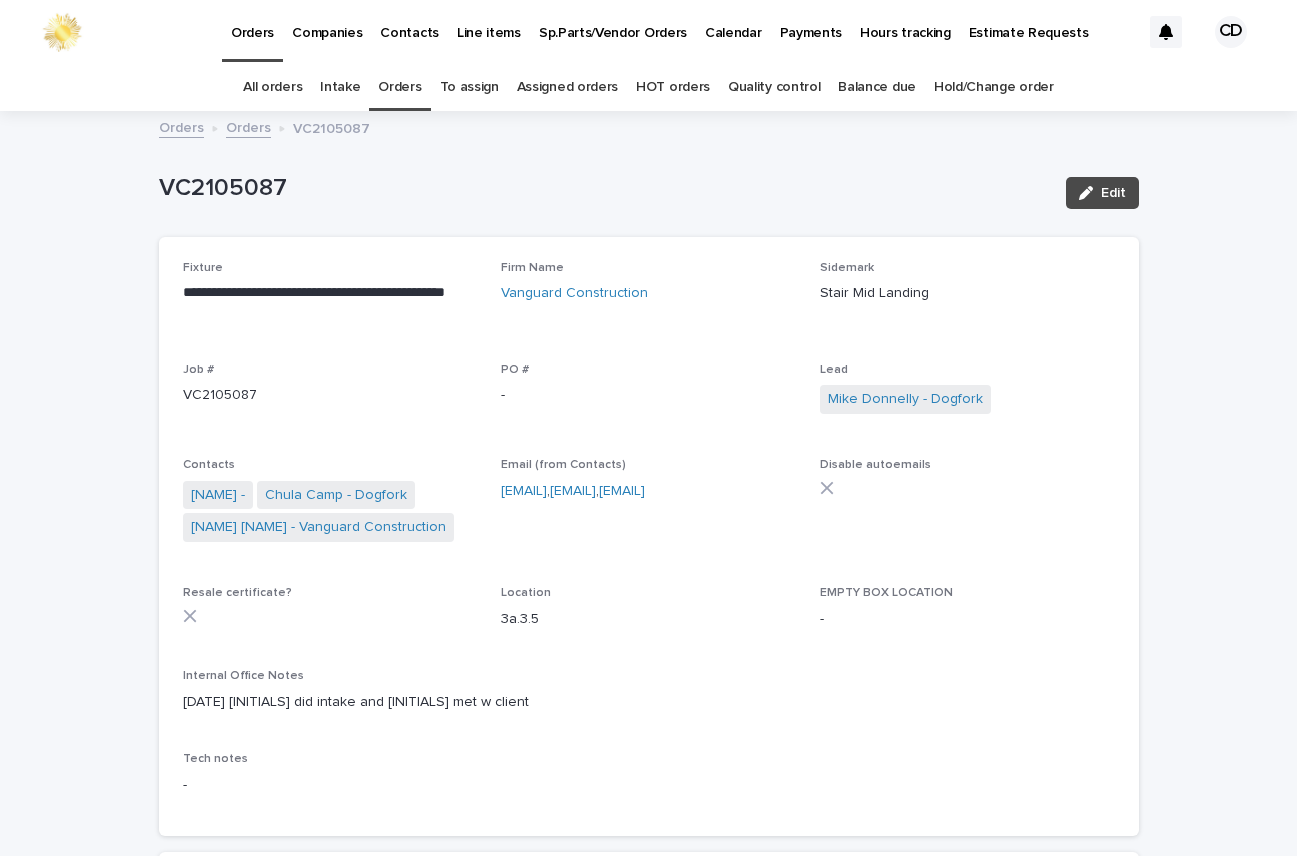 scroll, scrollTop: 64, scrollLeft: 0, axis: vertical 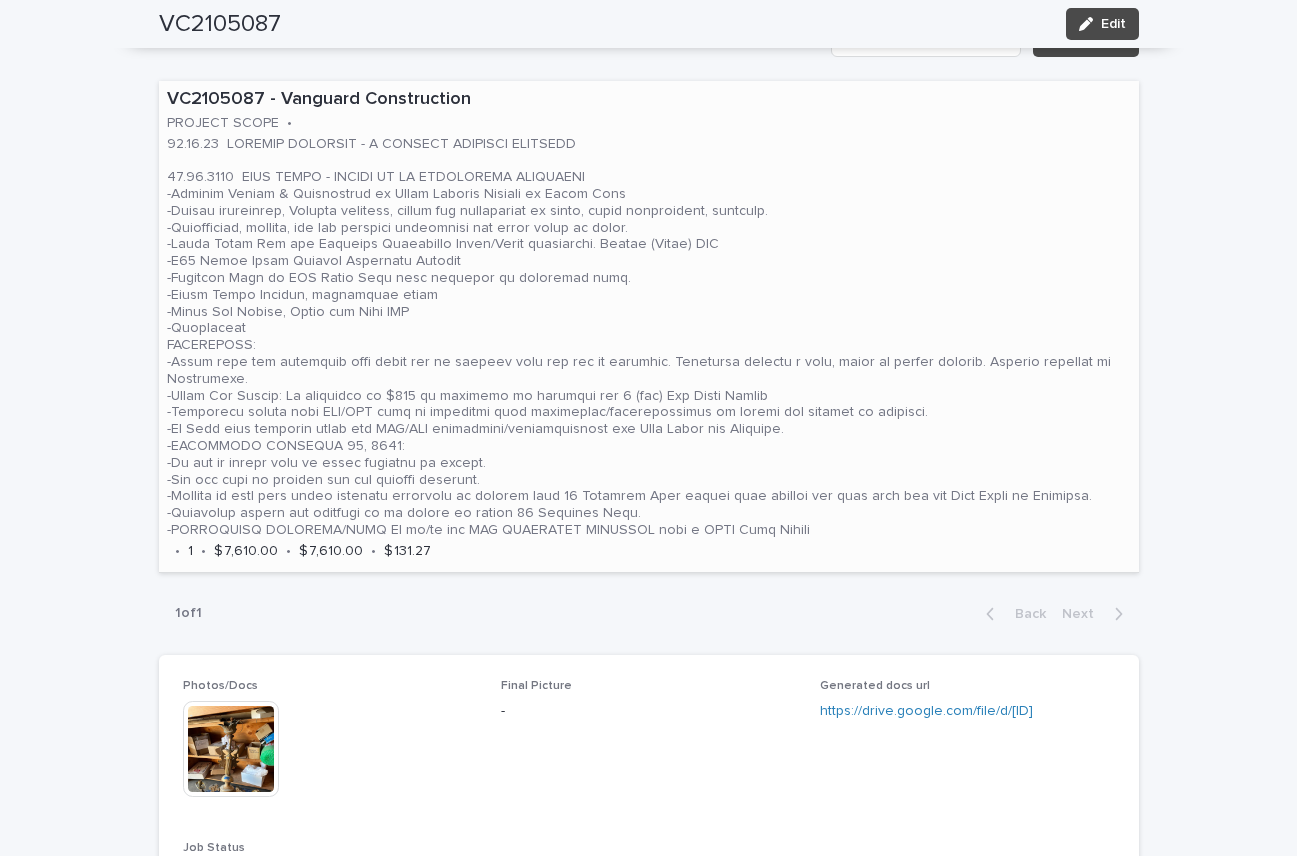 click at bounding box center [649, 337] 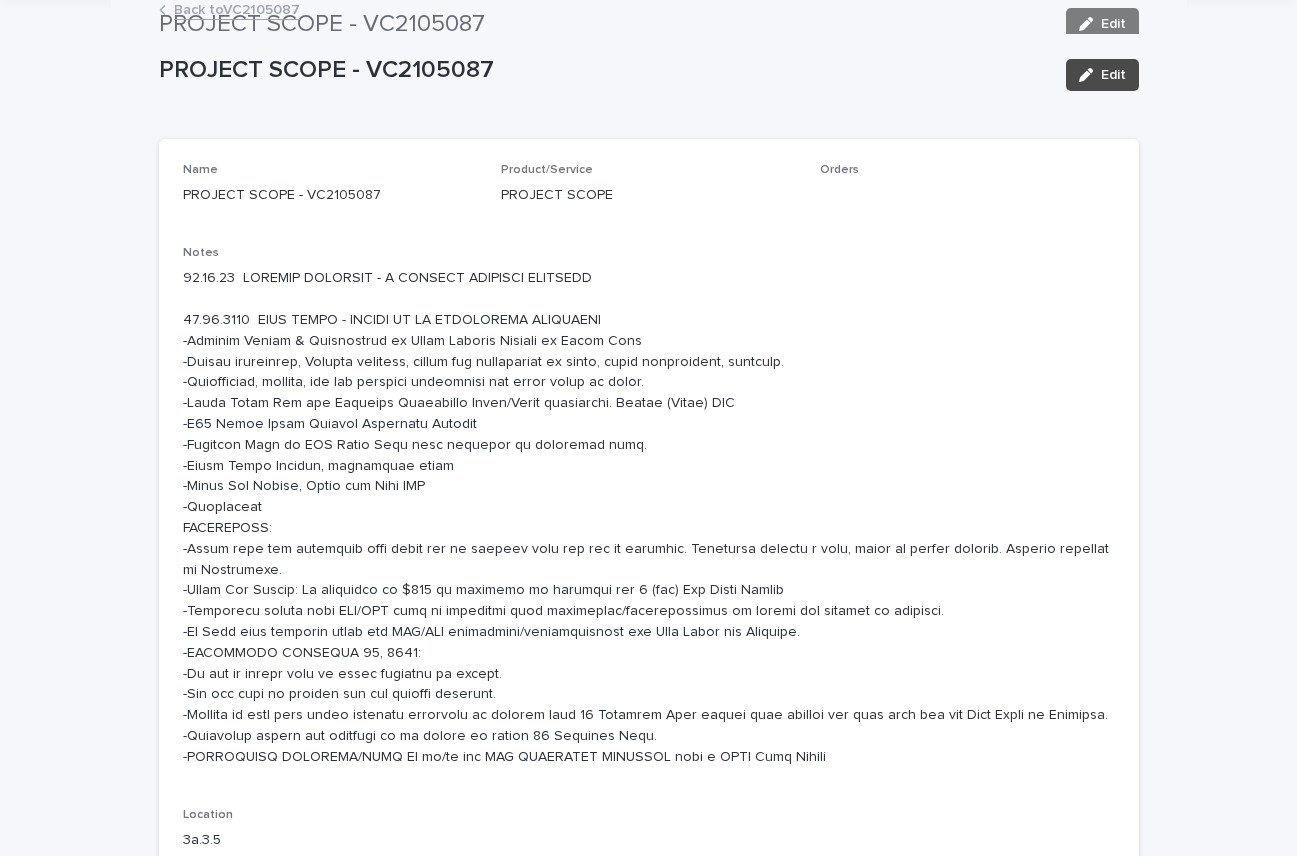 scroll, scrollTop: 0, scrollLeft: 0, axis: both 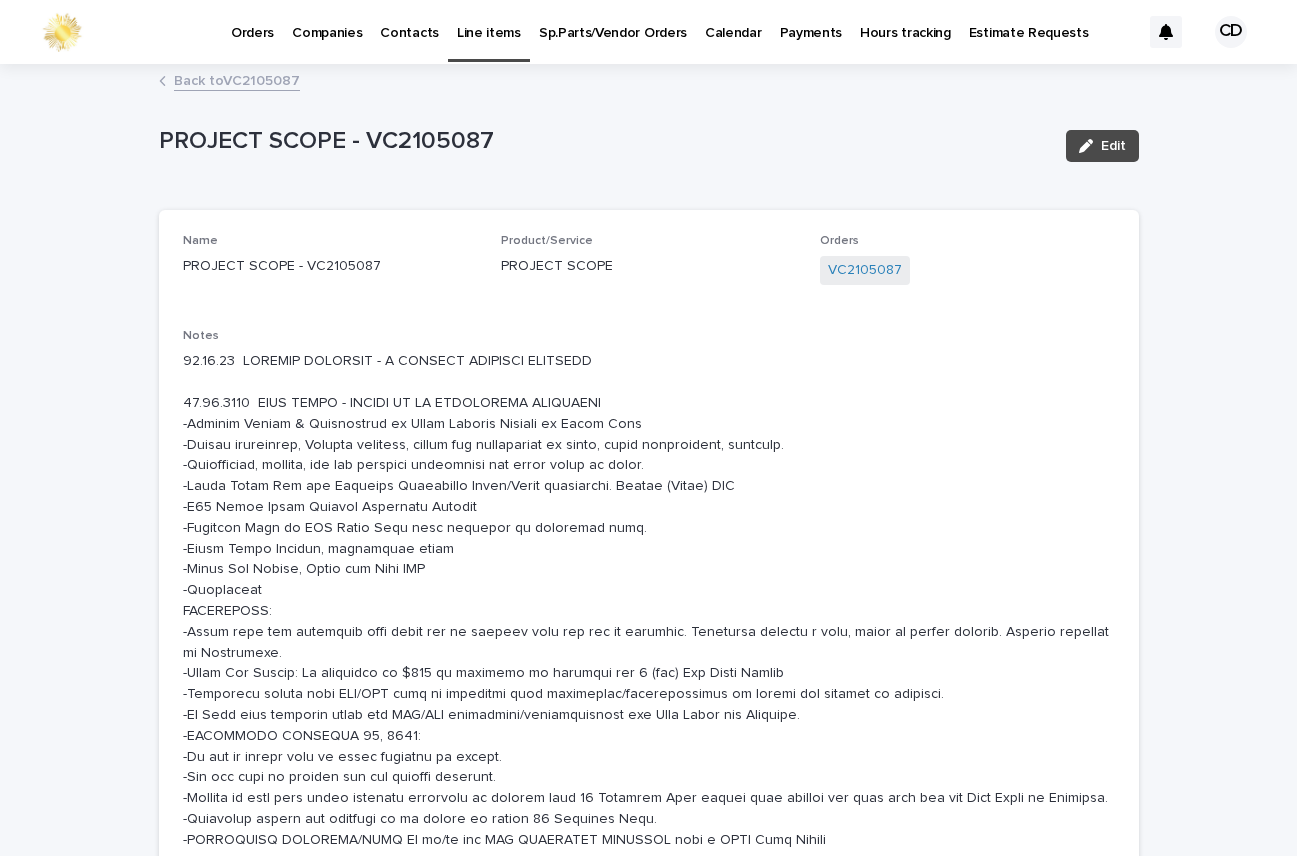 click on "Back to  VC2105087" at bounding box center [237, 79] 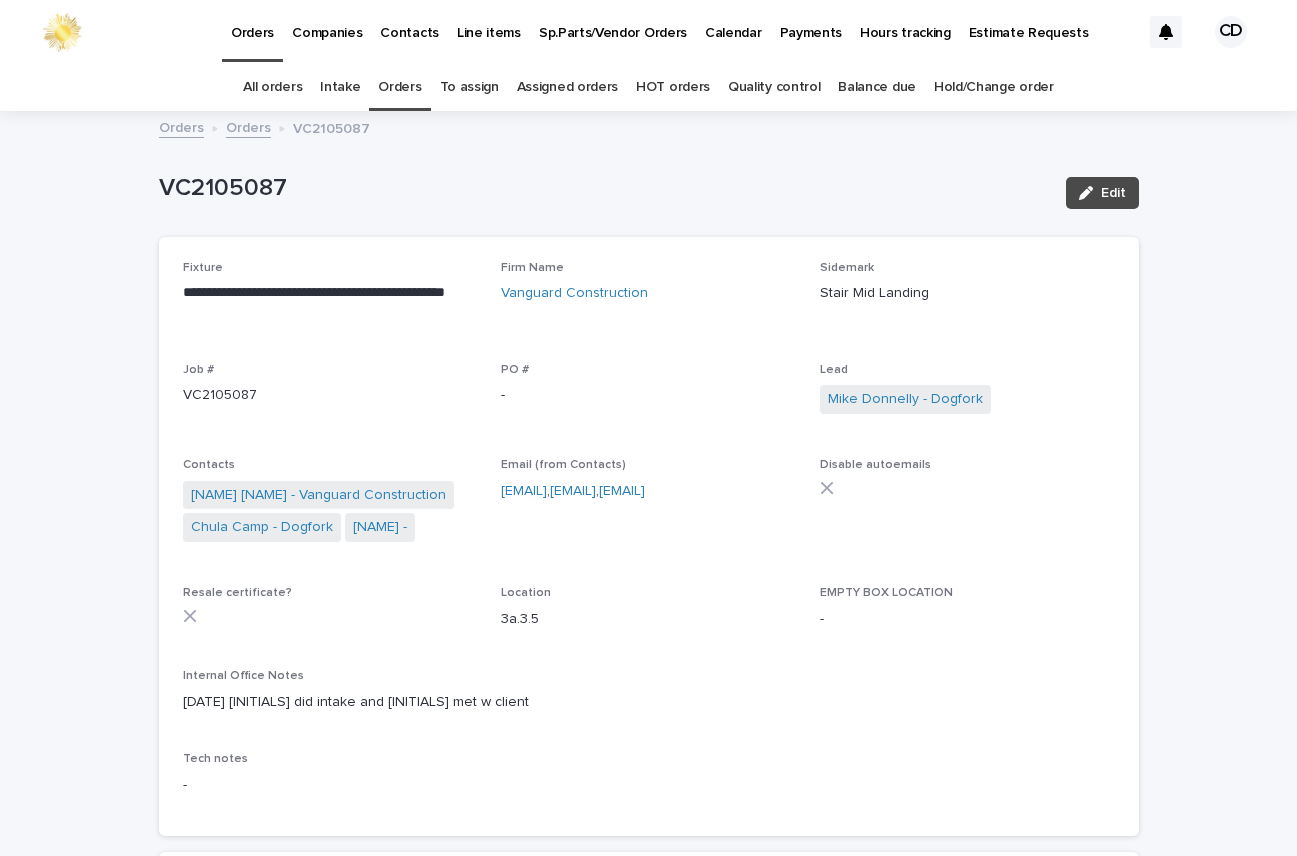 scroll, scrollTop: 64, scrollLeft: 0, axis: vertical 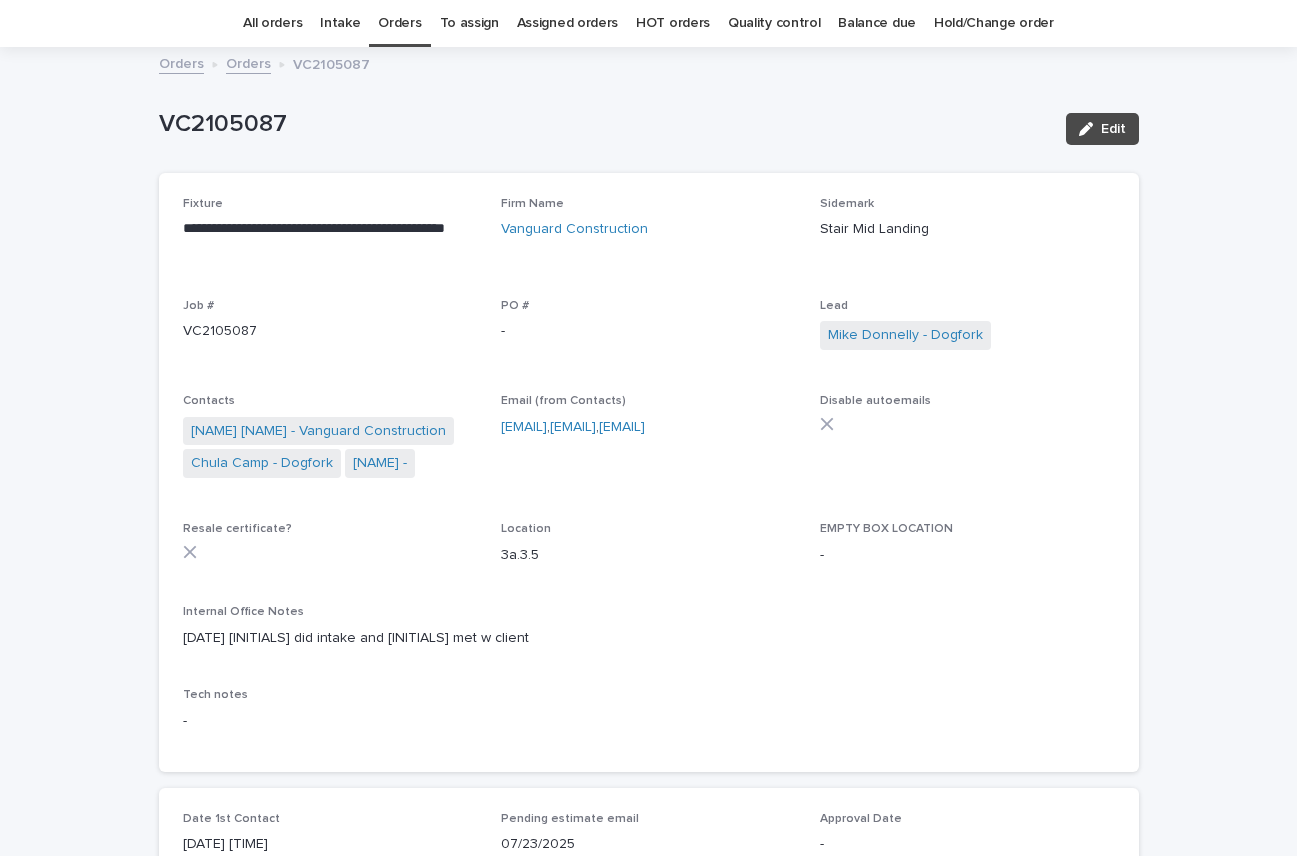 click on "Orders" at bounding box center (399, 23) 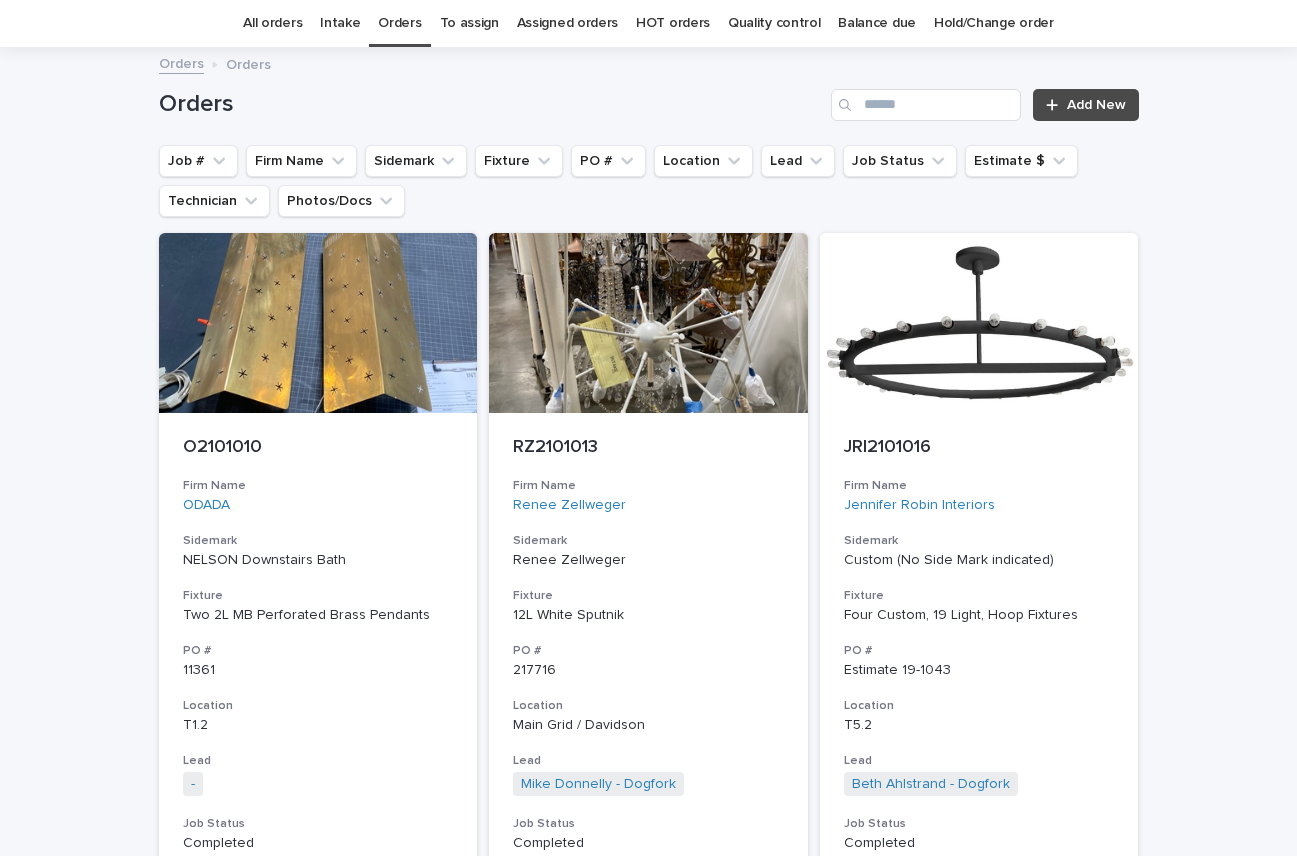 scroll, scrollTop: 0, scrollLeft: 0, axis: both 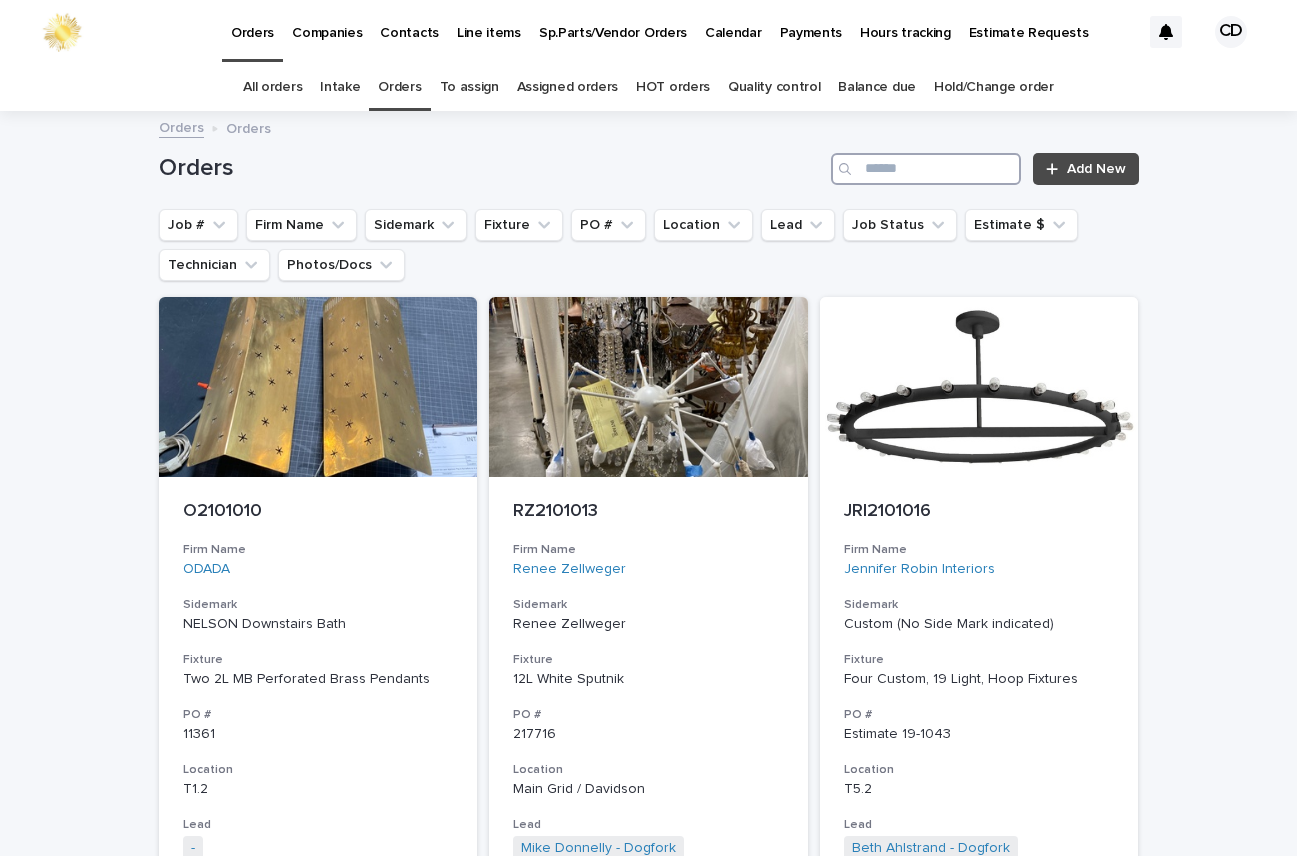 click at bounding box center [926, 169] 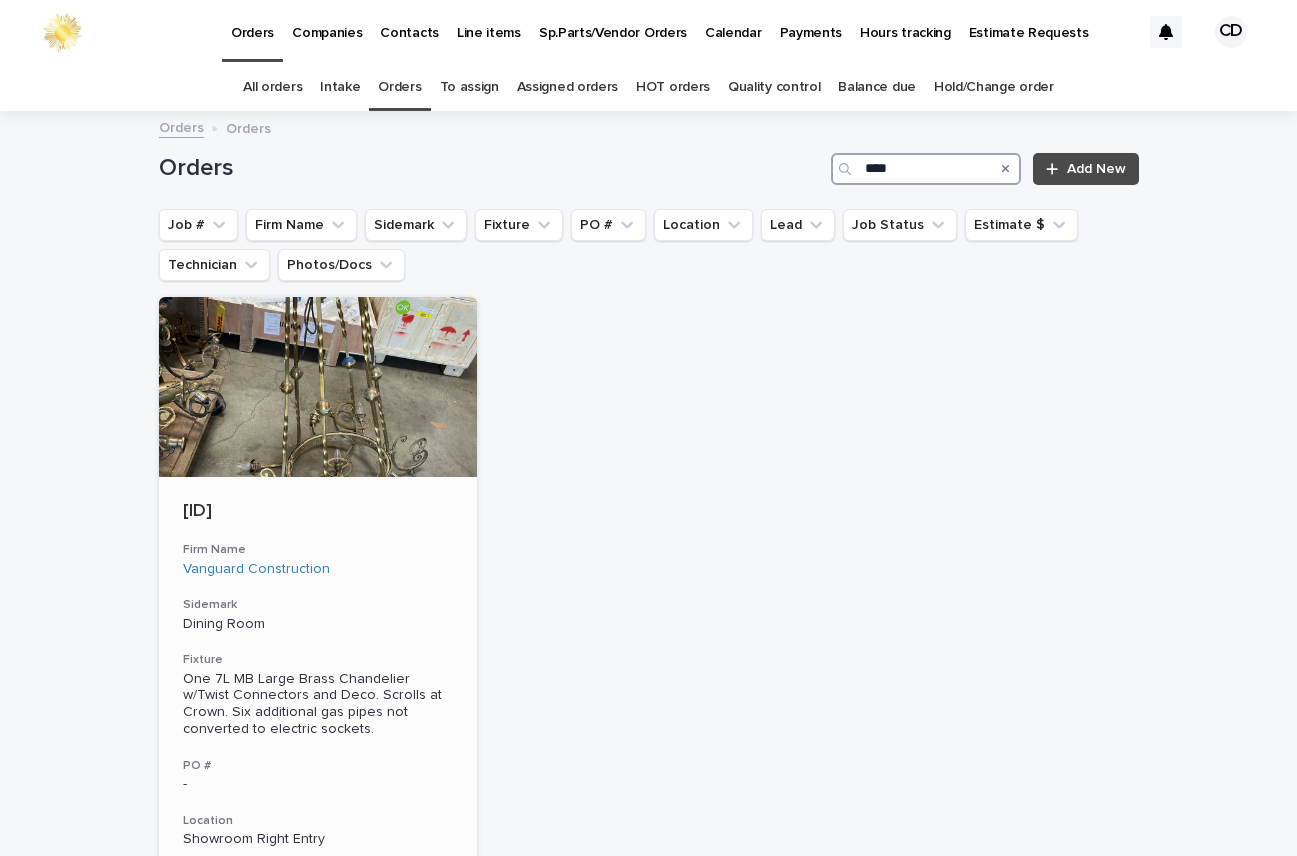 type on "****" 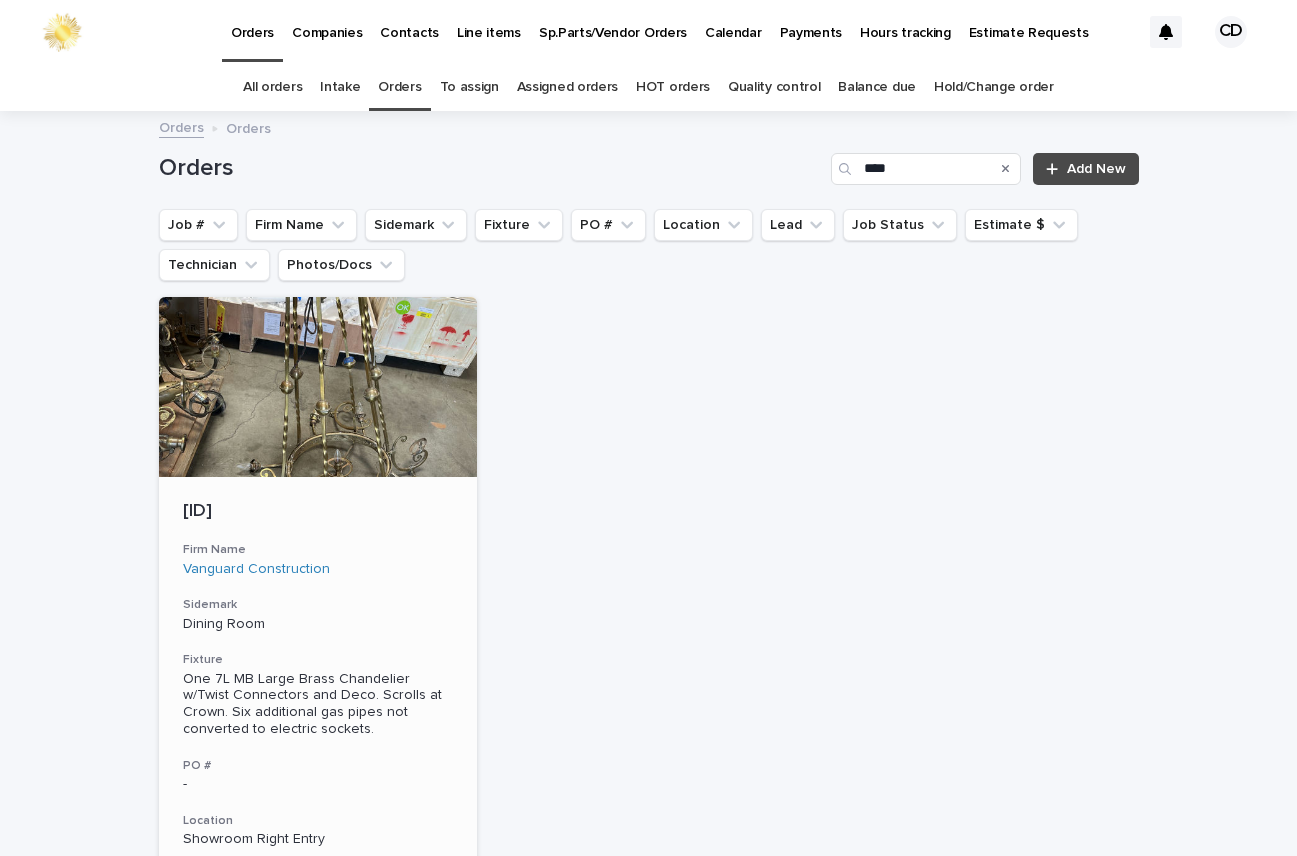click on "[ID]" at bounding box center [318, 512] 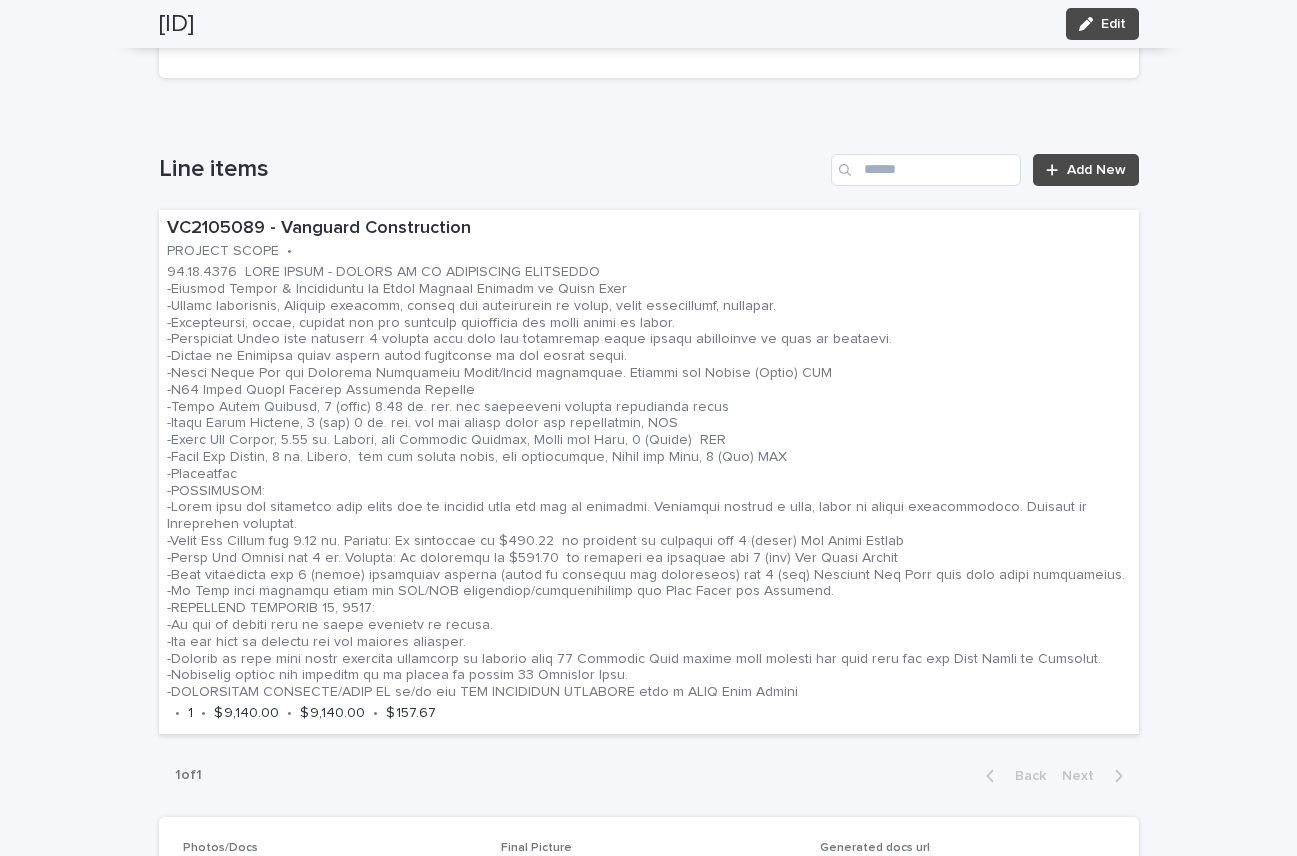 scroll, scrollTop: 1271, scrollLeft: 0, axis: vertical 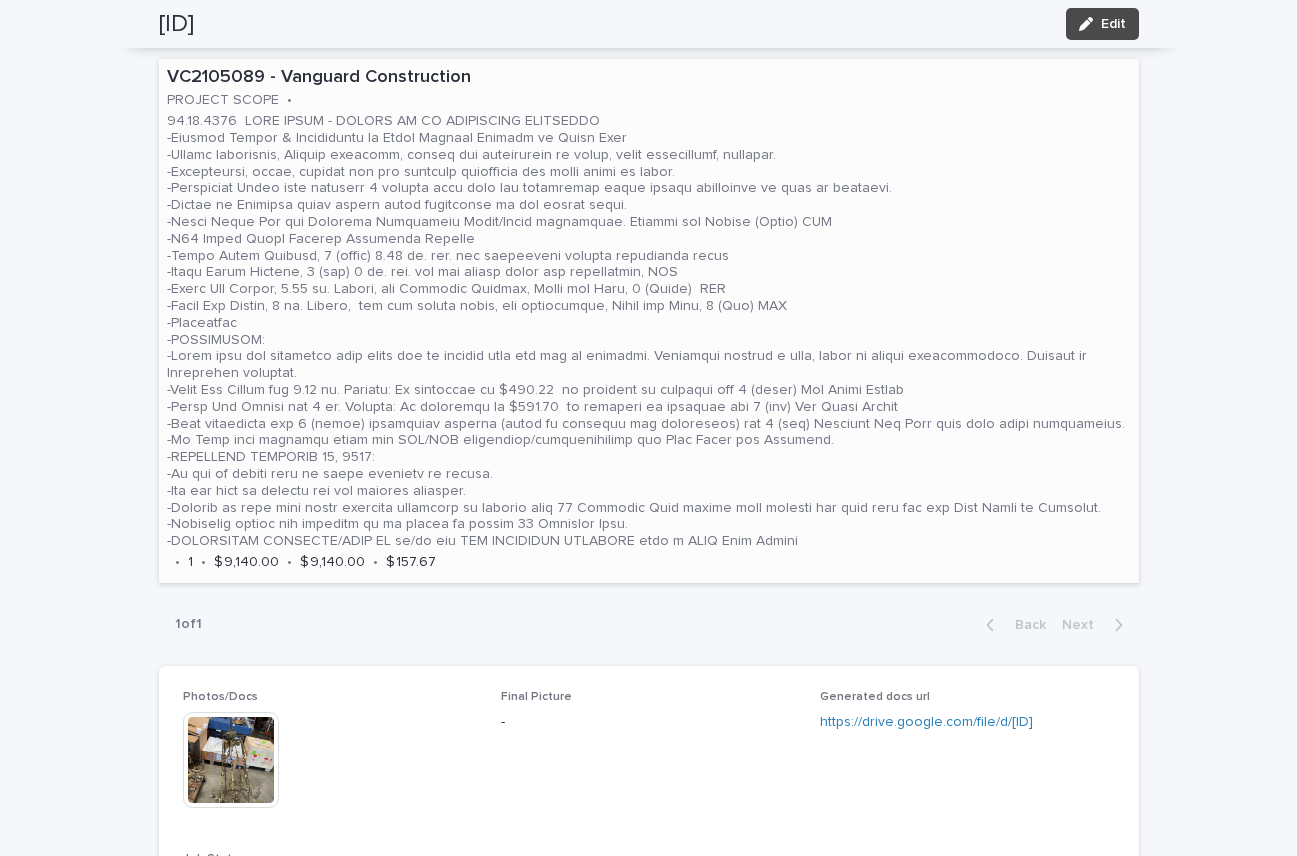 click at bounding box center (649, 331) 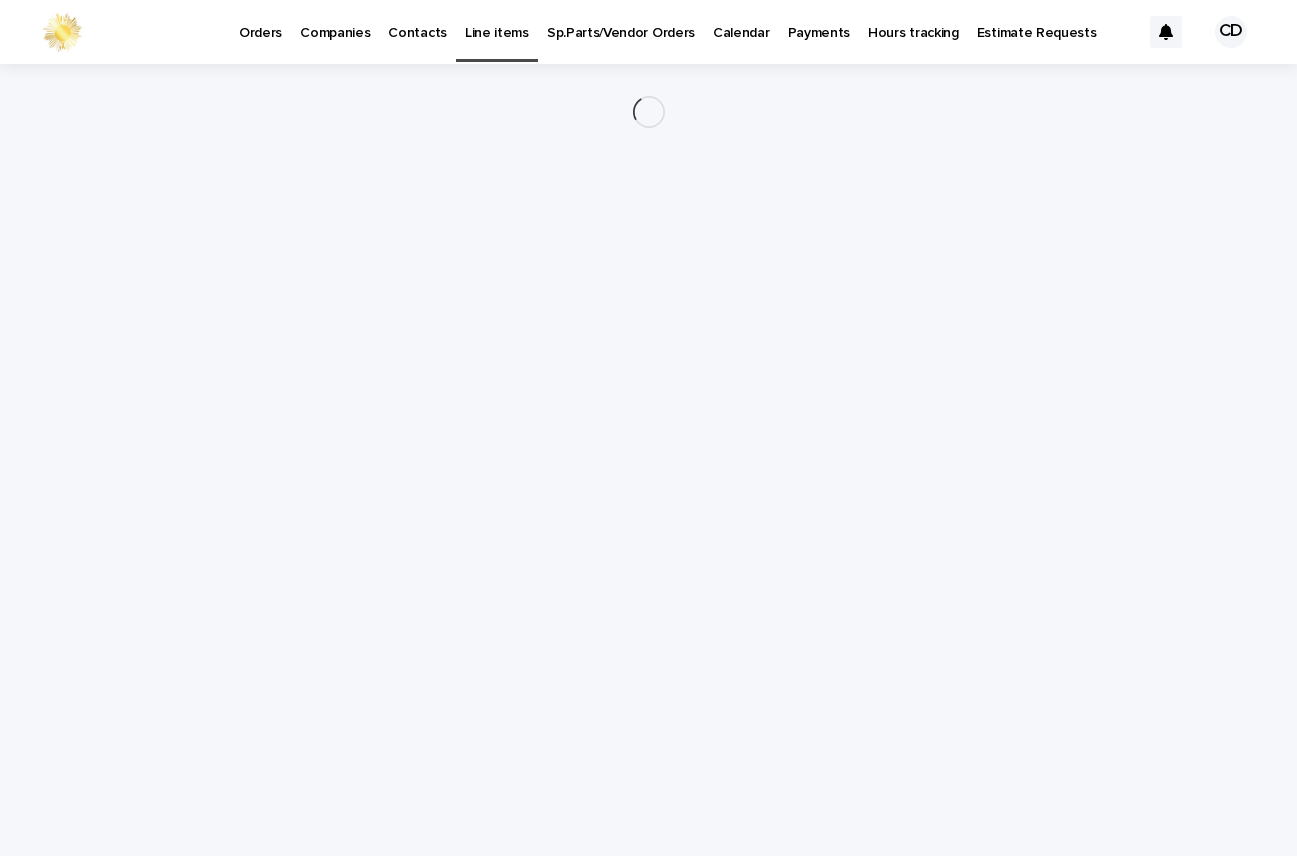 scroll, scrollTop: 0, scrollLeft: 0, axis: both 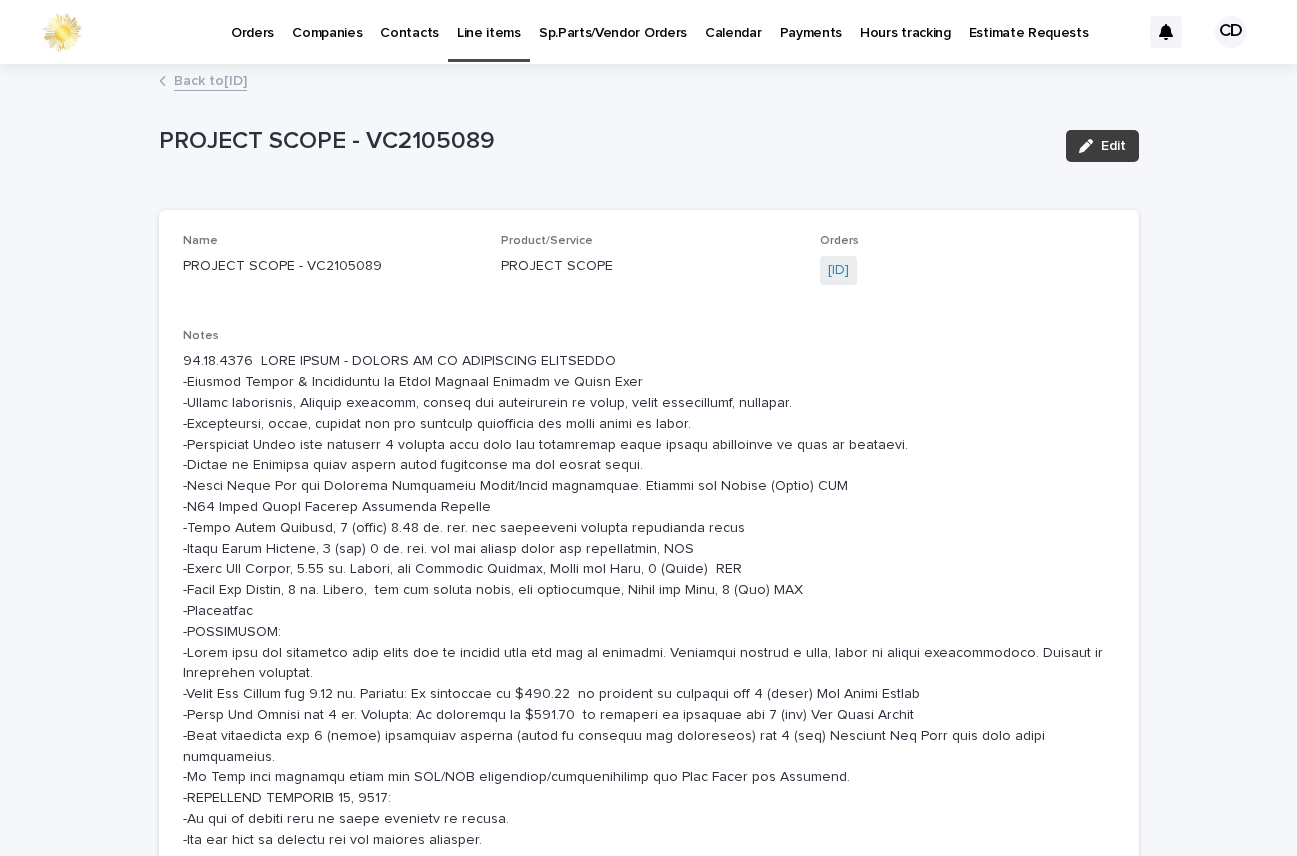 click on "Edit" at bounding box center [1113, 146] 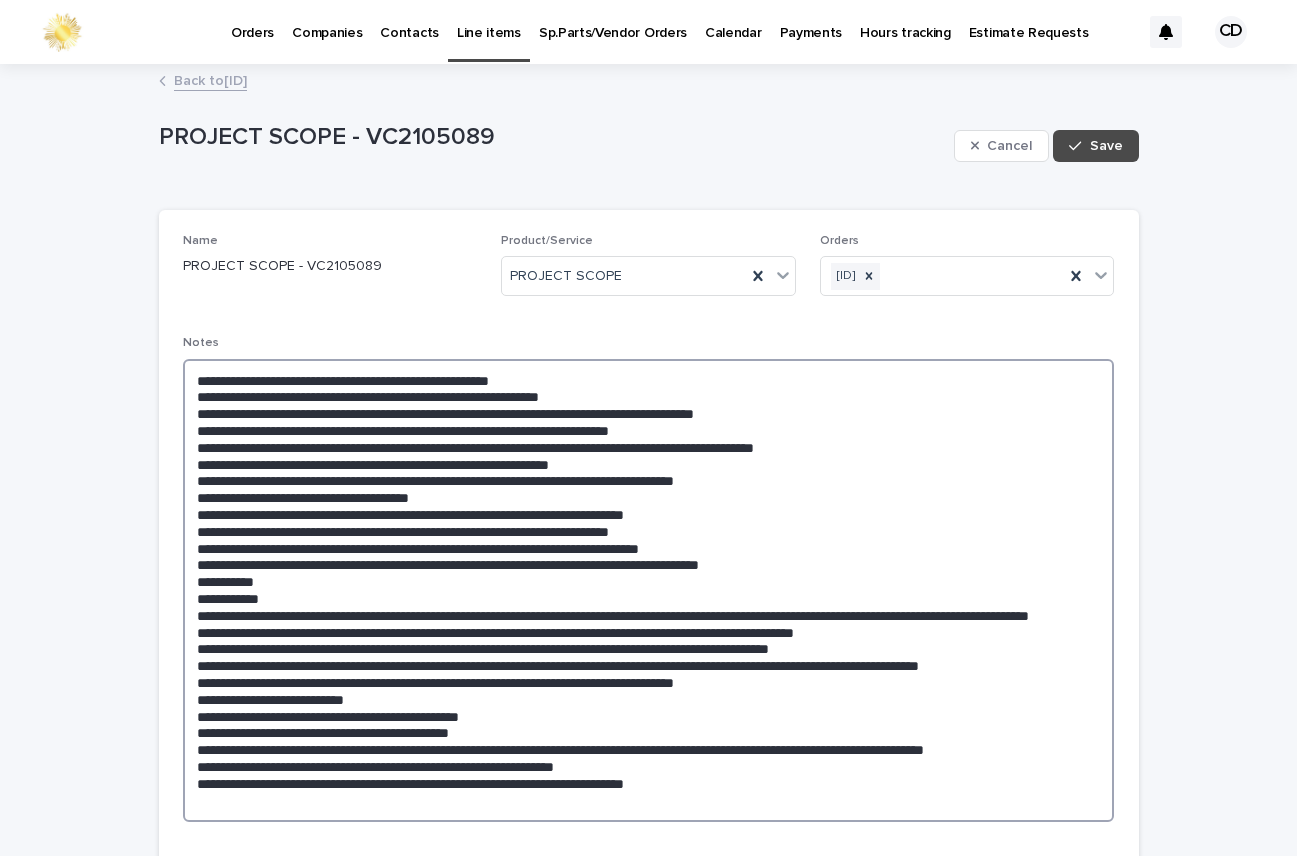 click at bounding box center [649, 590] 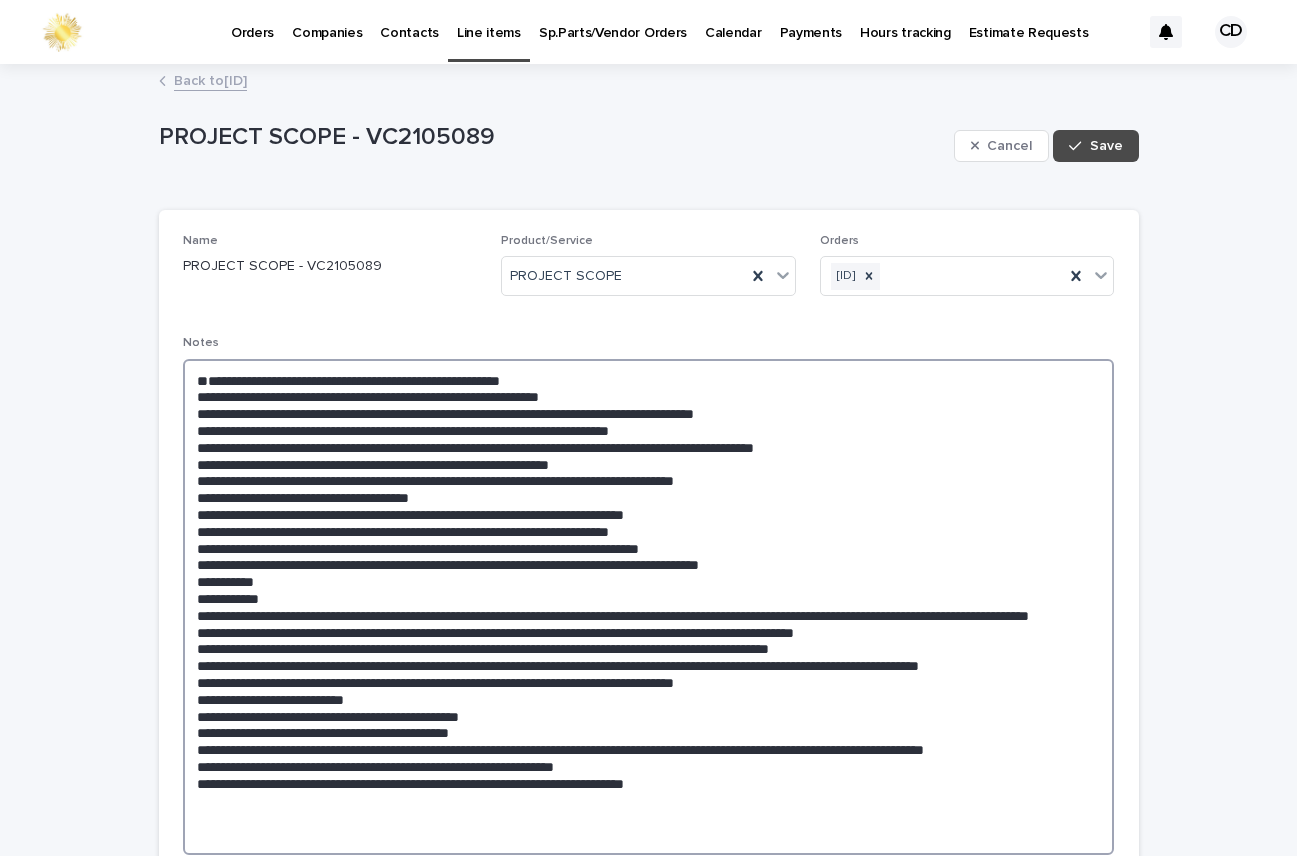 click at bounding box center (649, 607) 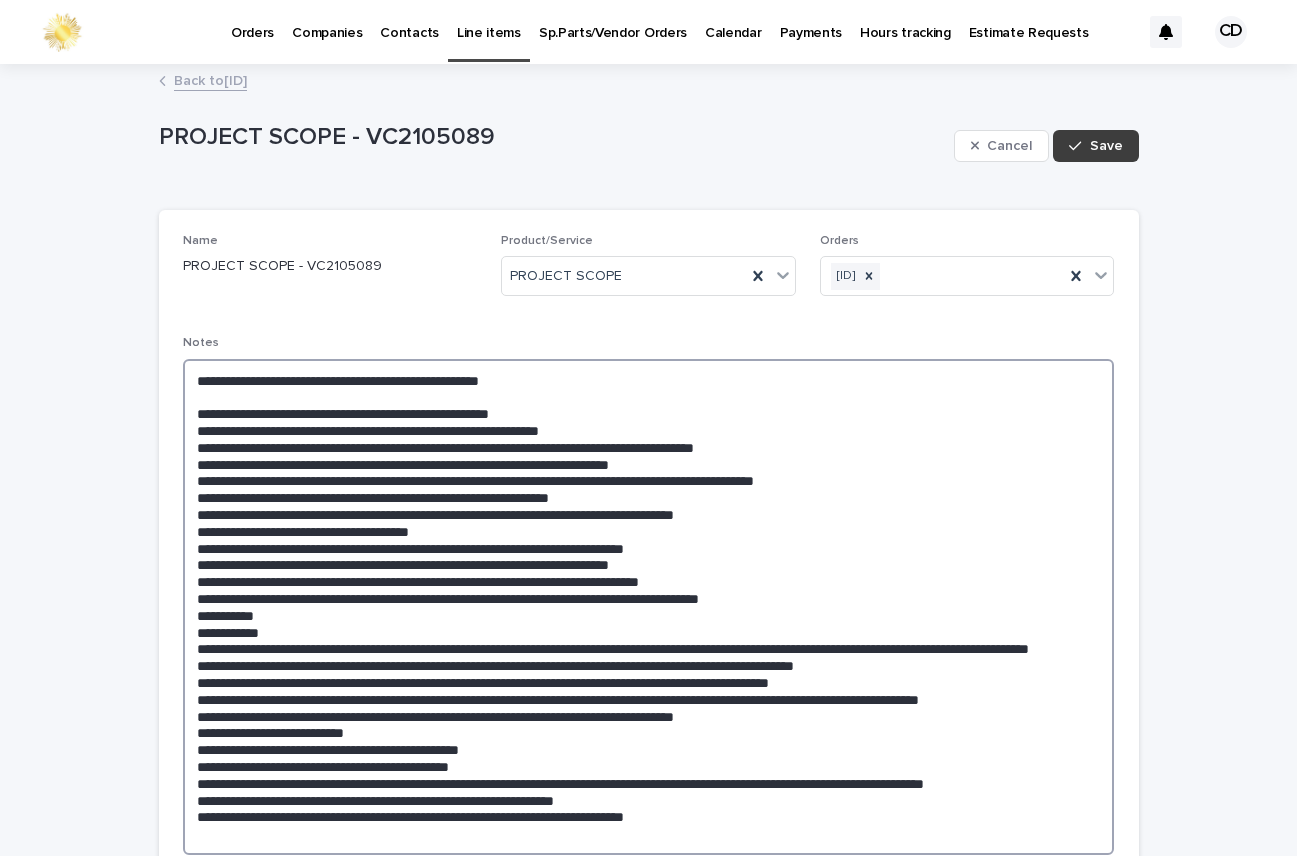 type on "**********" 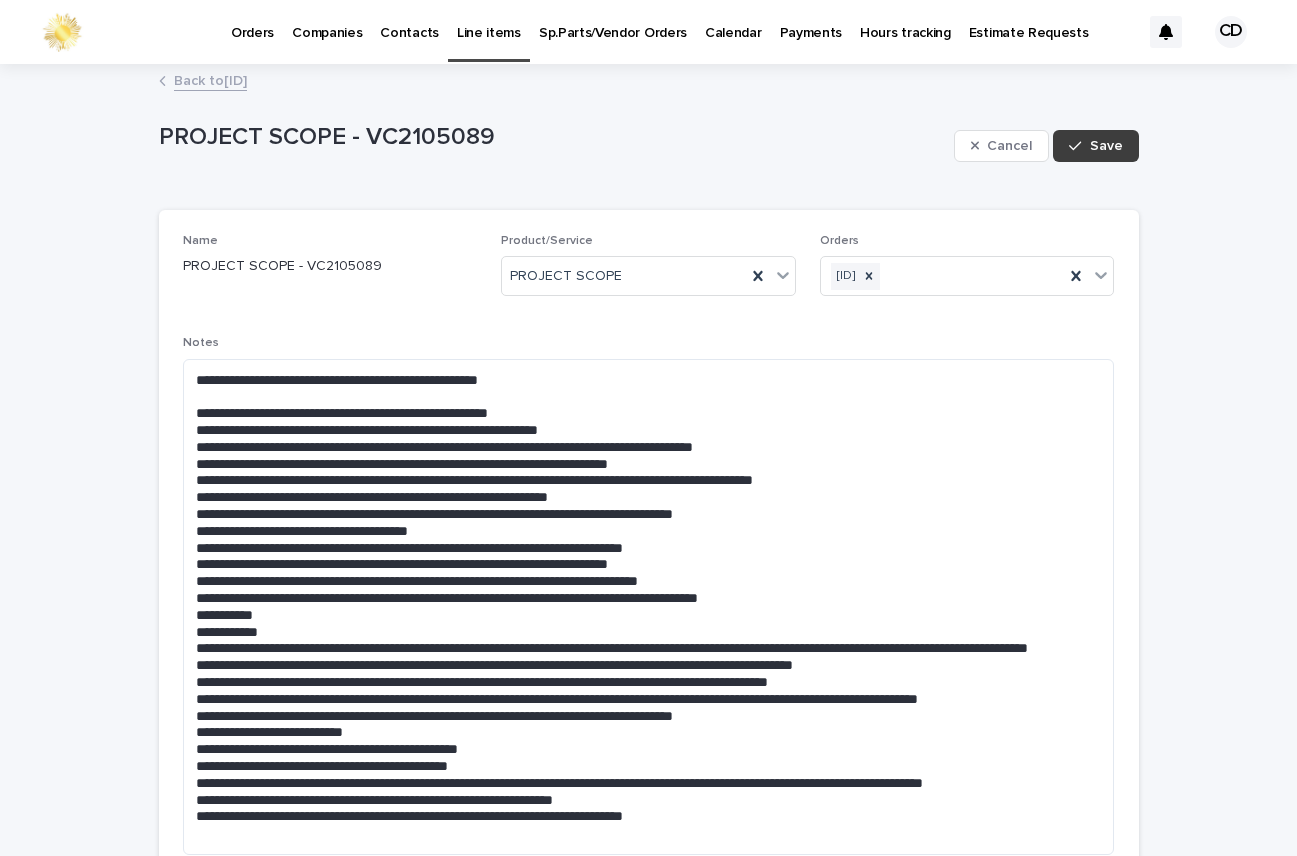 click on "Save" at bounding box center [1095, 146] 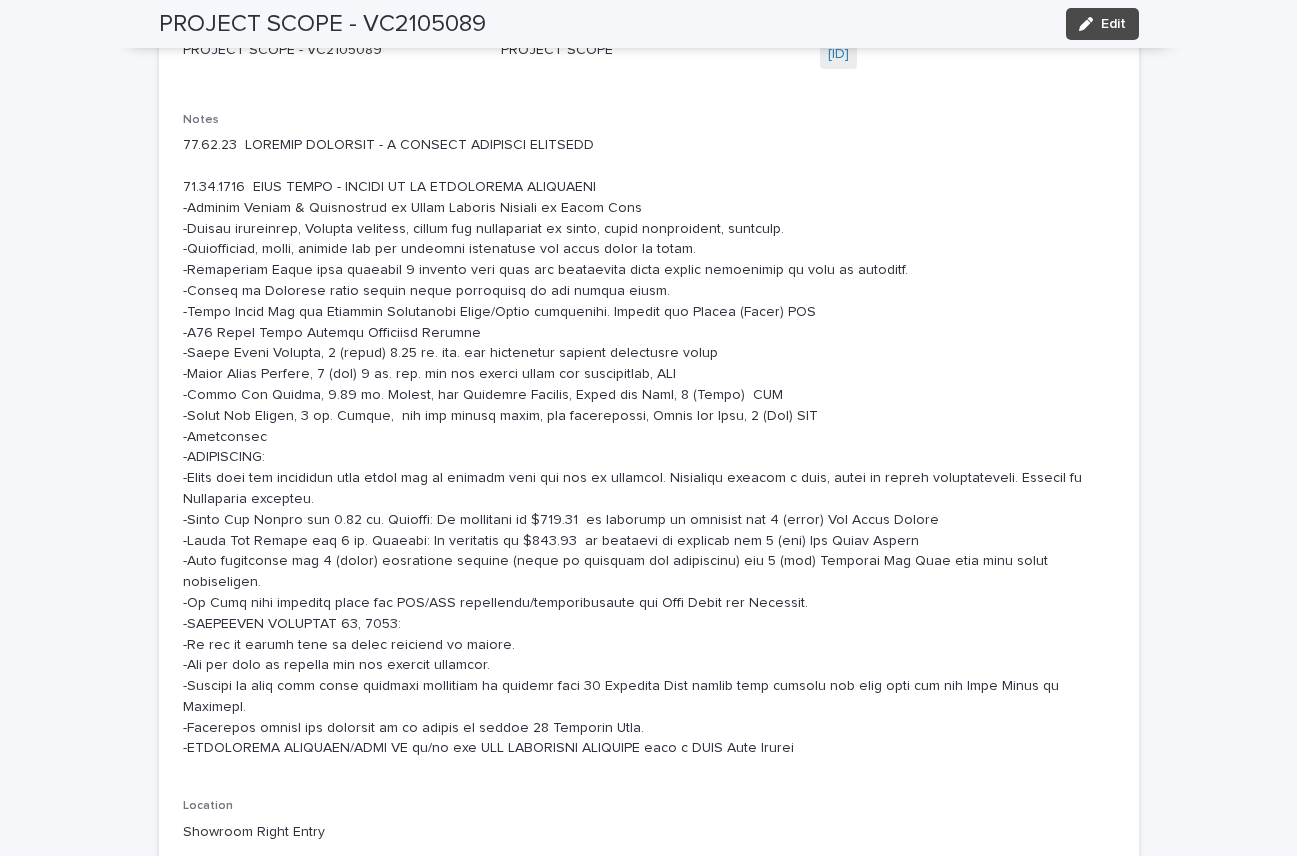 scroll, scrollTop: 229, scrollLeft: 0, axis: vertical 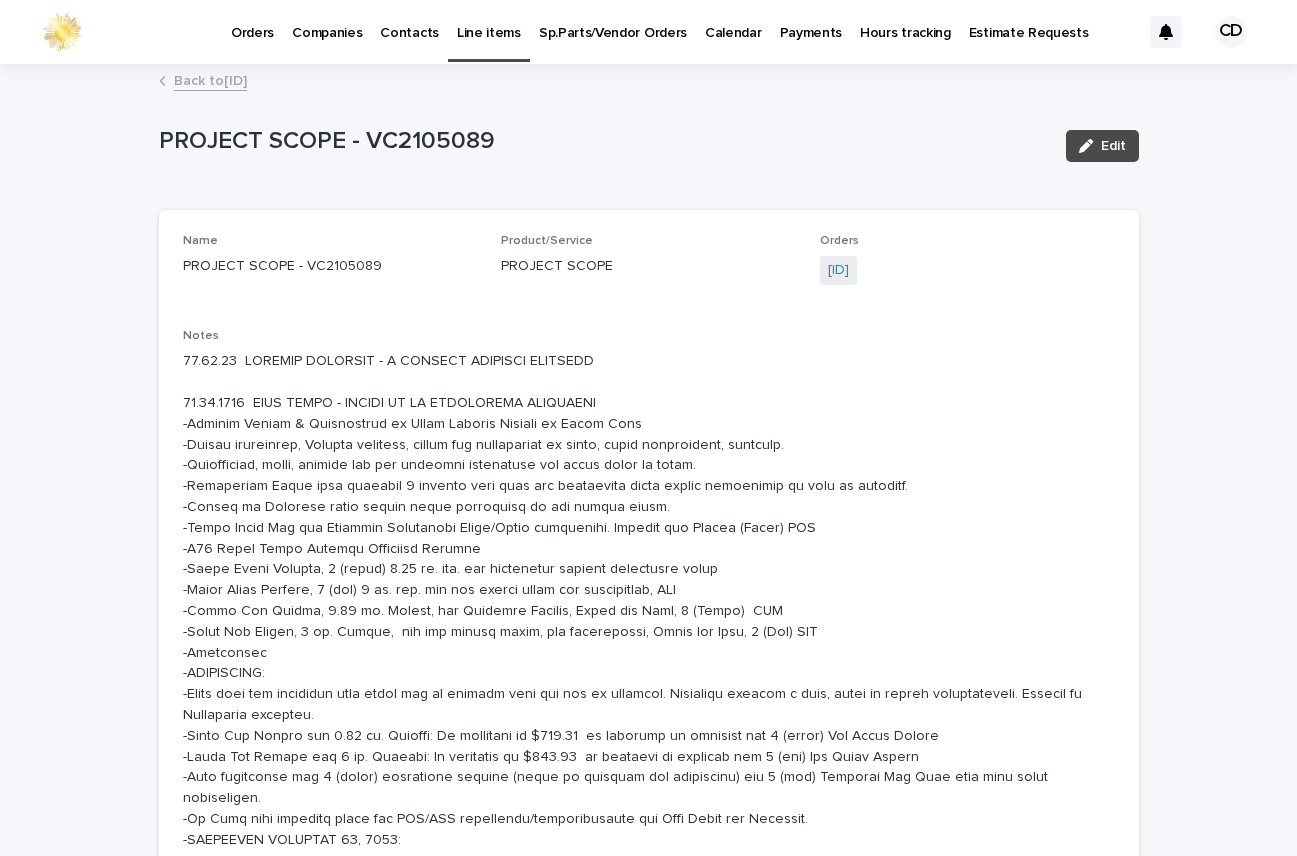 click on "Back to  VC2105089" at bounding box center (210, 79) 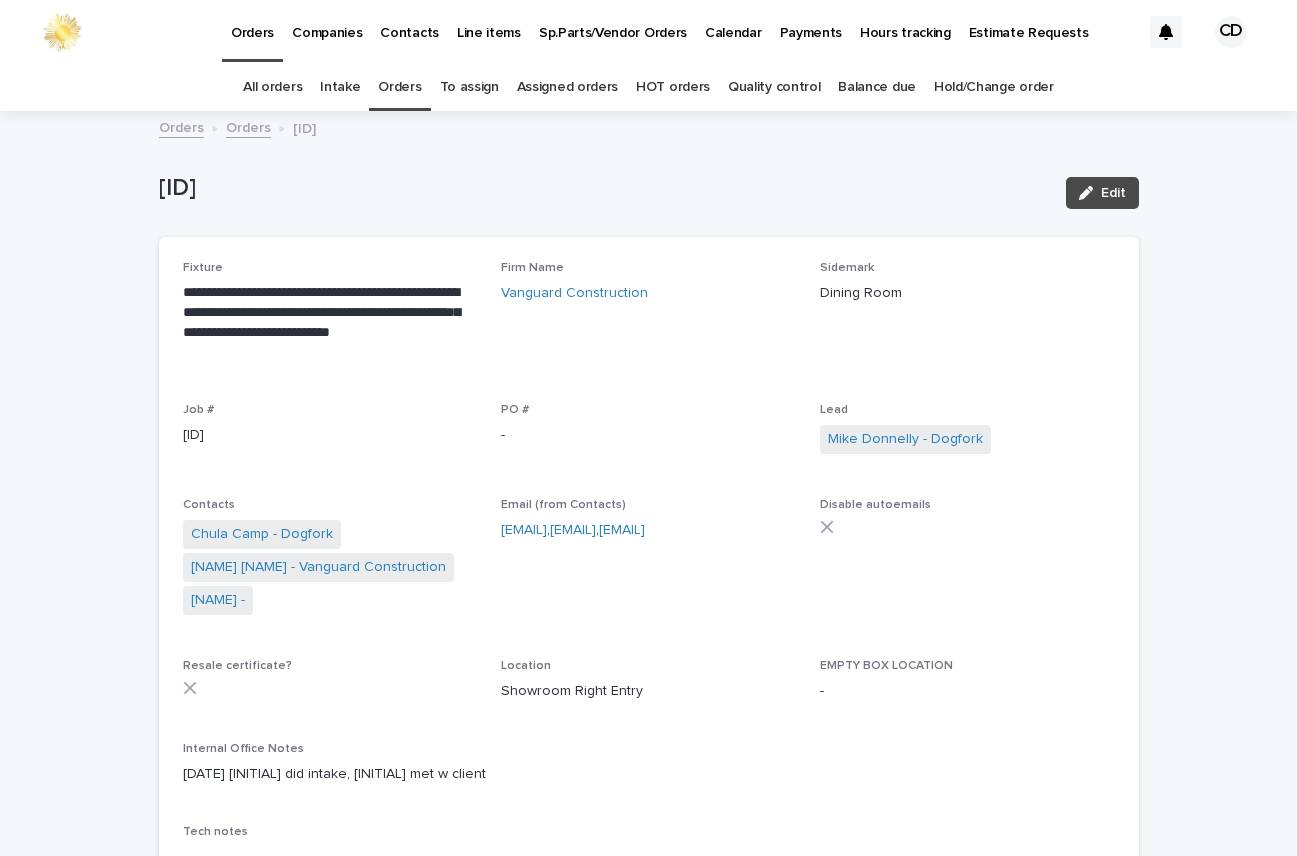 scroll, scrollTop: 64, scrollLeft: 0, axis: vertical 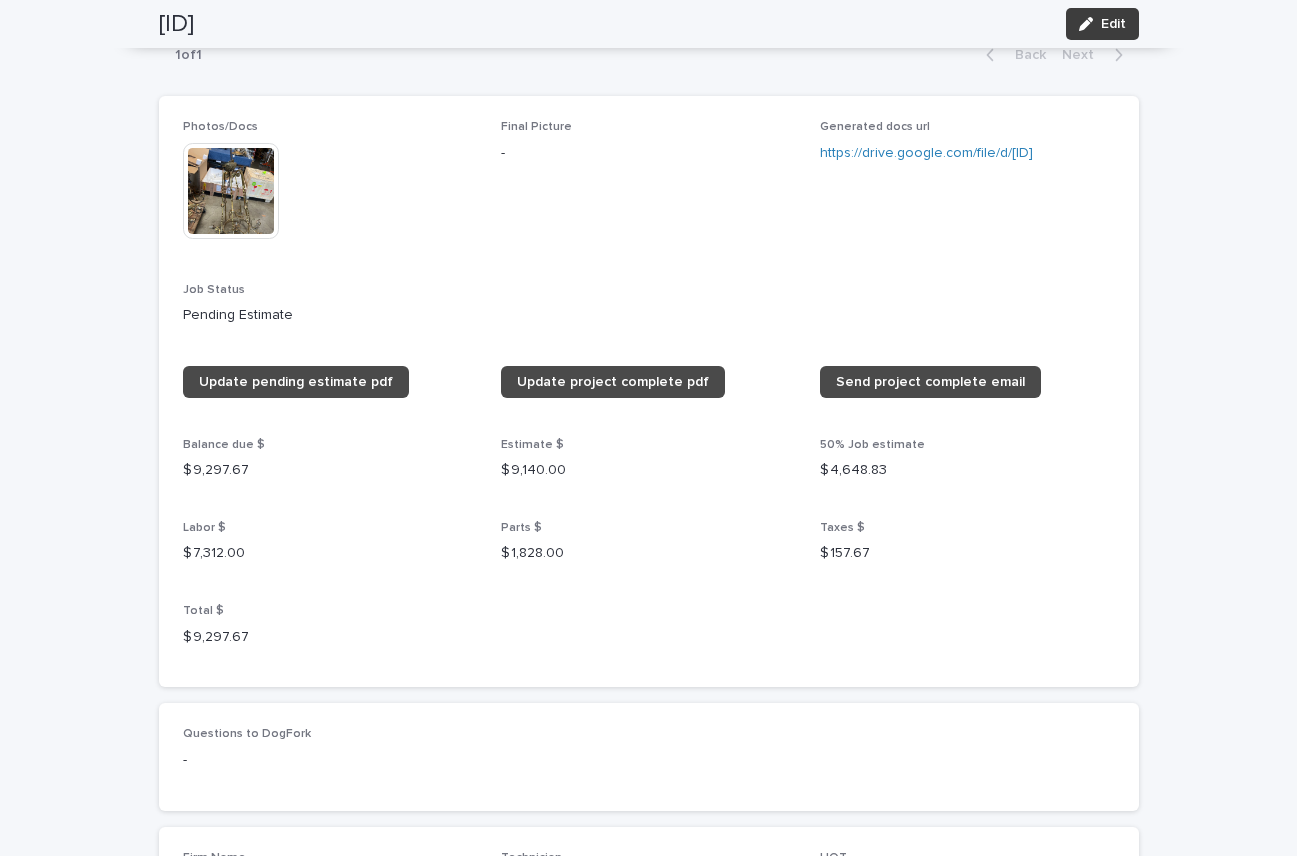 click on "Edit" at bounding box center (1113, 24) 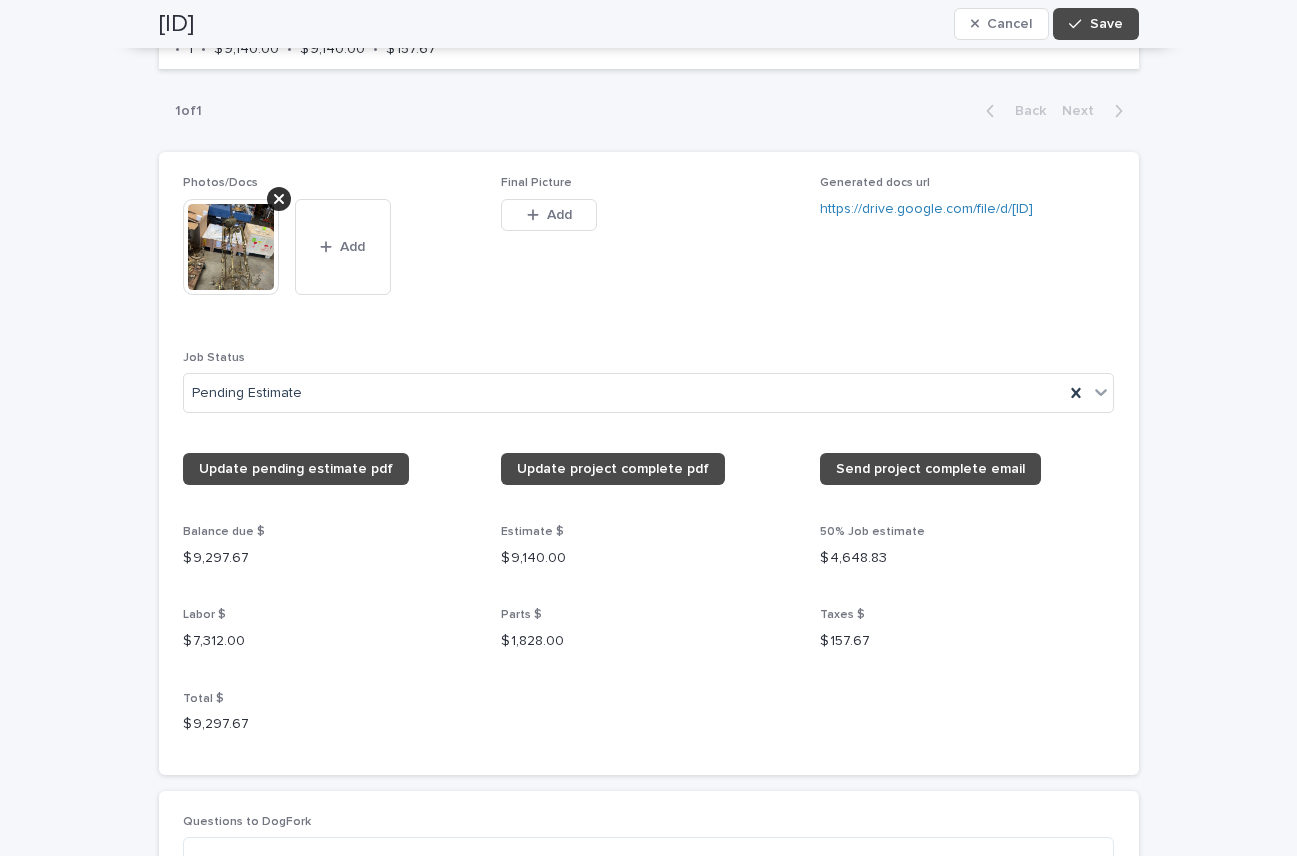 scroll, scrollTop: 2048, scrollLeft: 0, axis: vertical 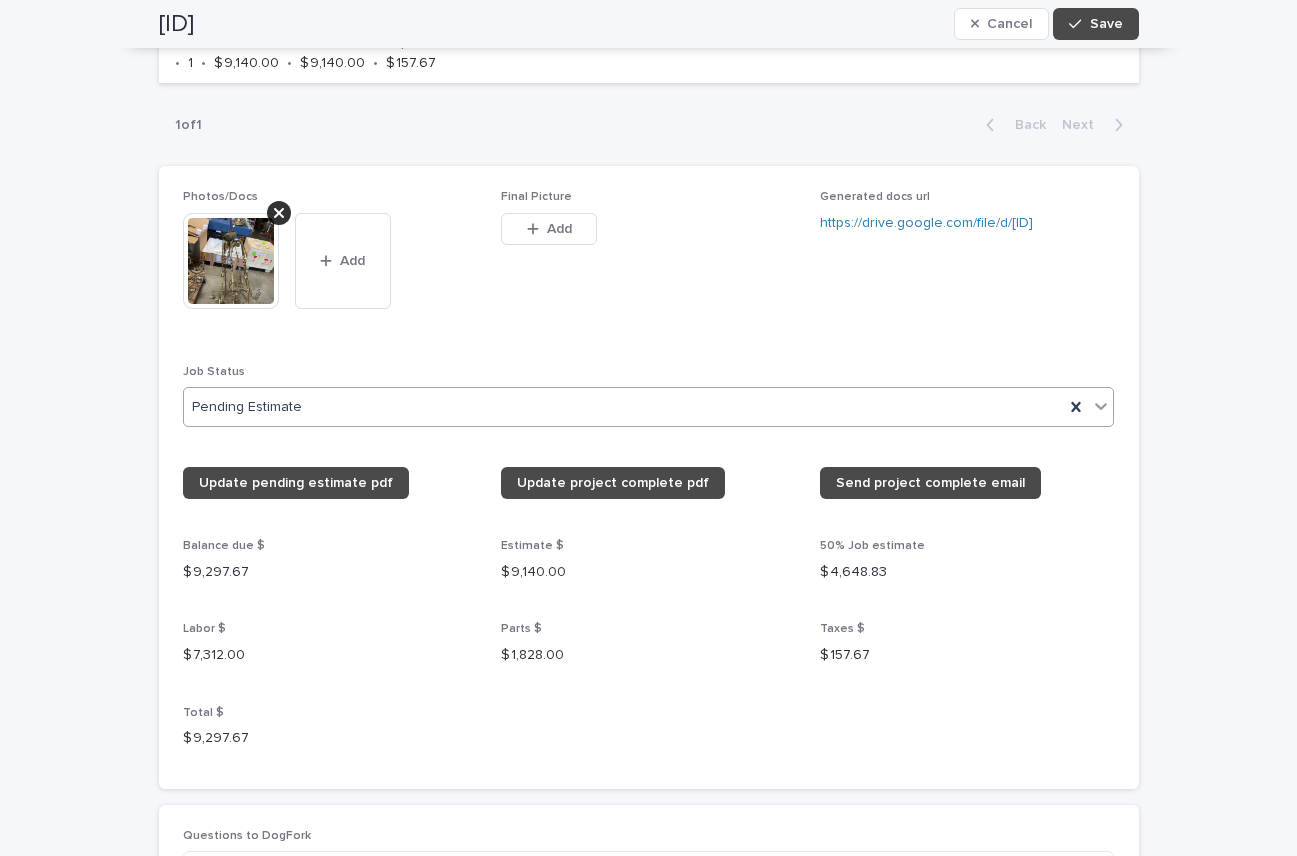 click 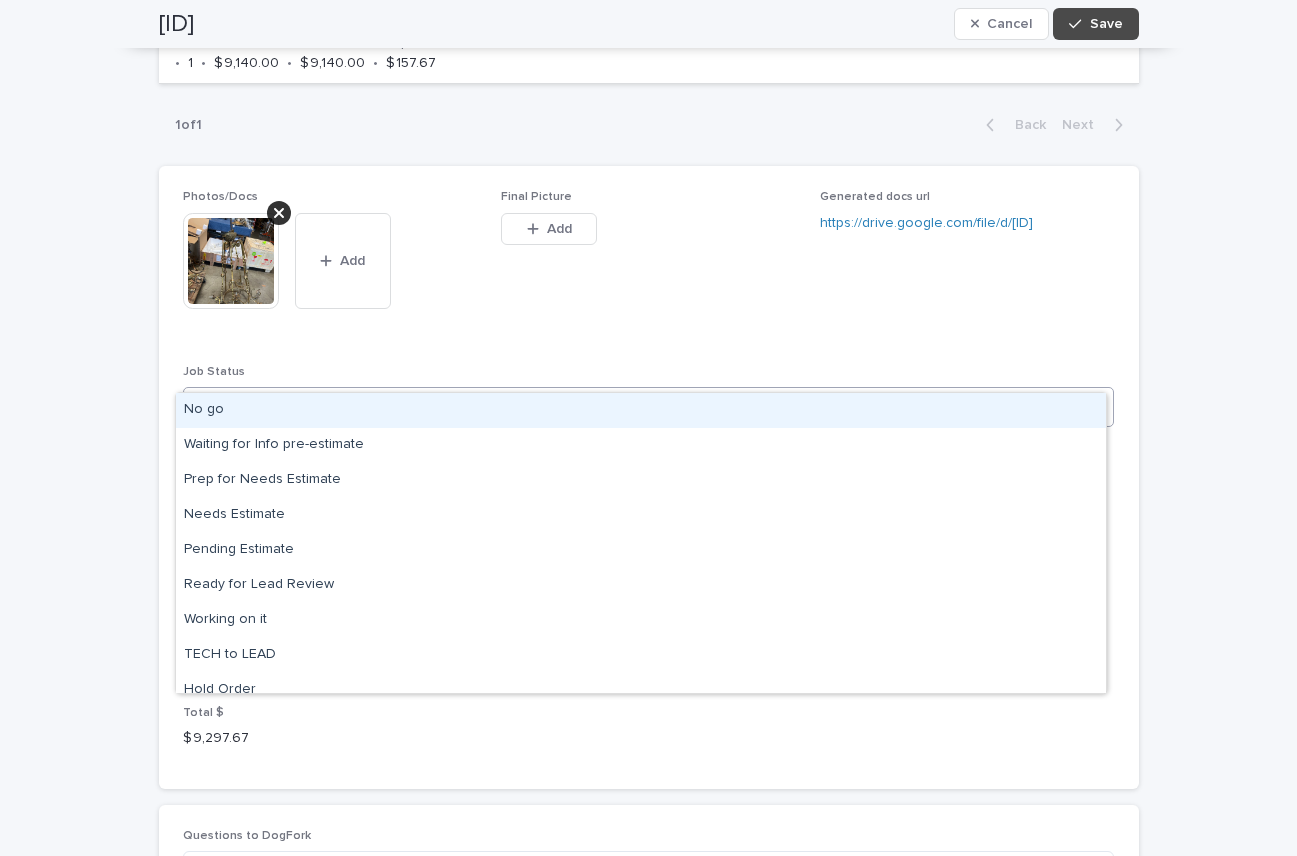 click on "No go" at bounding box center [641, 410] 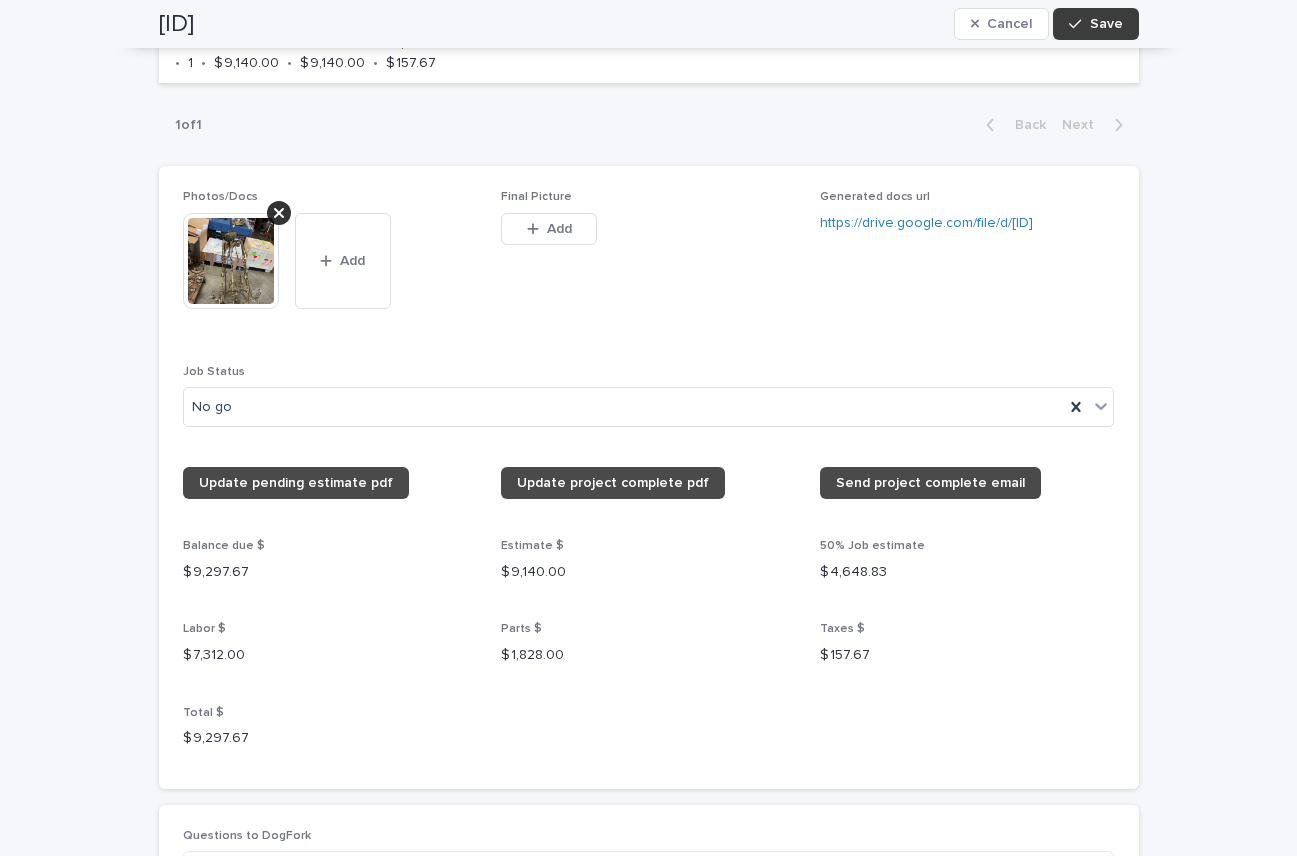 click on "Save" at bounding box center [1106, 24] 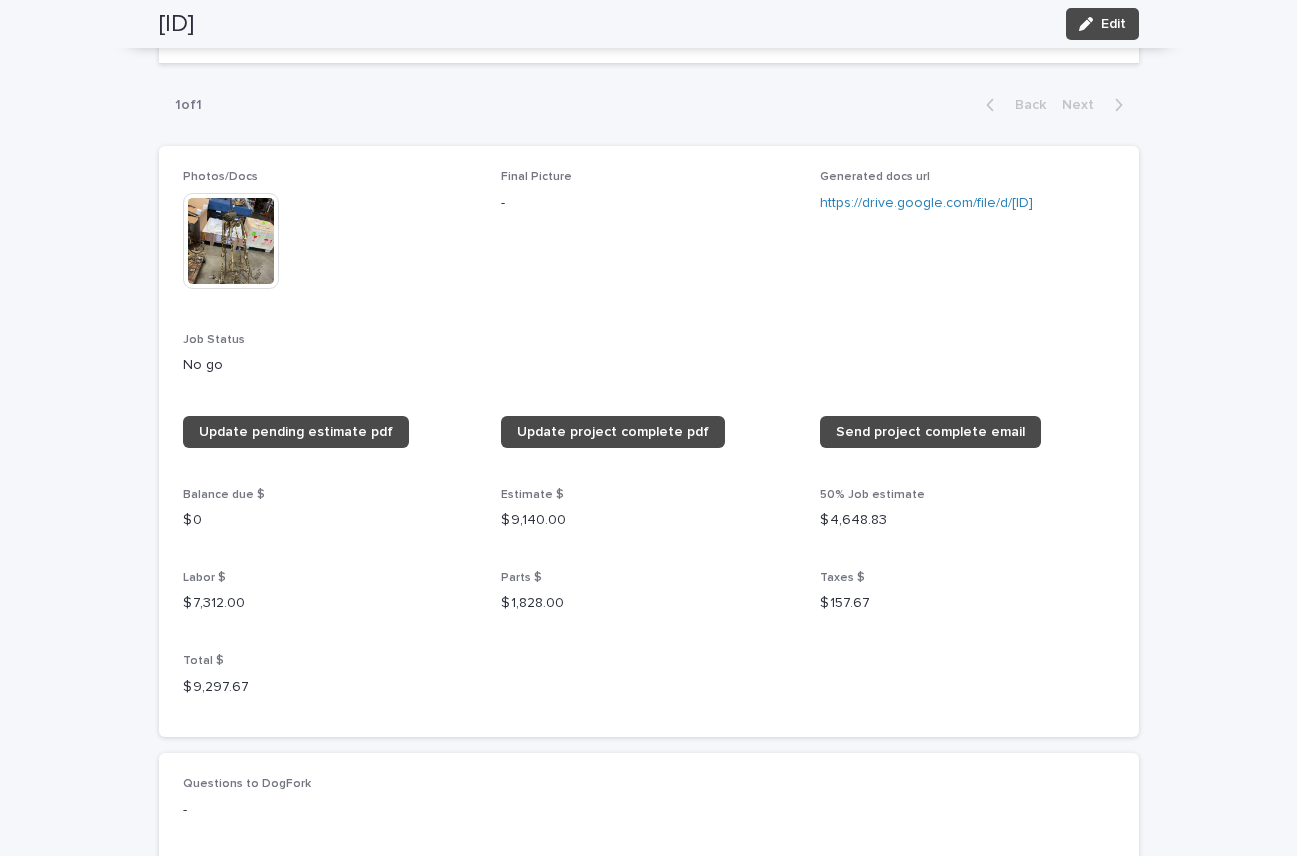 scroll, scrollTop: 1841, scrollLeft: 0, axis: vertical 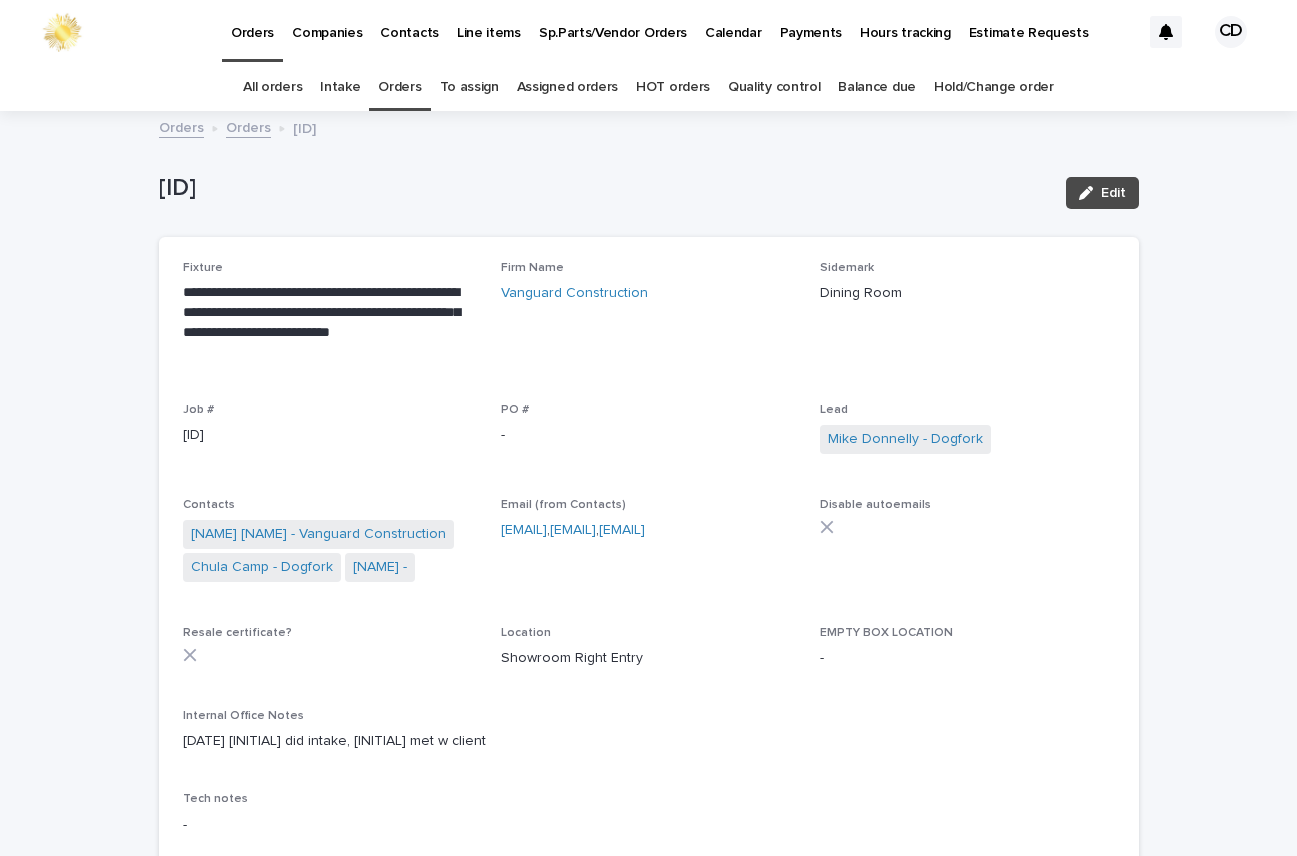 click on "Orders" at bounding box center [399, 87] 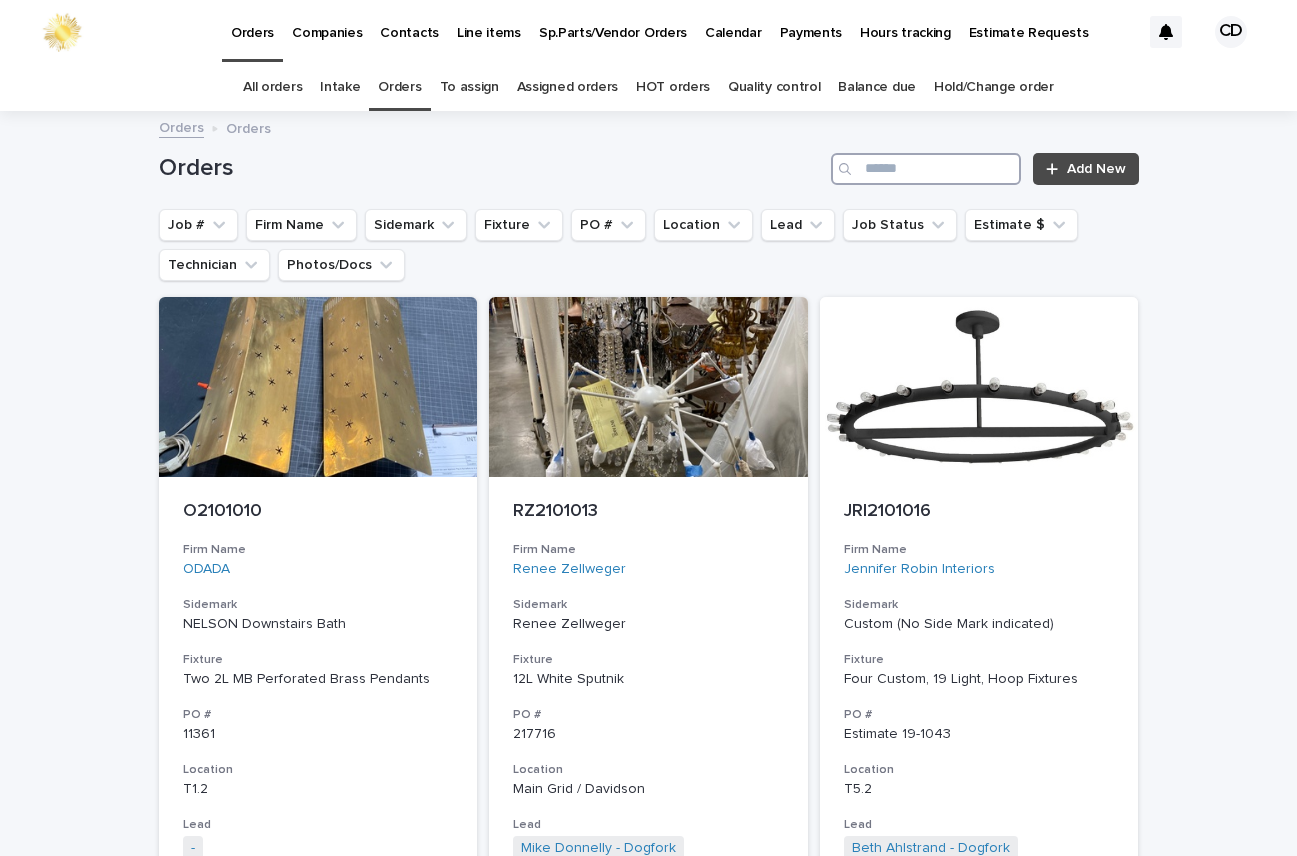 click at bounding box center [926, 169] 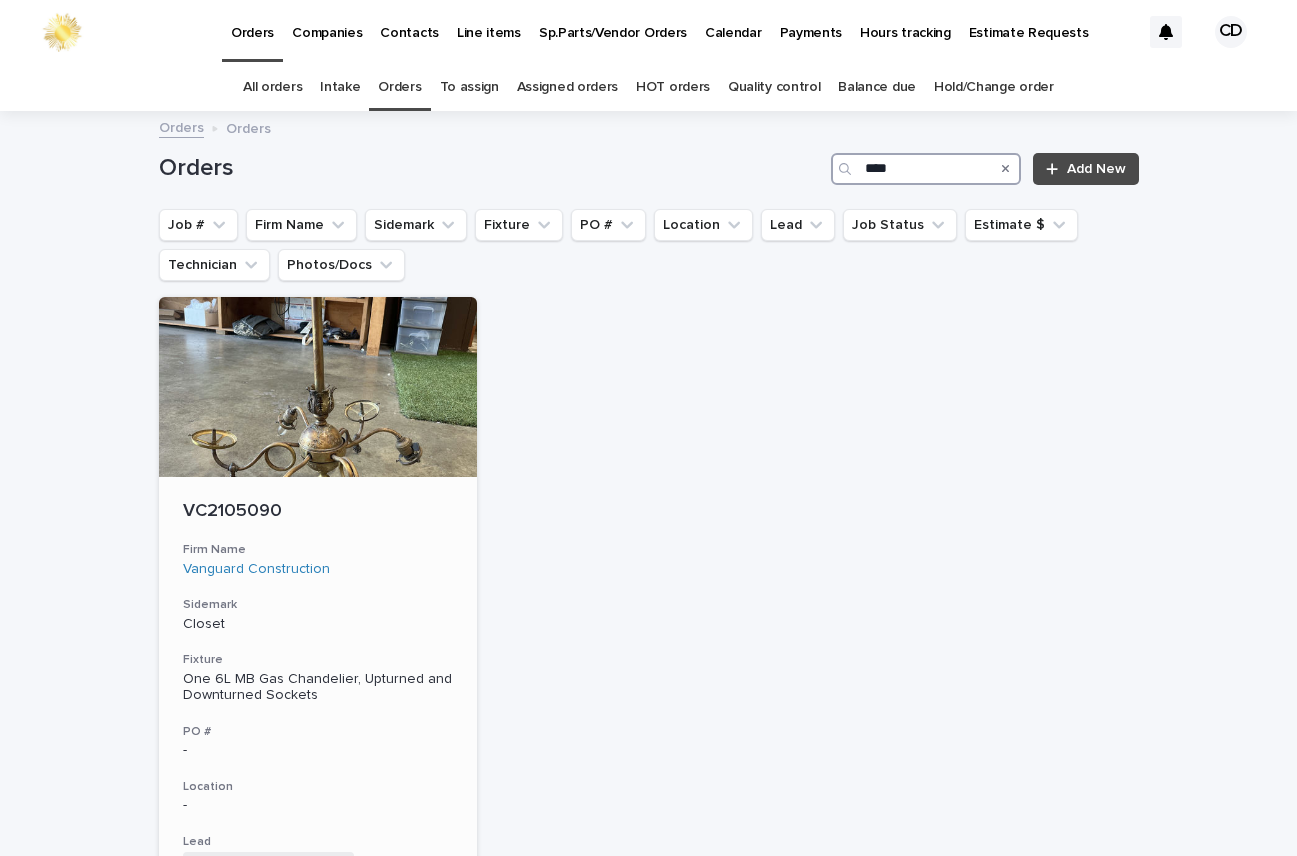 type on "****" 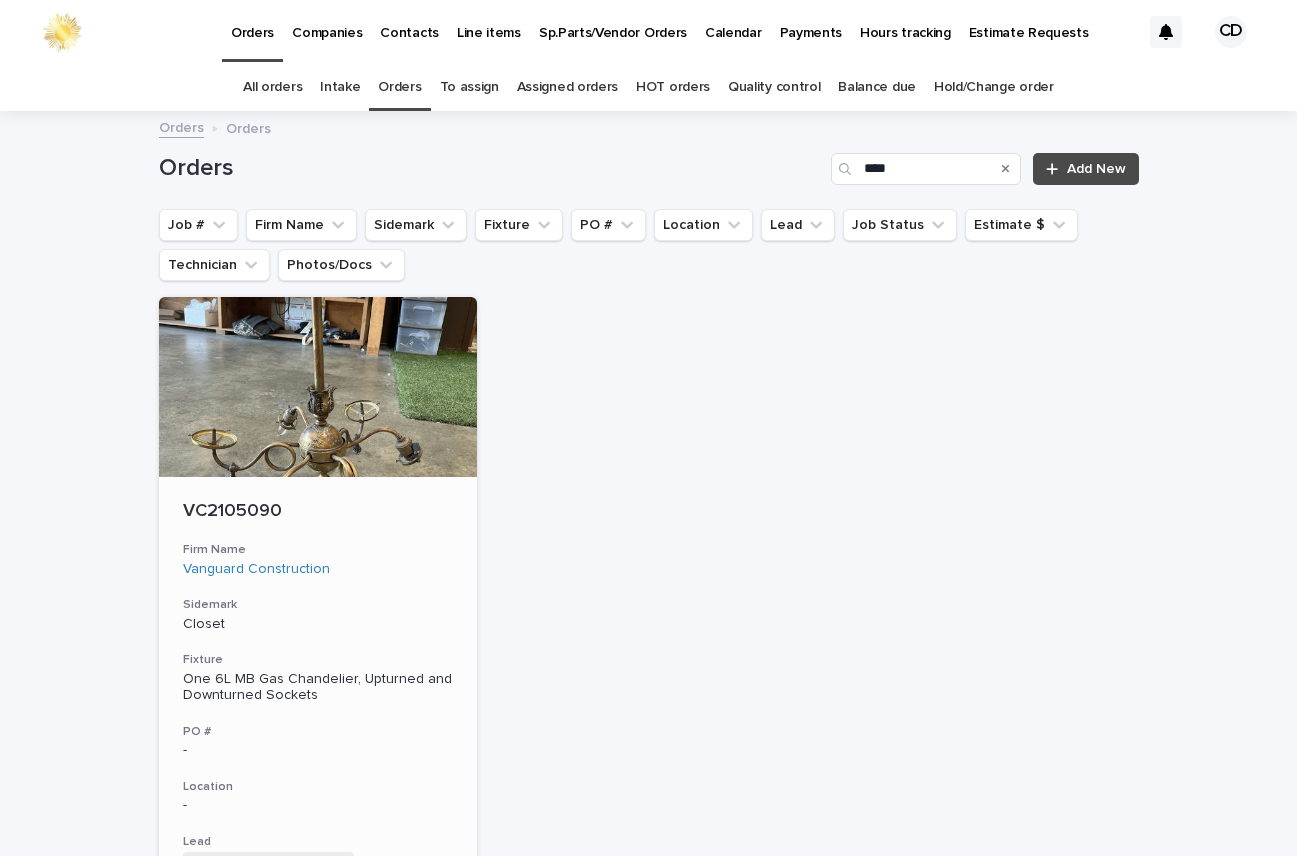 click on "Sidemark" at bounding box center (318, 605) 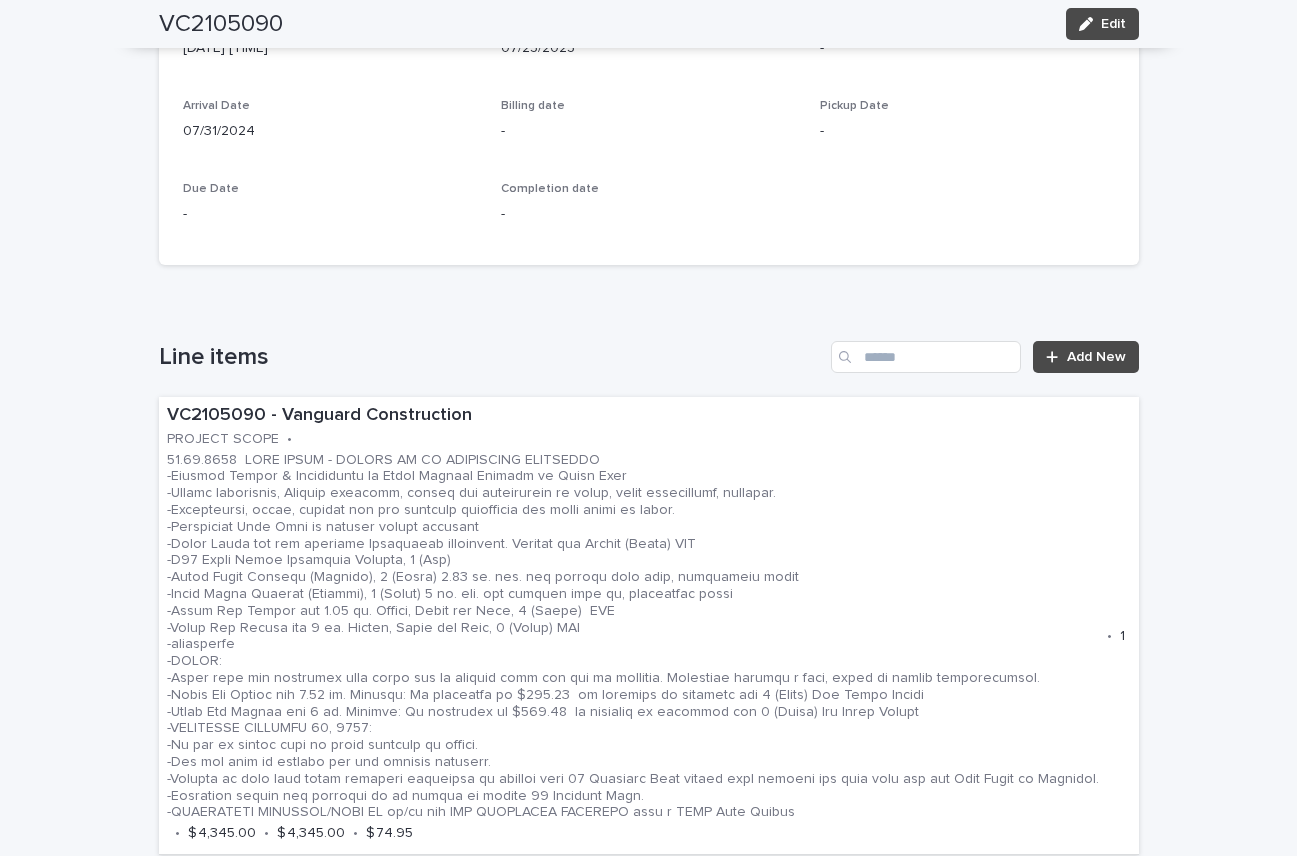 scroll, scrollTop: 1258, scrollLeft: 0, axis: vertical 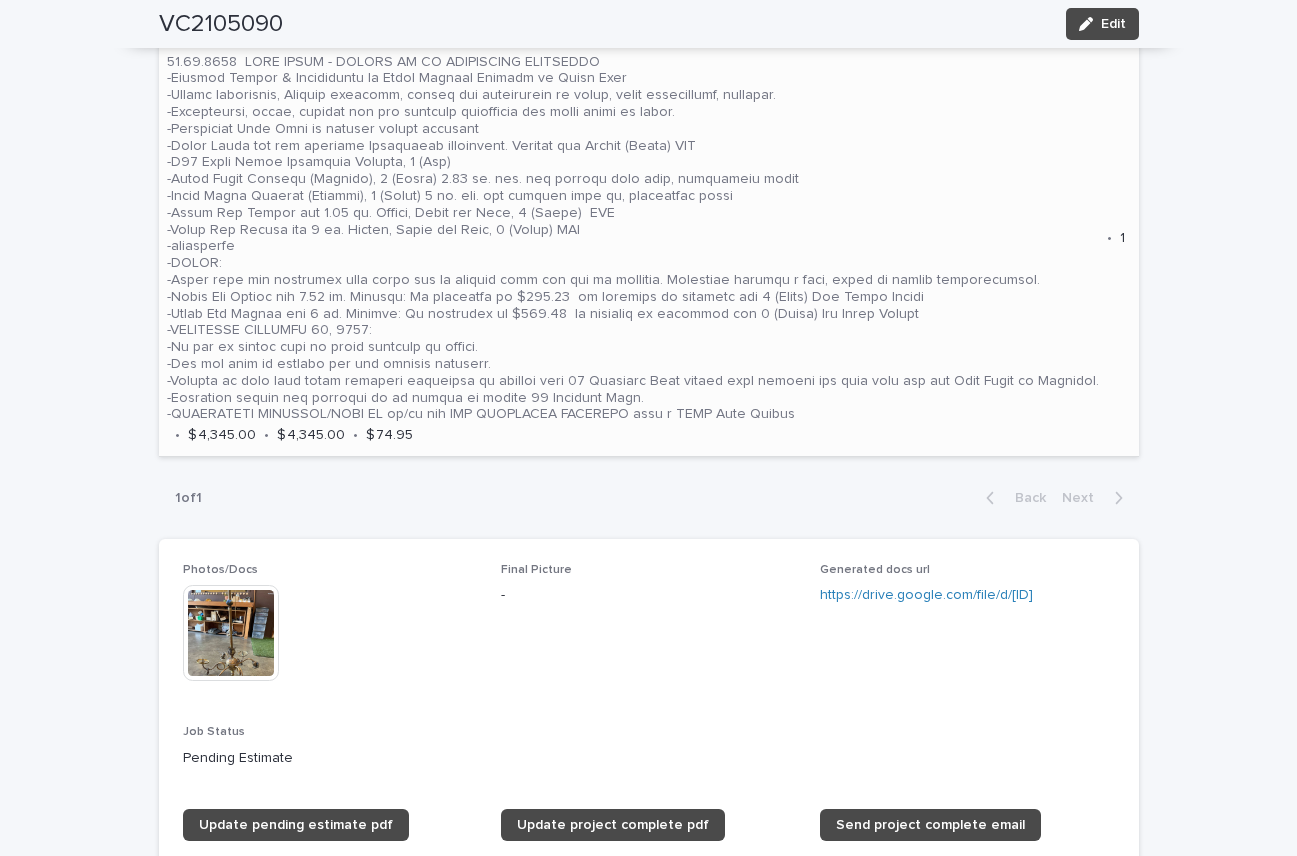 click at bounding box center [633, 239] 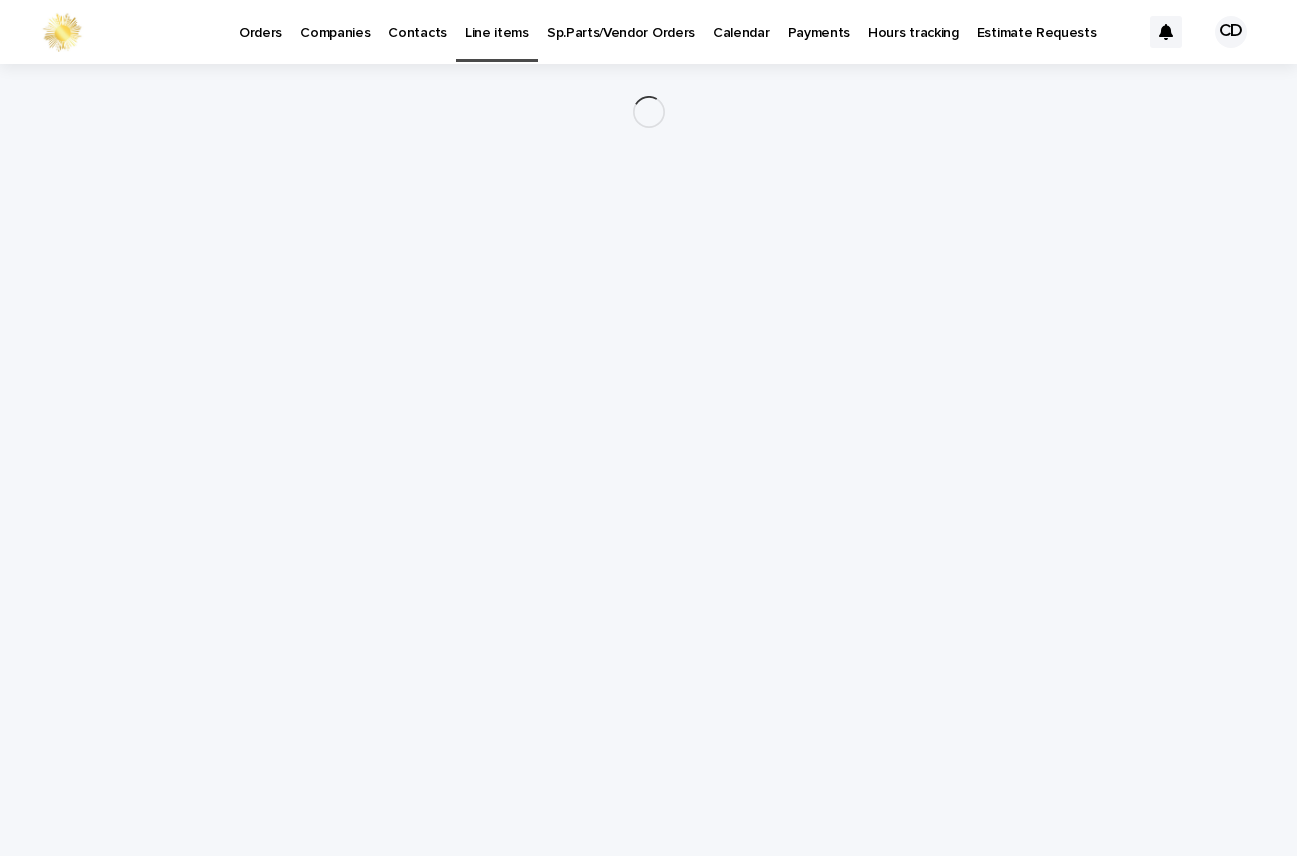 scroll, scrollTop: 0, scrollLeft: 0, axis: both 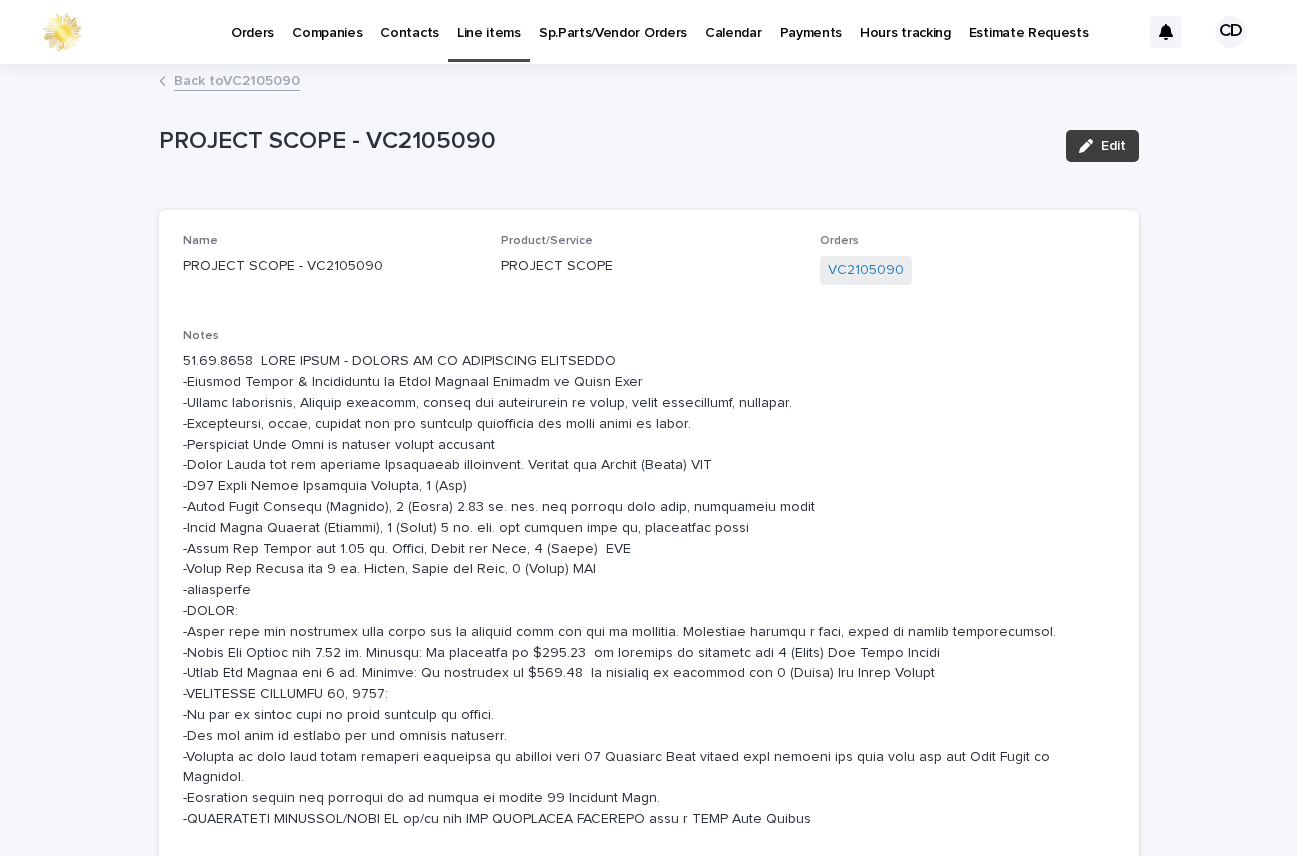 click on "Edit" at bounding box center (1113, 146) 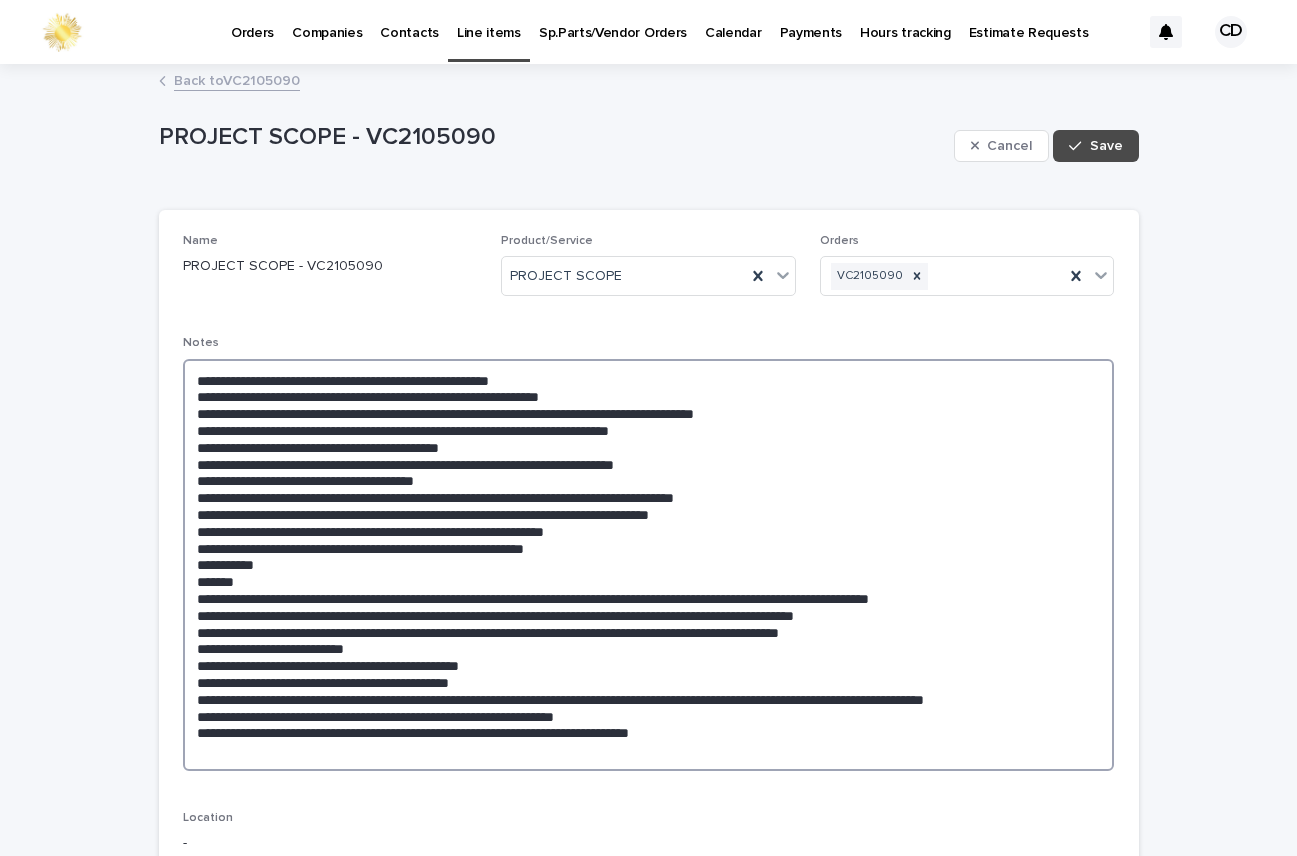click at bounding box center [649, 565] 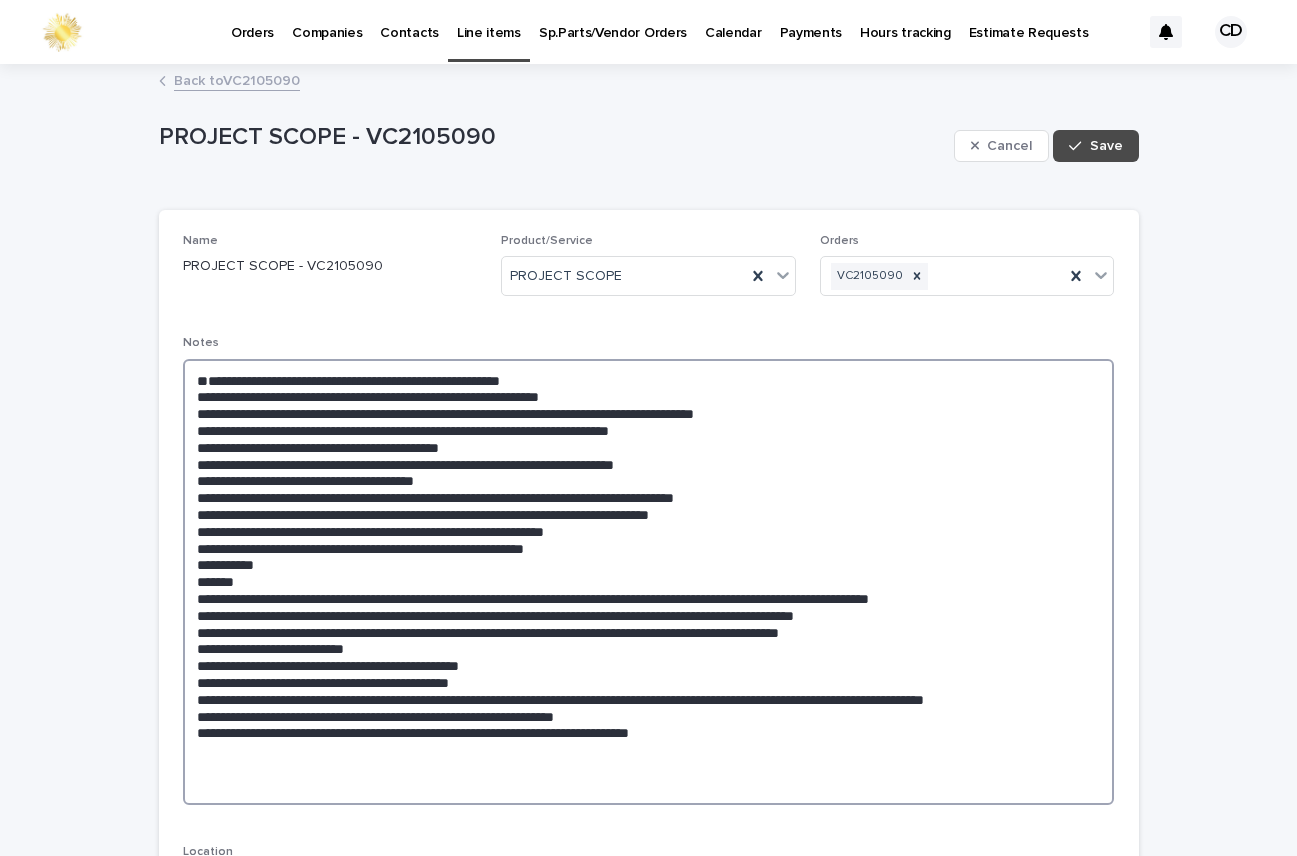 click at bounding box center [649, 582] 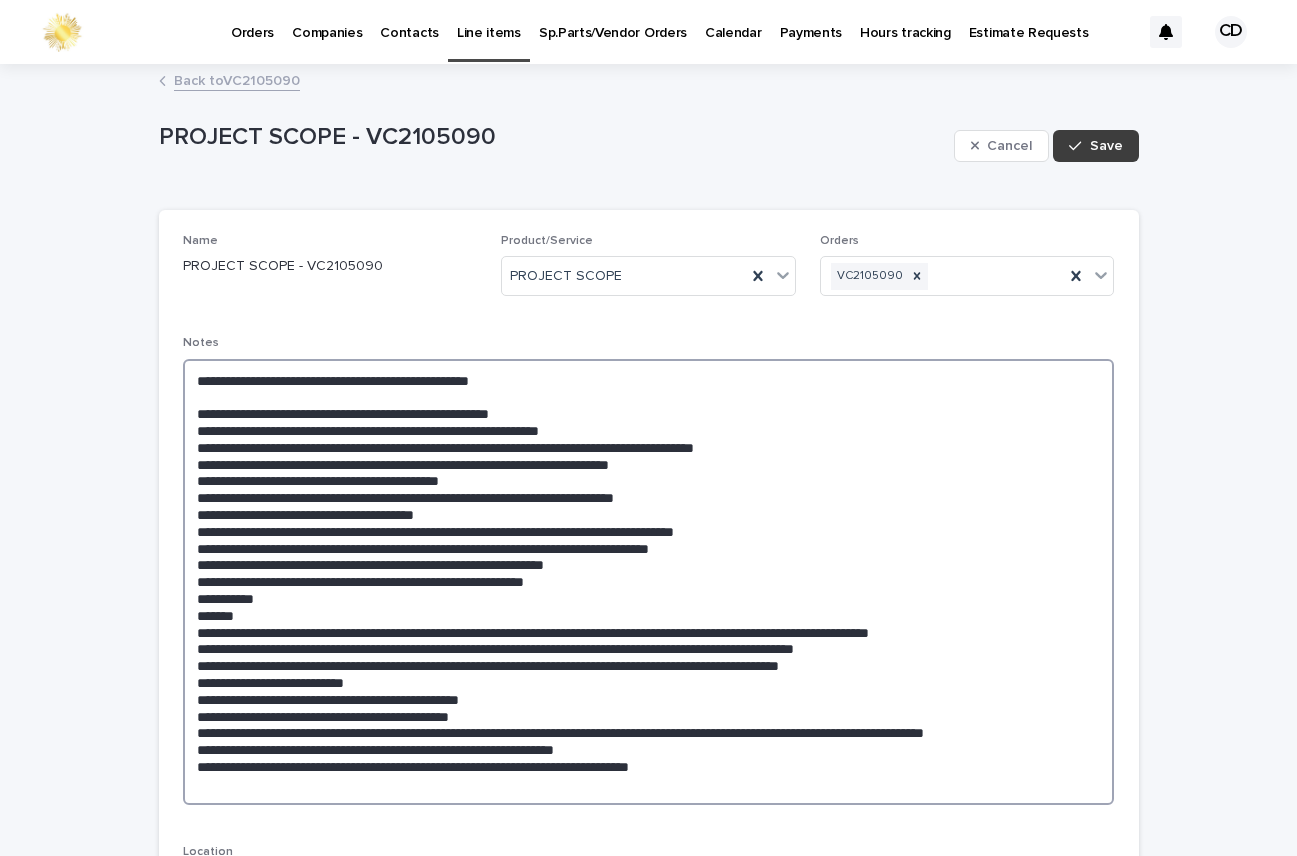 type on "**********" 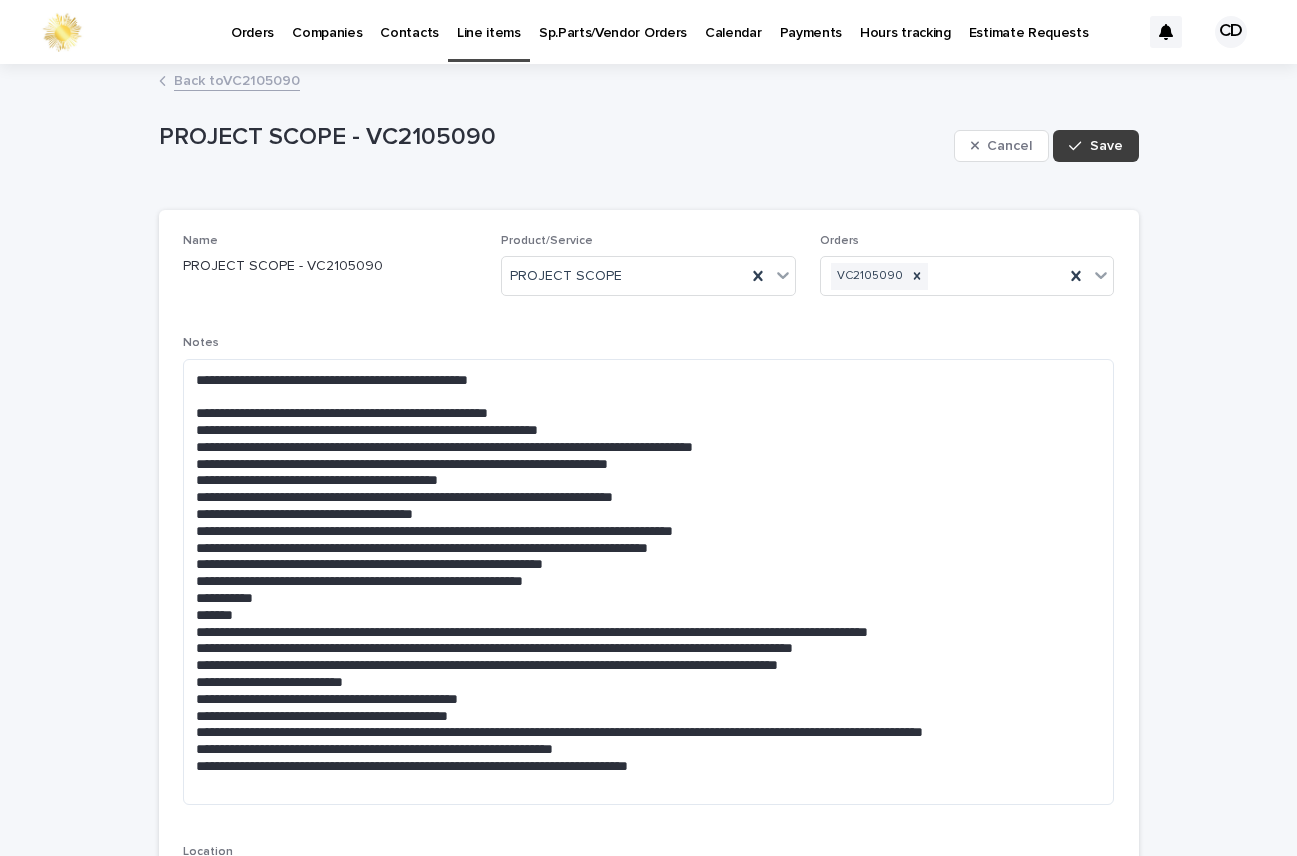 click on "Save" at bounding box center [1106, 146] 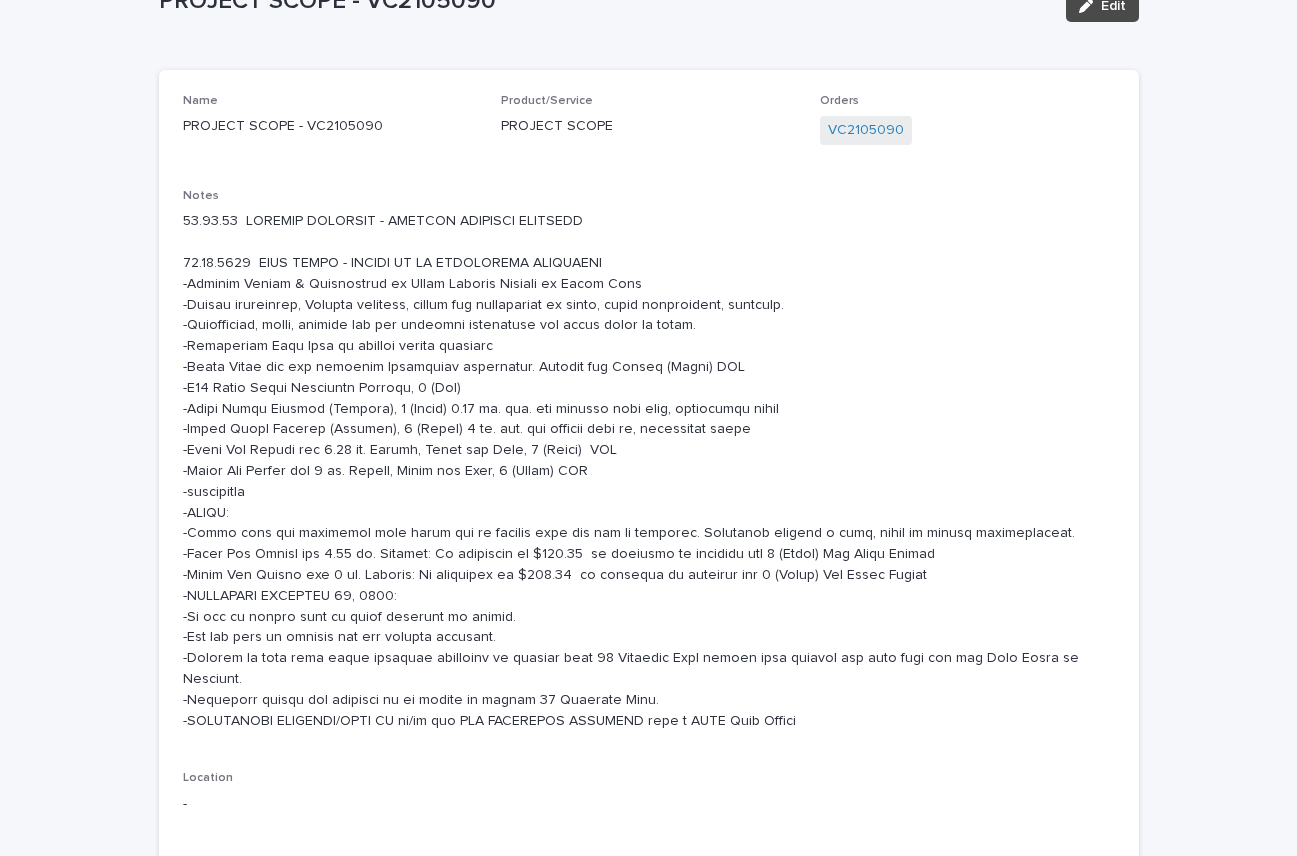 scroll, scrollTop: 154, scrollLeft: 0, axis: vertical 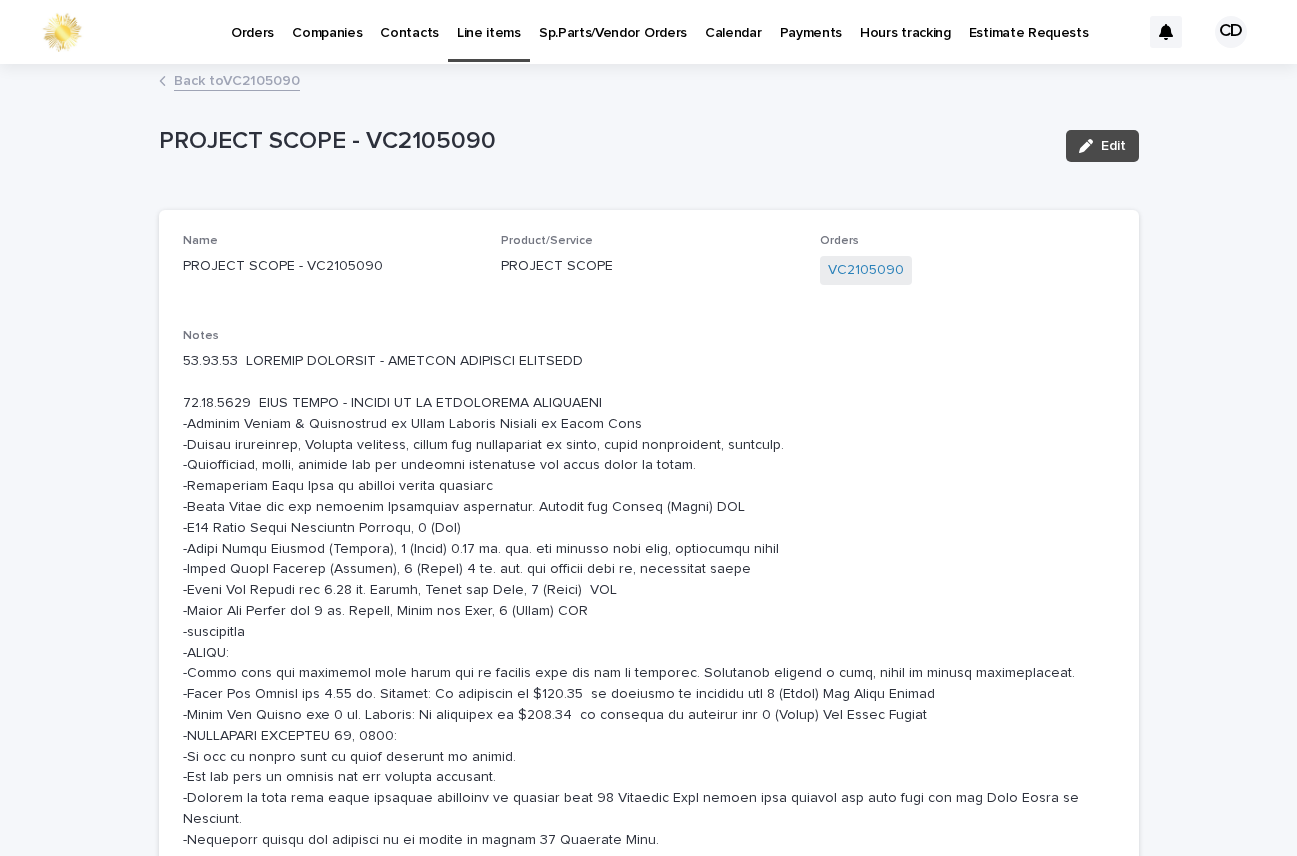click on "Back to  VC2105090" at bounding box center (237, 79) 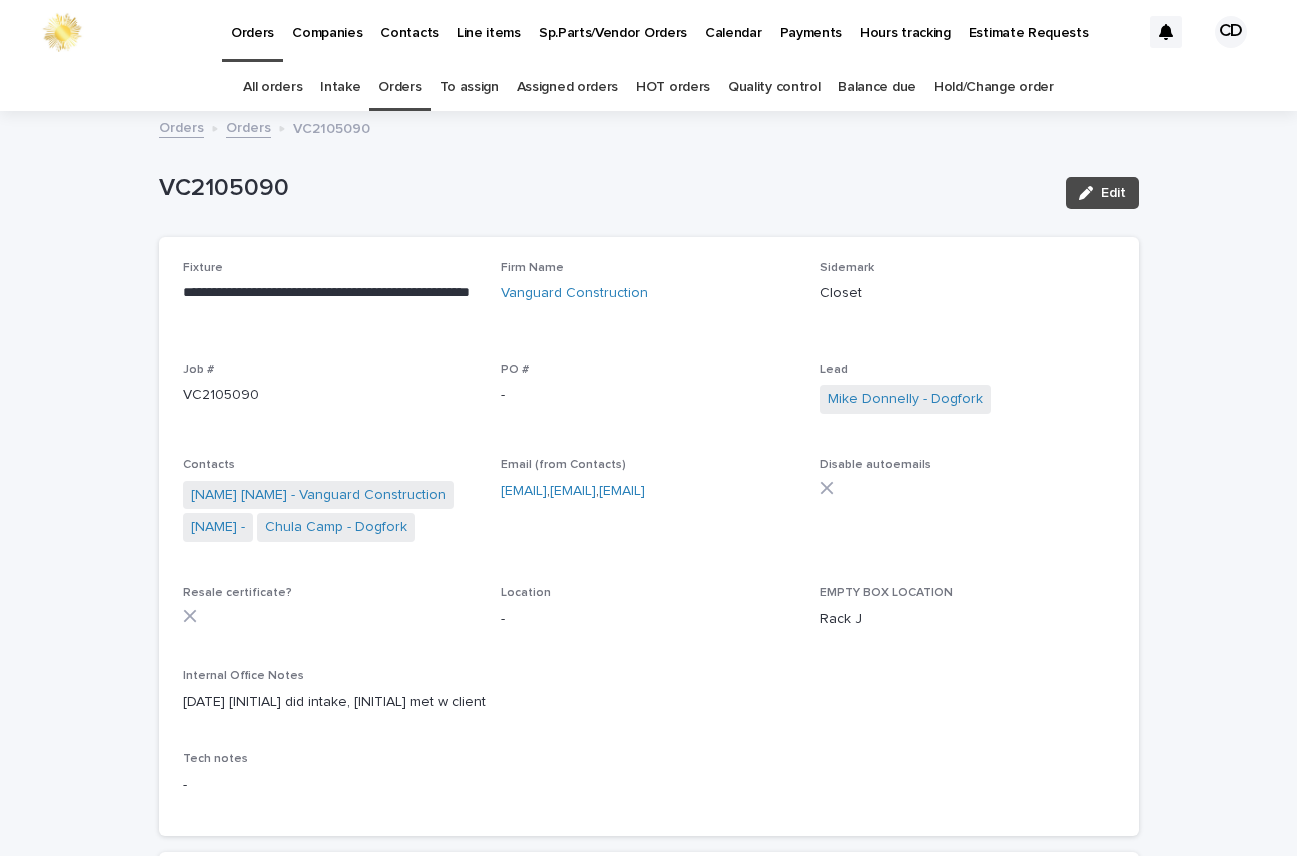 scroll, scrollTop: 64, scrollLeft: 0, axis: vertical 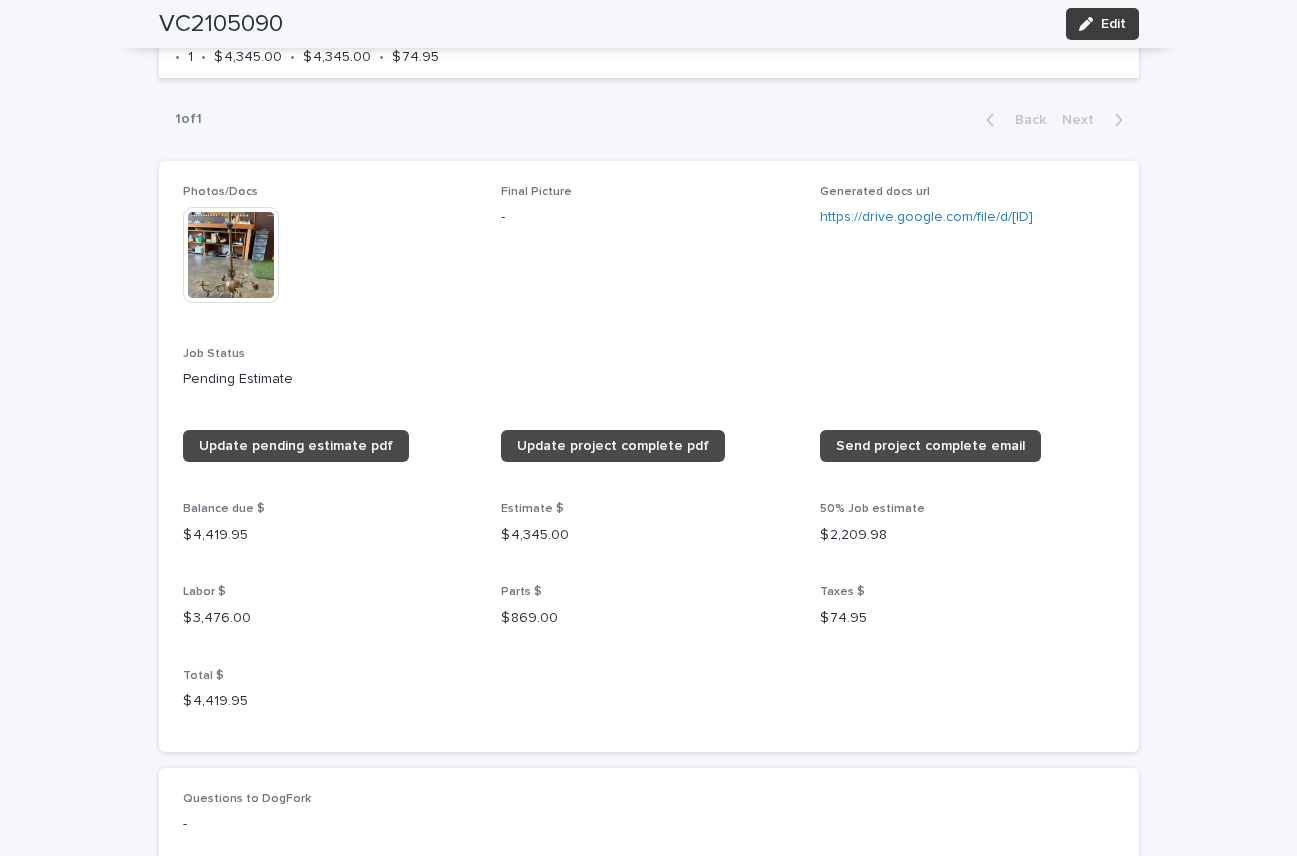click on "Edit" at bounding box center (1113, 24) 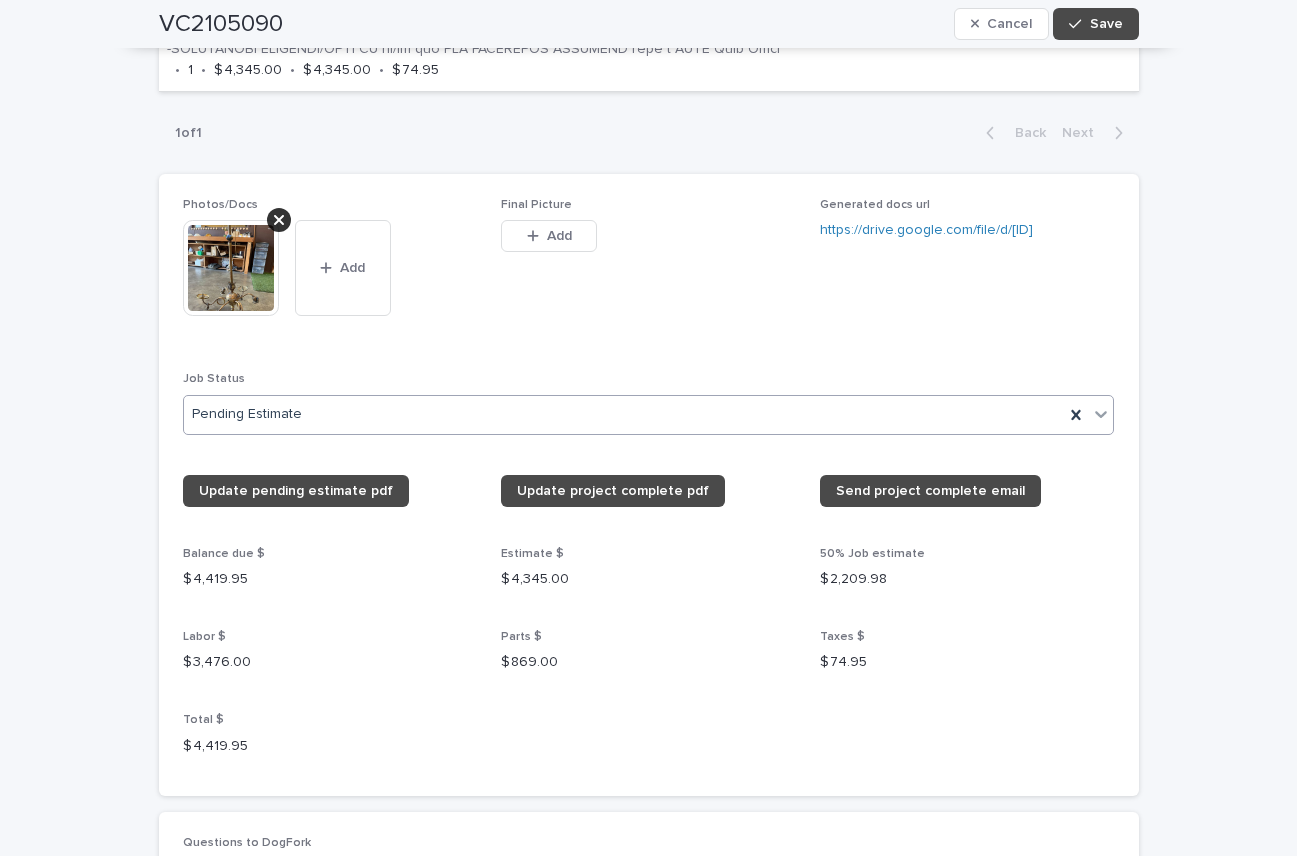 scroll, scrollTop: 1899, scrollLeft: 0, axis: vertical 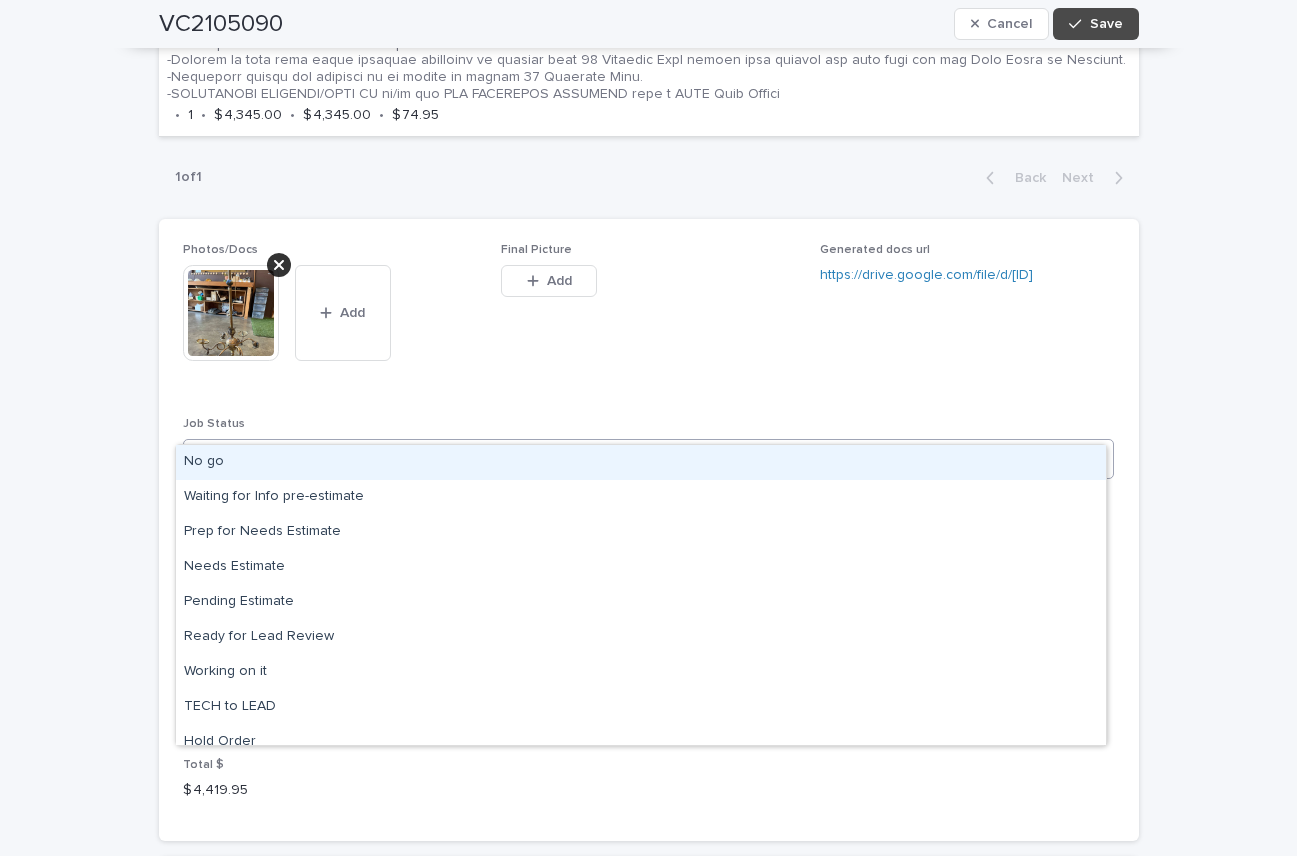 click 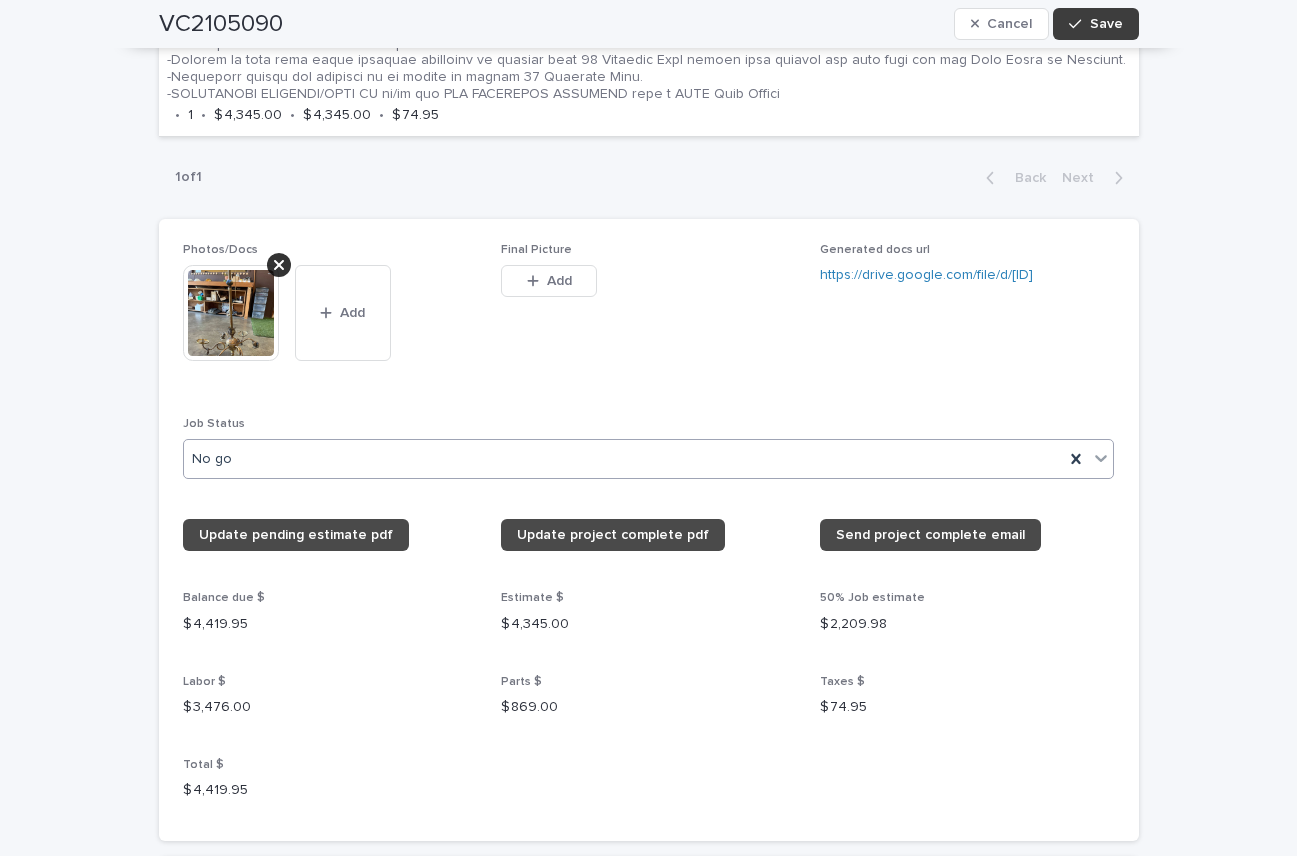 click on "Save" at bounding box center [1106, 24] 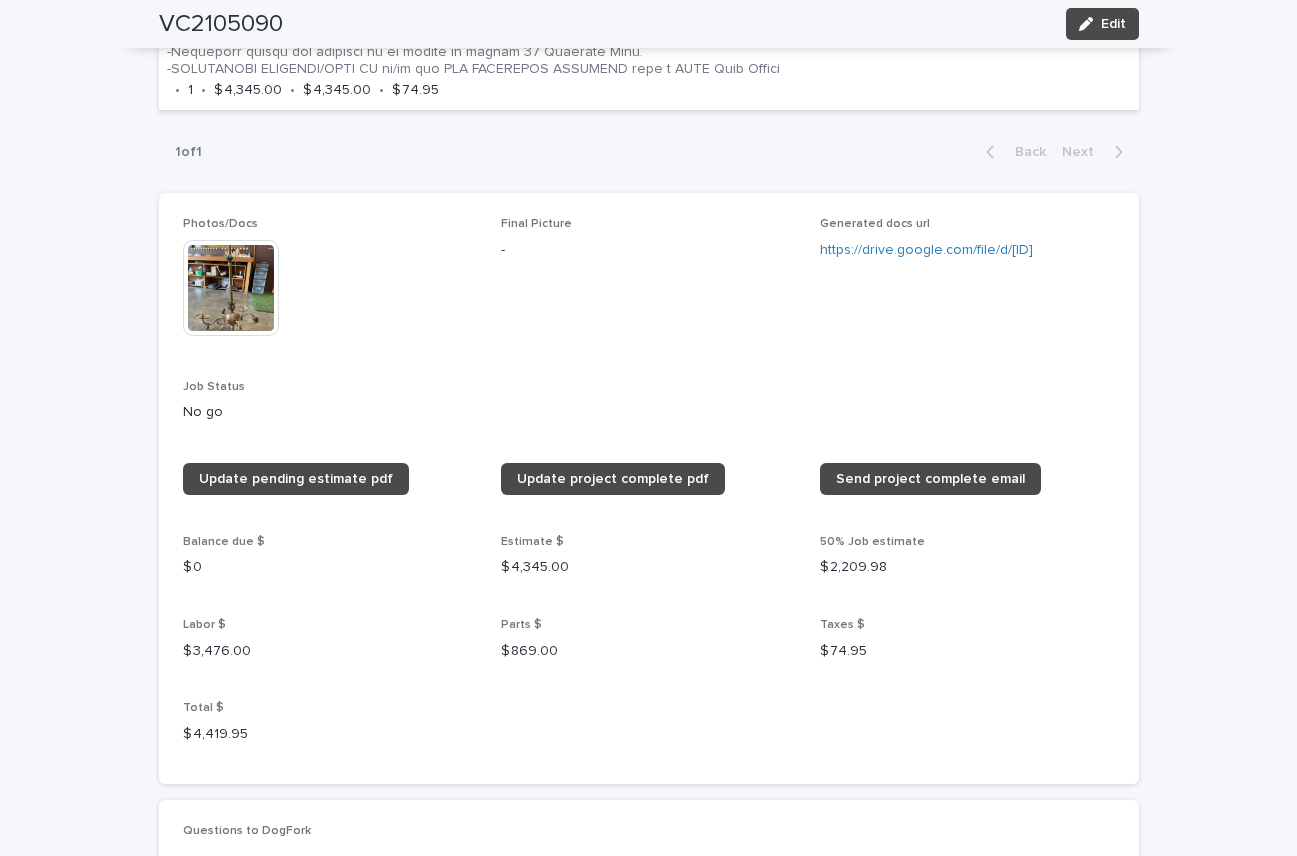 scroll, scrollTop: 1686, scrollLeft: 0, axis: vertical 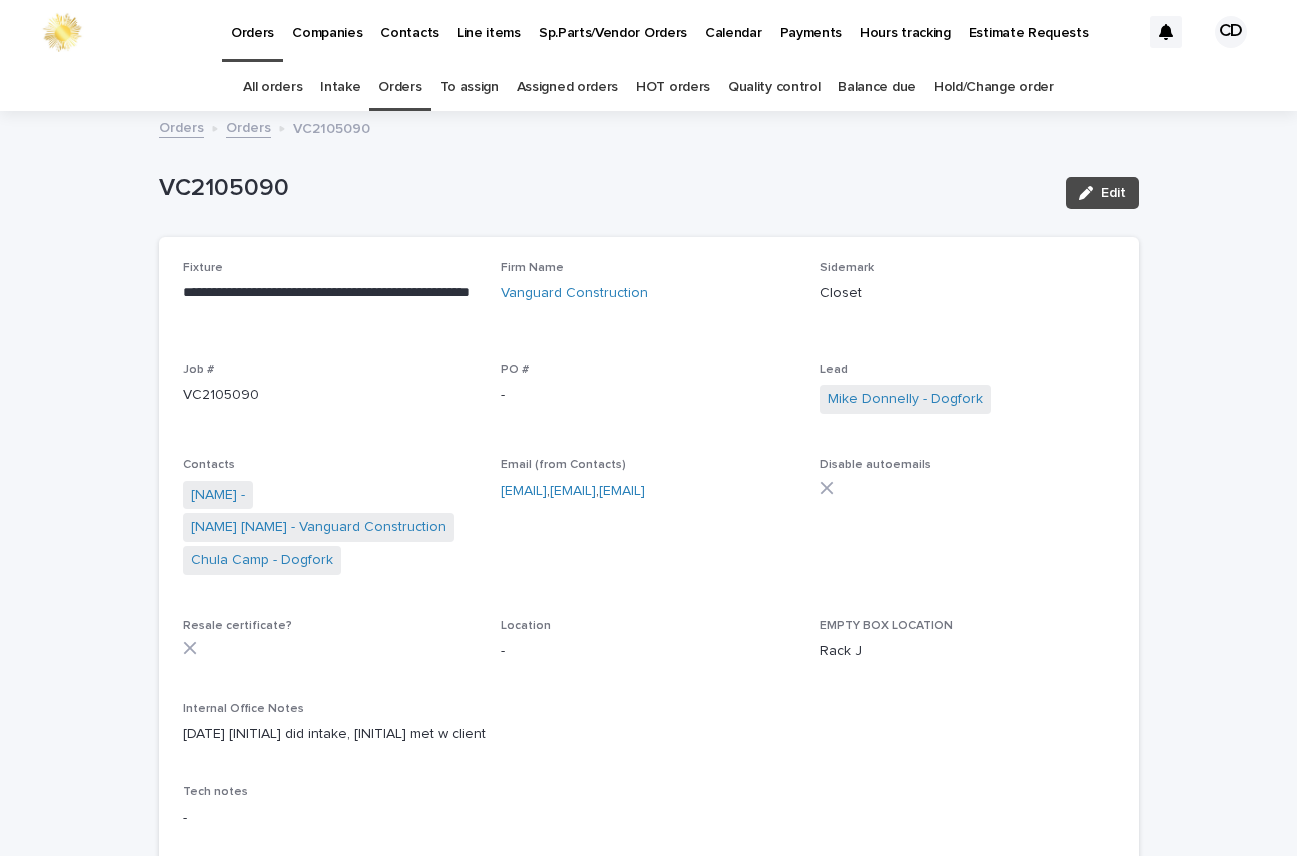 click on "Orders" at bounding box center (399, 87) 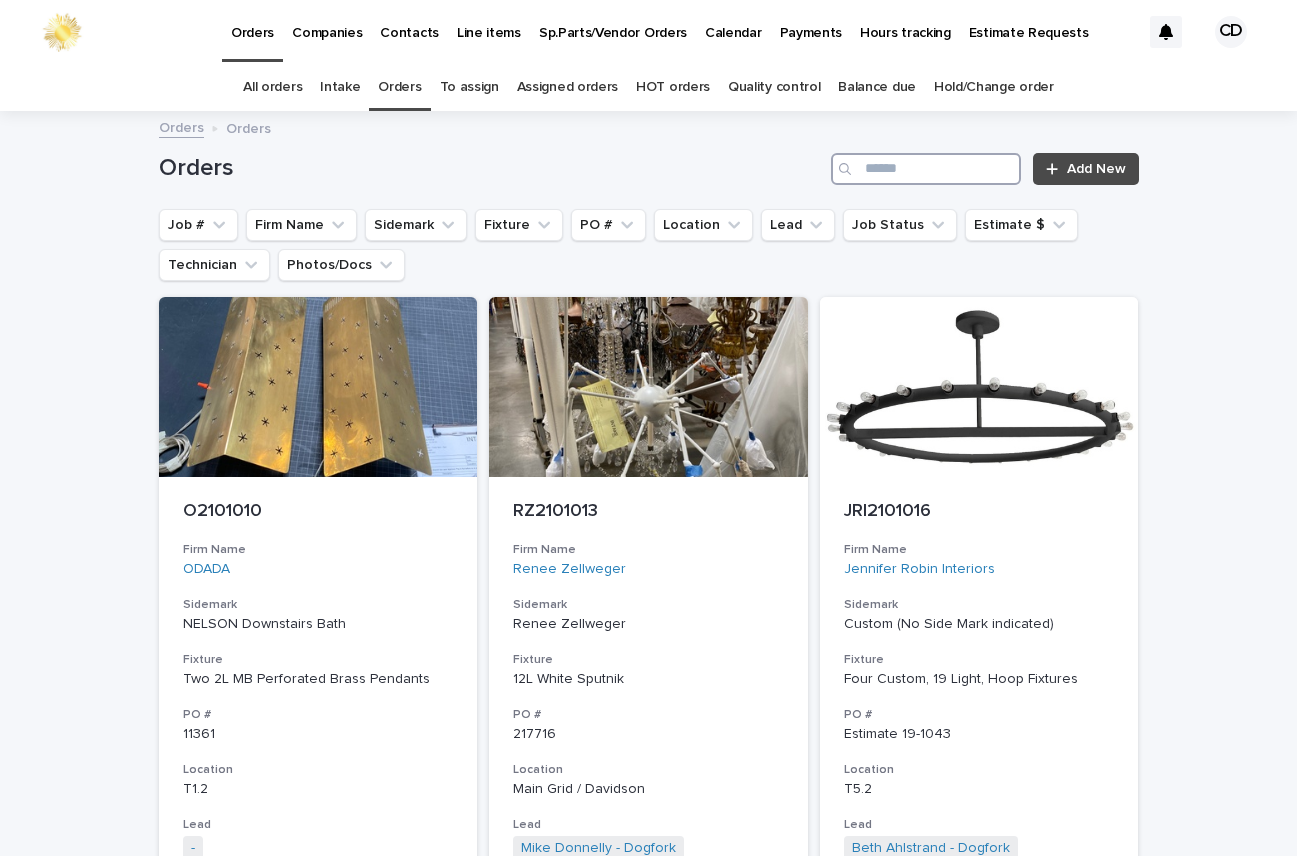 click at bounding box center (926, 169) 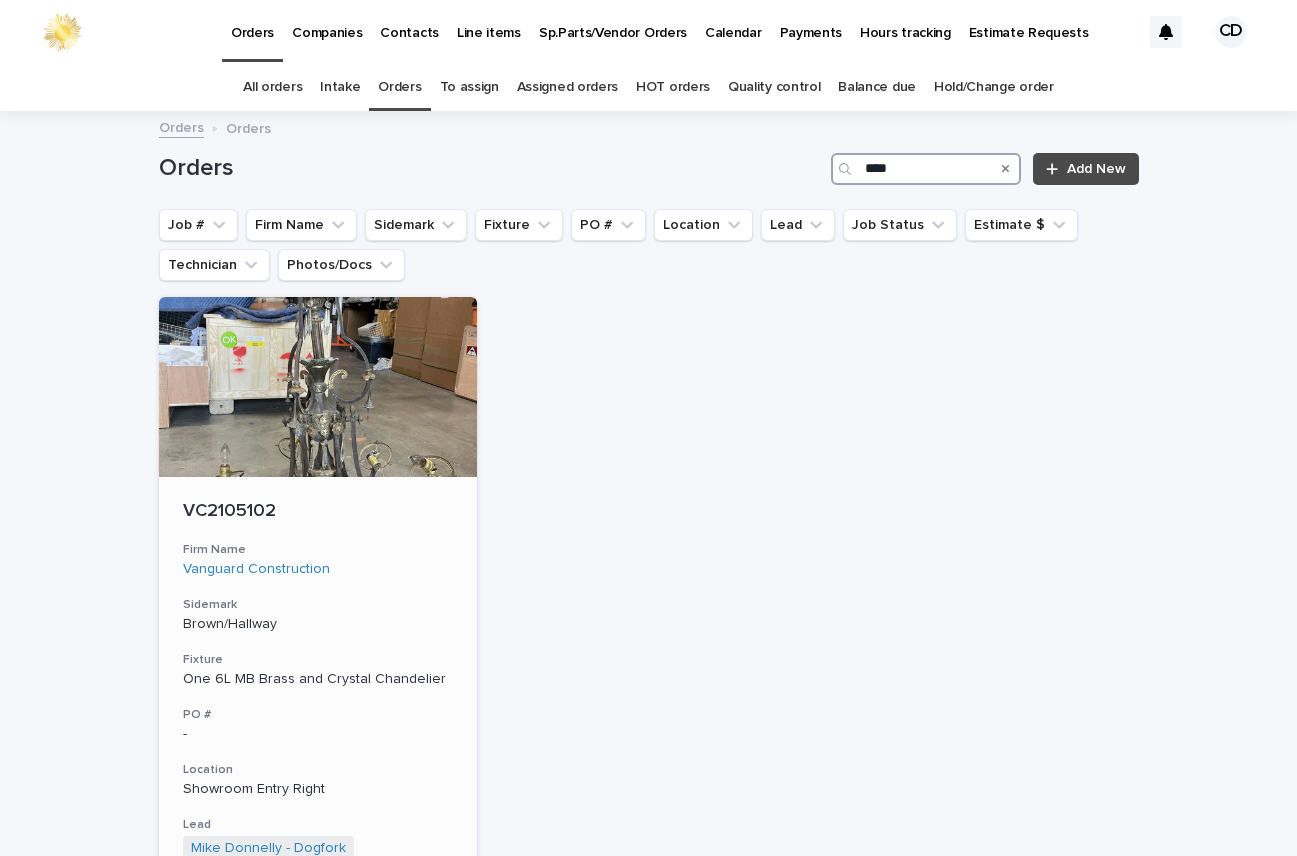 type on "****" 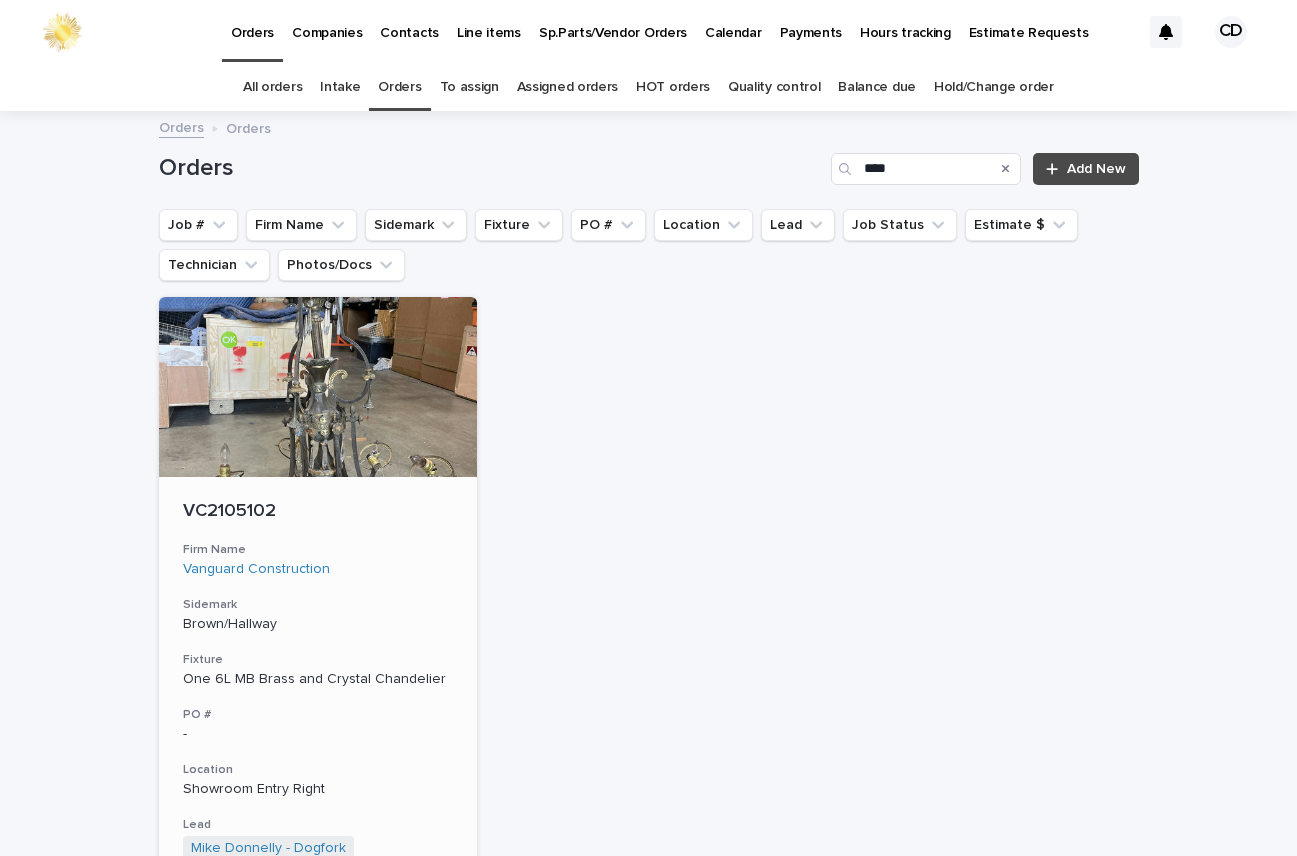 click on "Firm Name" at bounding box center (318, 550) 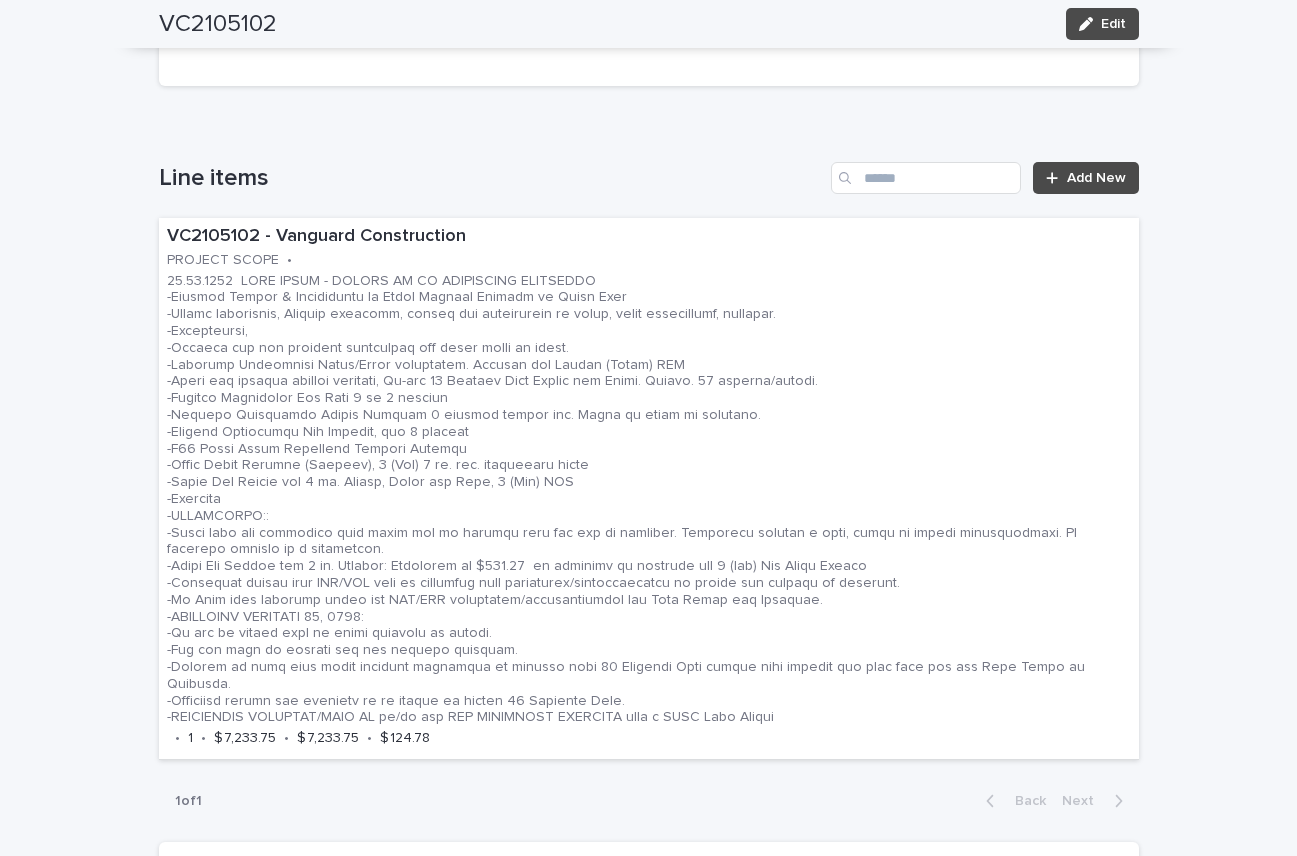 scroll, scrollTop: 1025, scrollLeft: 0, axis: vertical 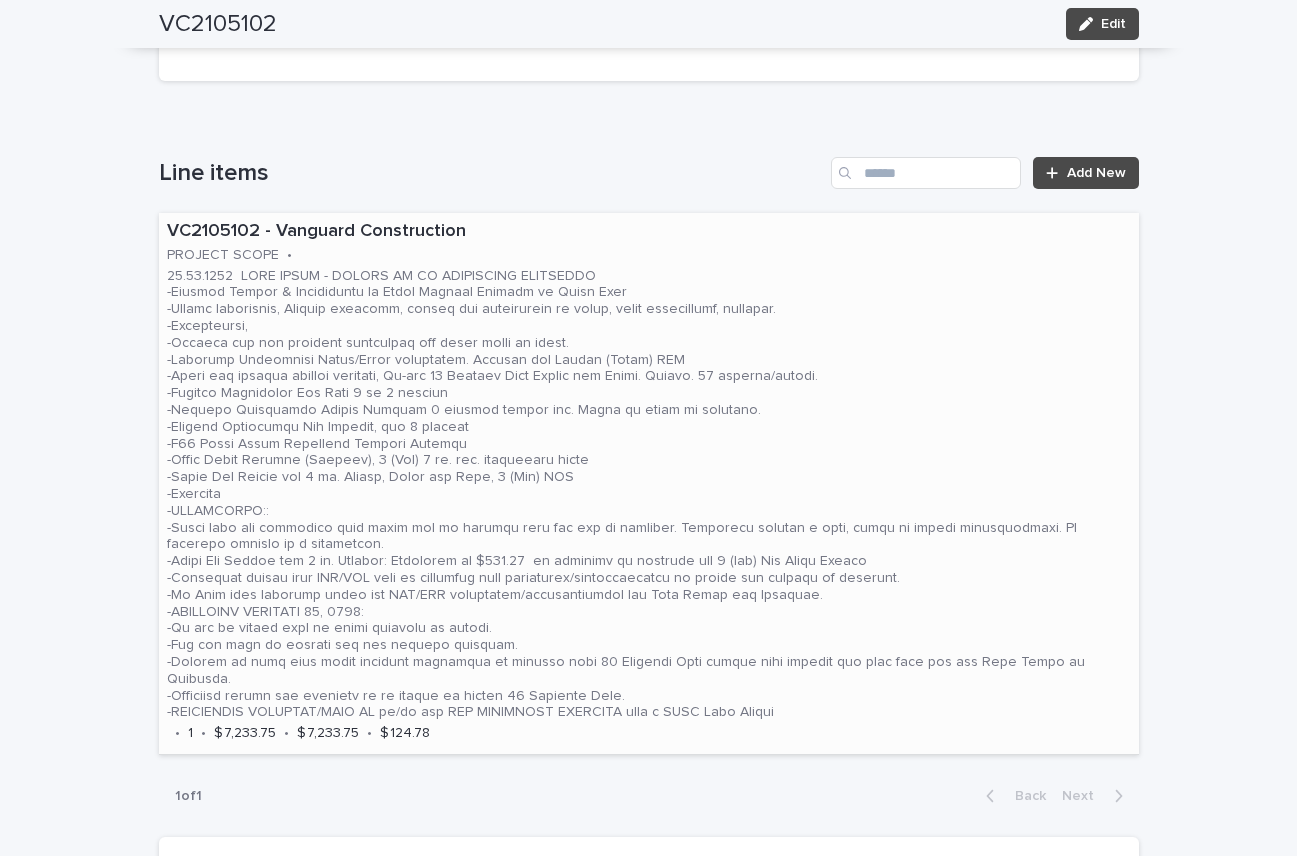 click at bounding box center (649, 495) 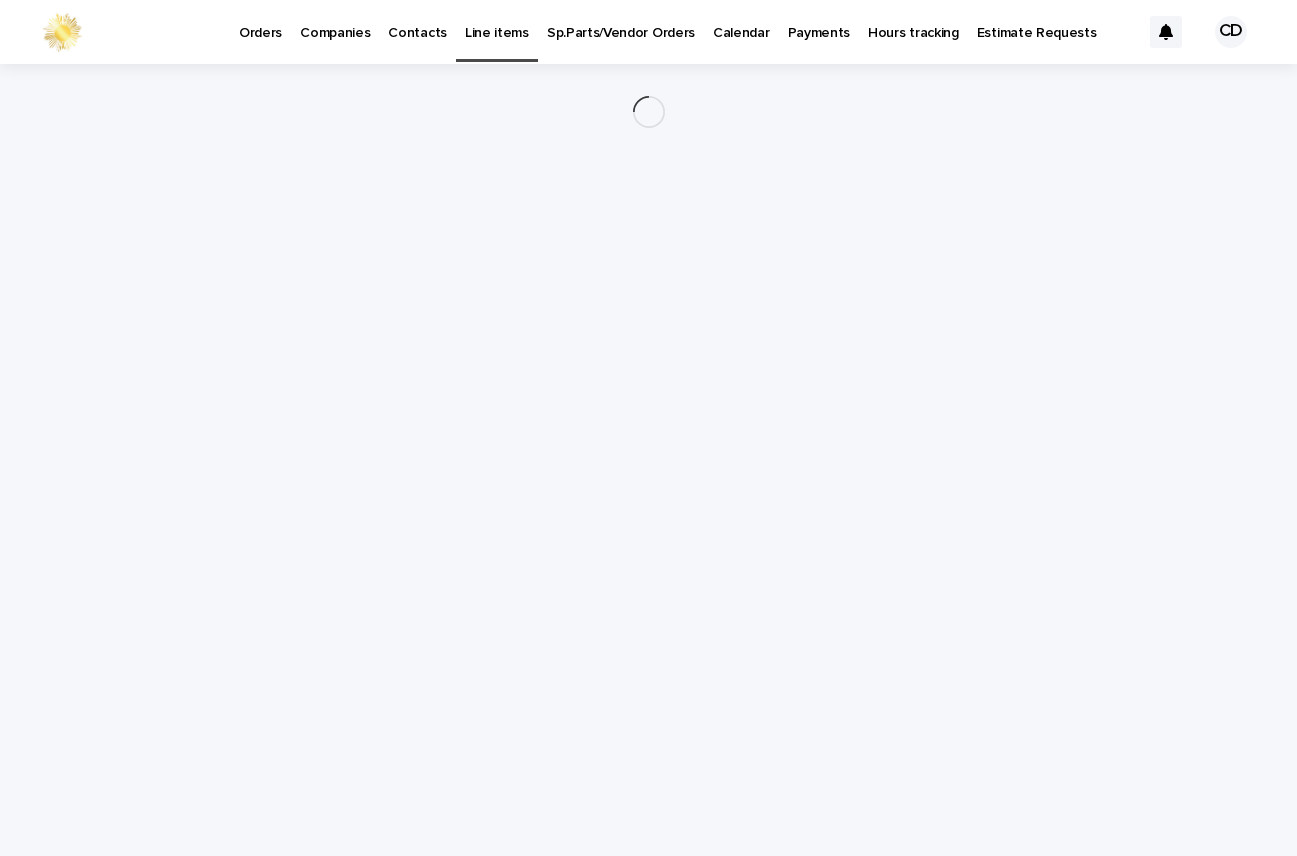 scroll, scrollTop: 0, scrollLeft: 0, axis: both 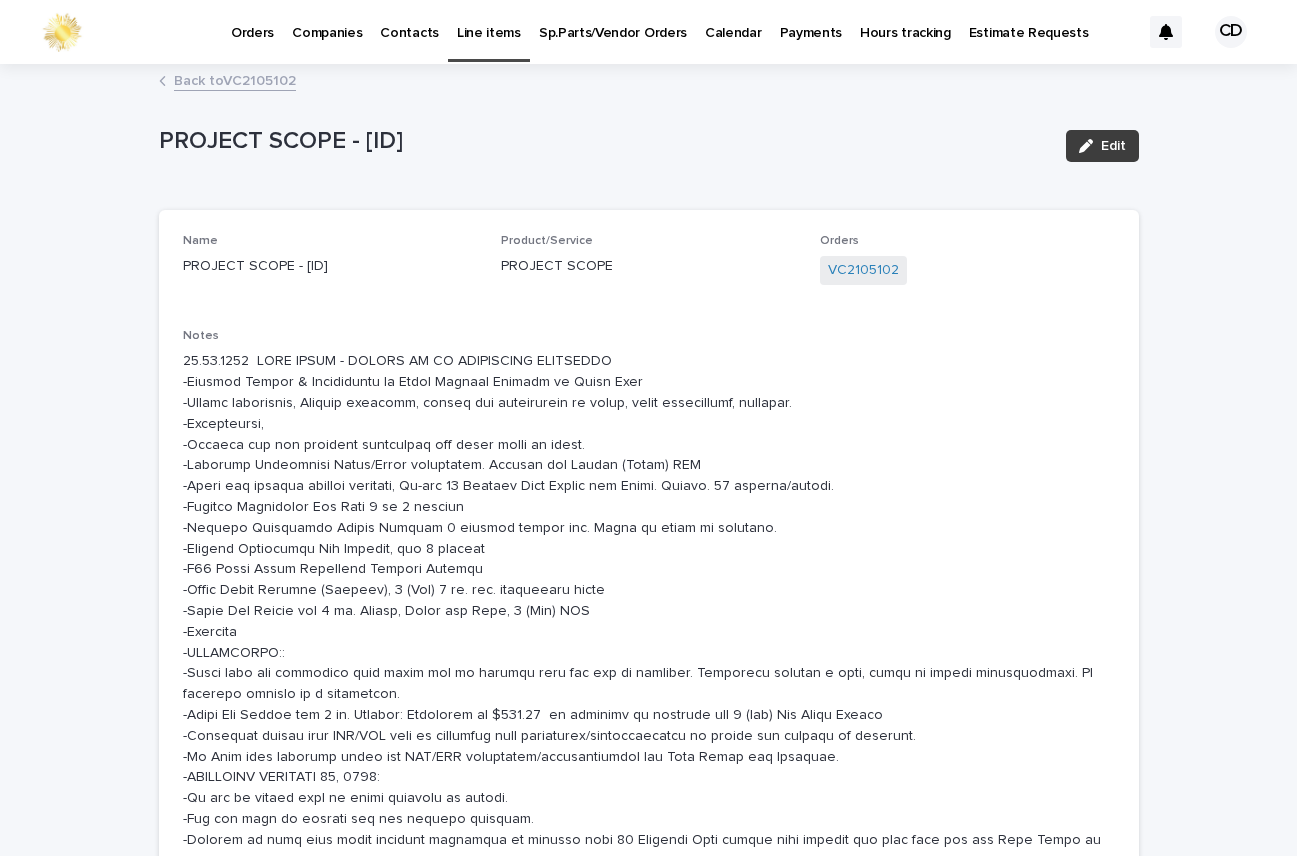 click on "Edit" at bounding box center [1113, 146] 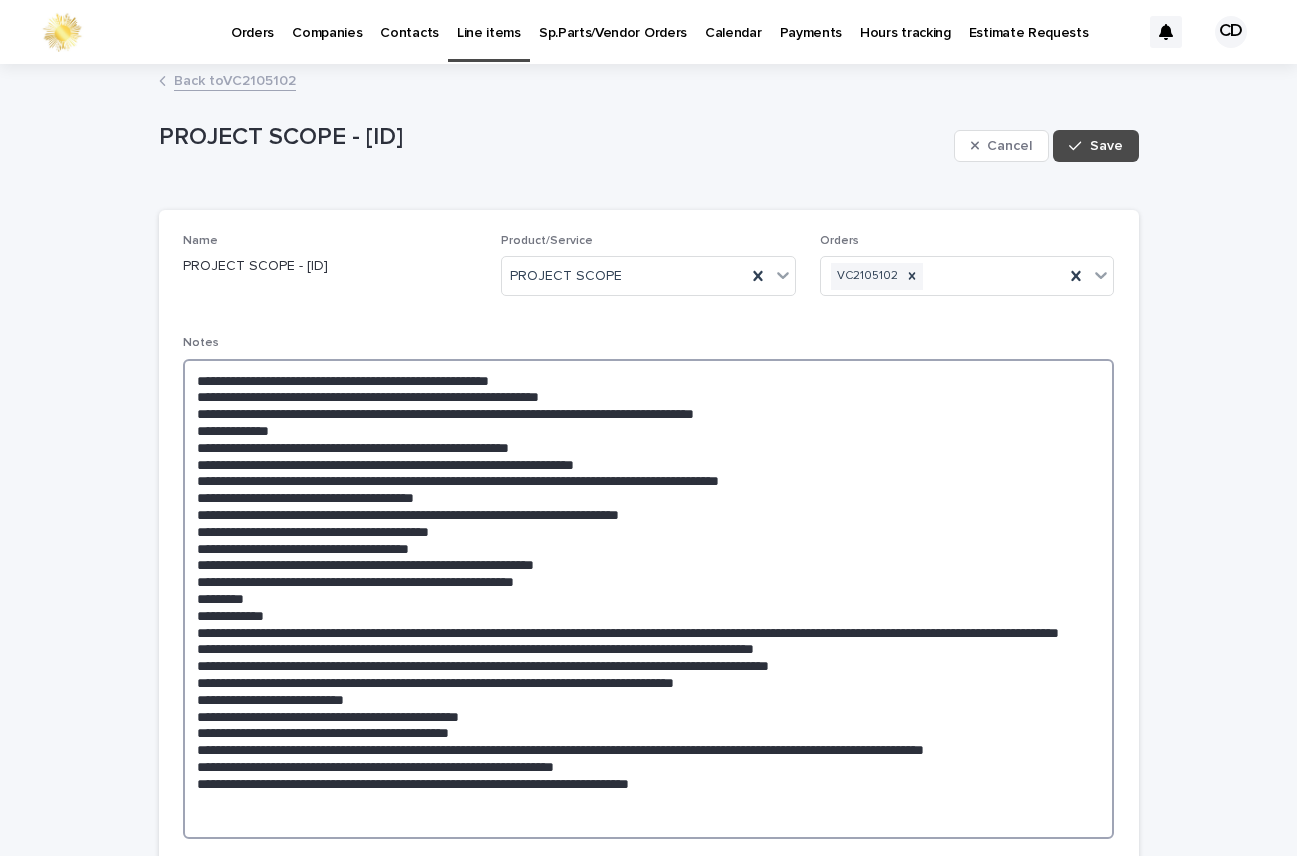 click at bounding box center (649, 599) 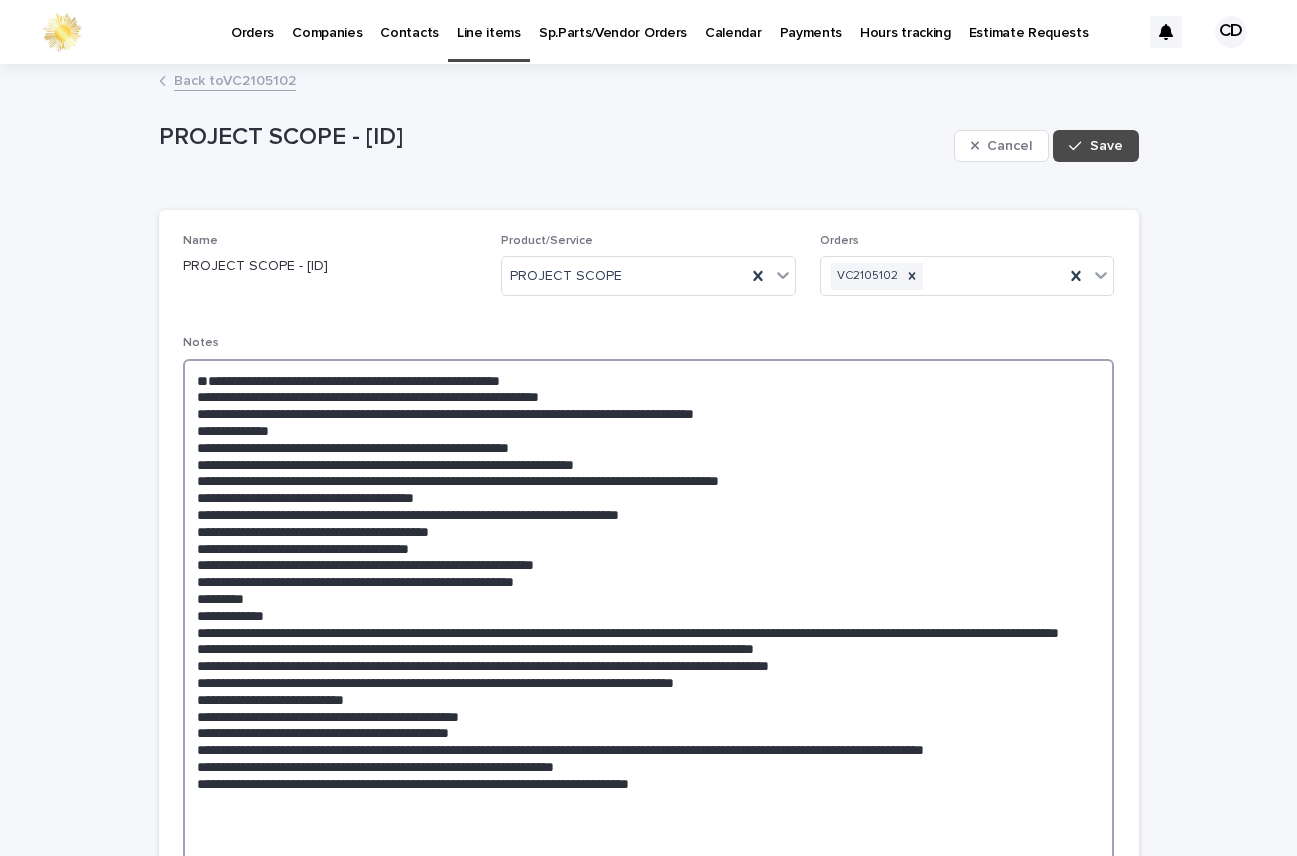 click at bounding box center [649, 615] 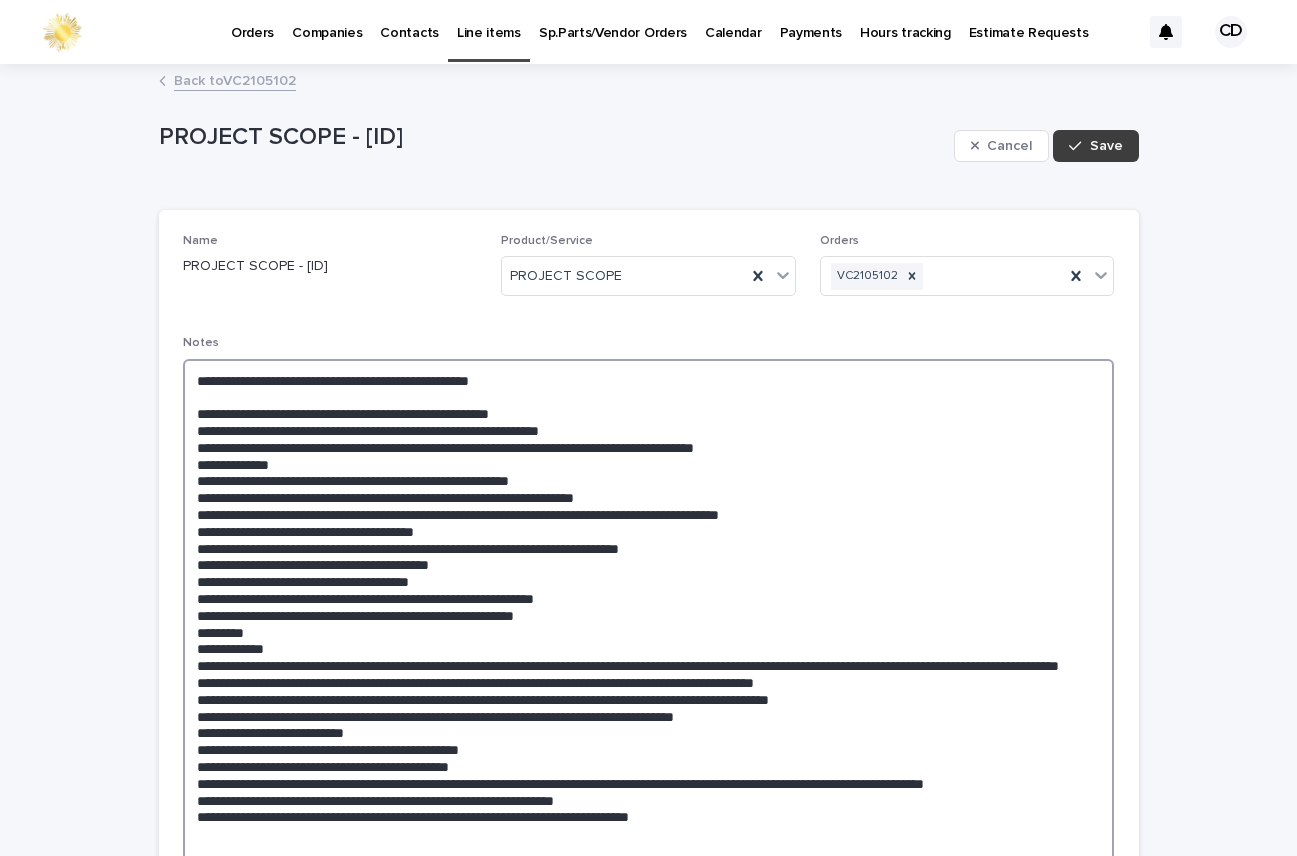 type on "**********" 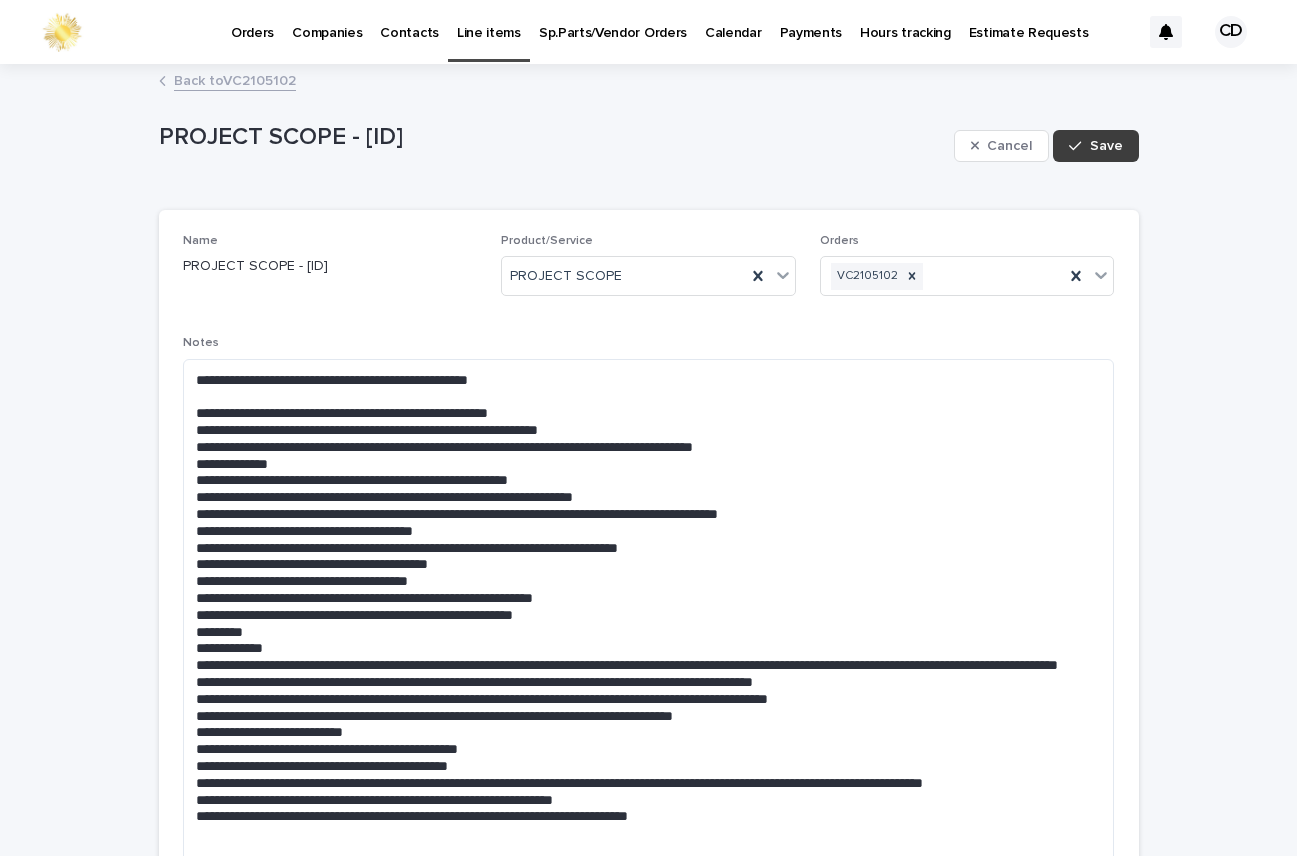 click on "Save" at bounding box center [1106, 146] 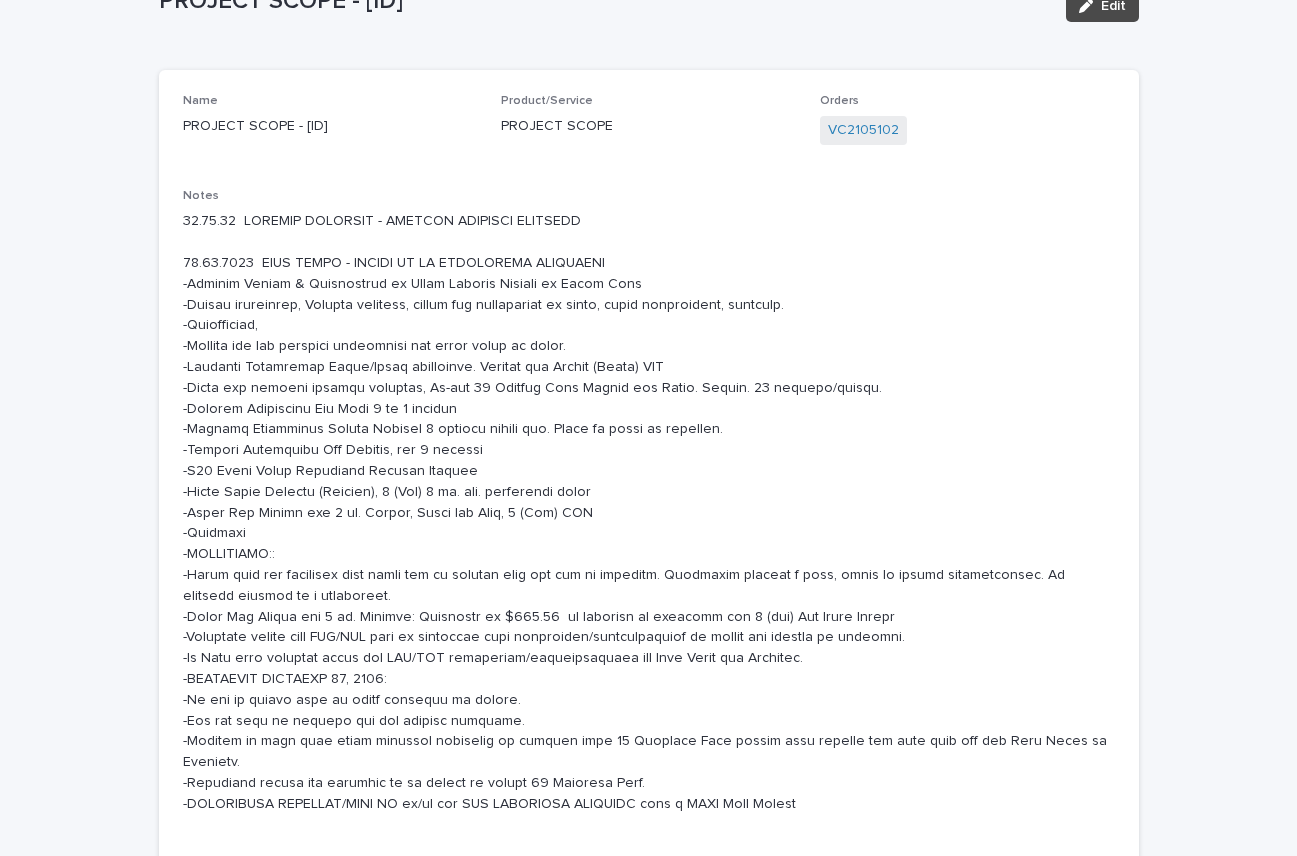 scroll, scrollTop: 149, scrollLeft: 0, axis: vertical 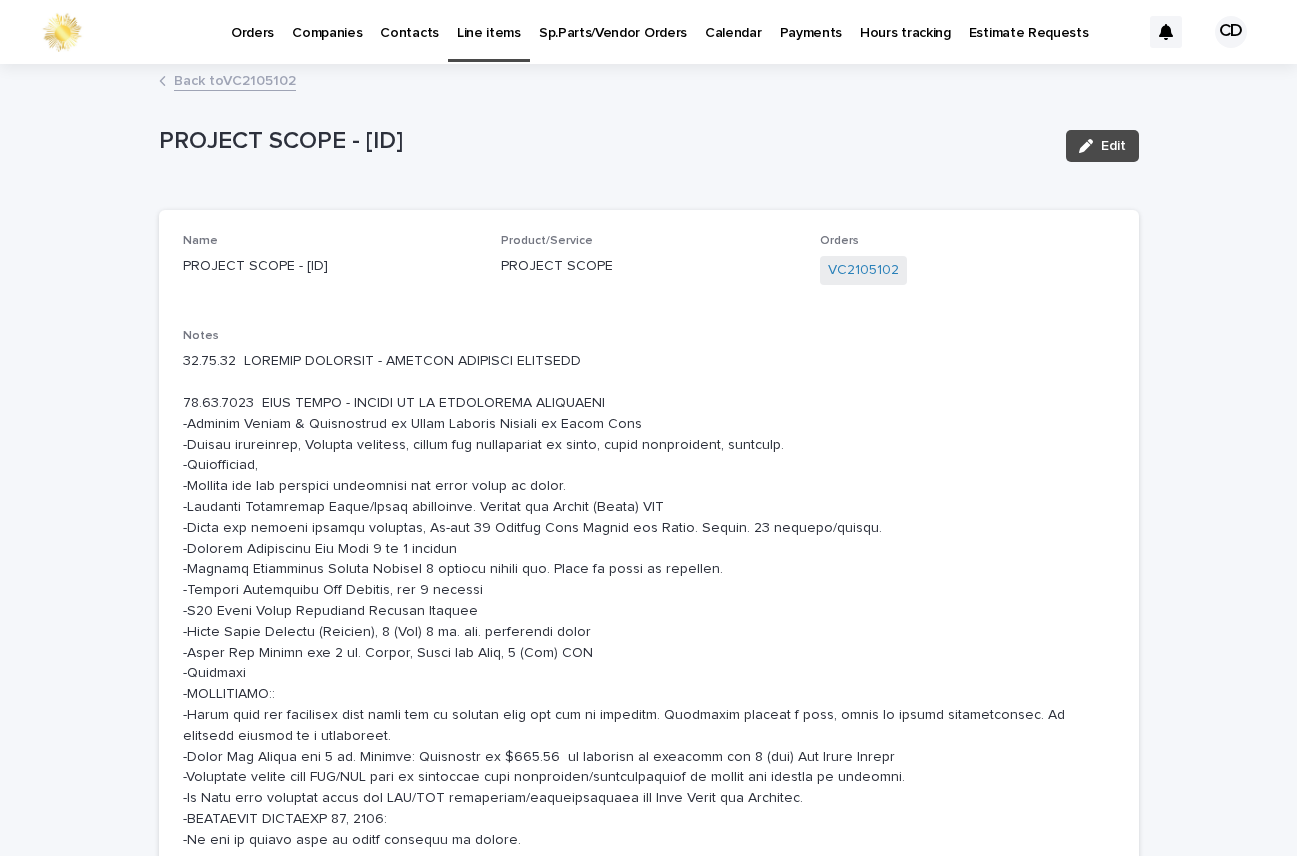 click on "Back to  VC2105102" at bounding box center [235, 79] 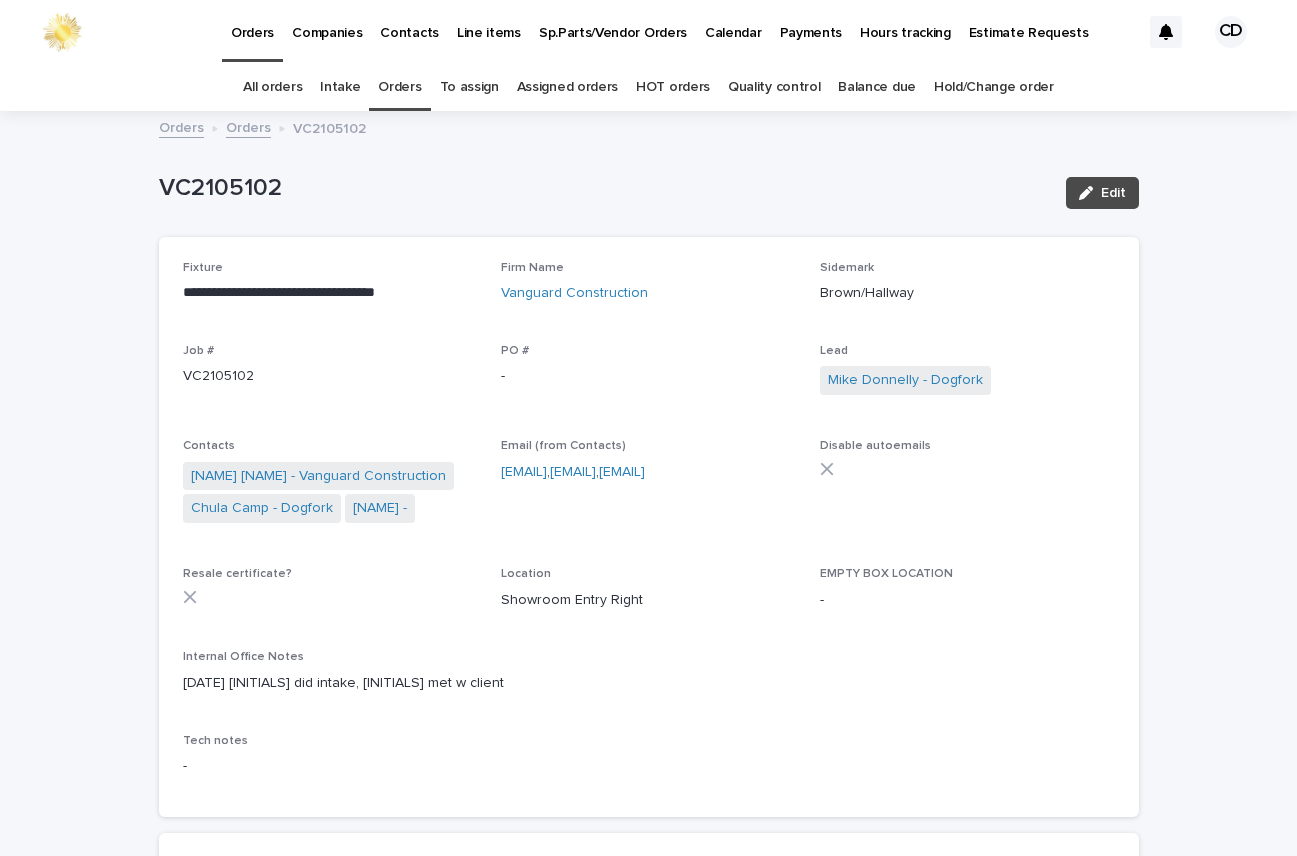 scroll, scrollTop: 64, scrollLeft: 0, axis: vertical 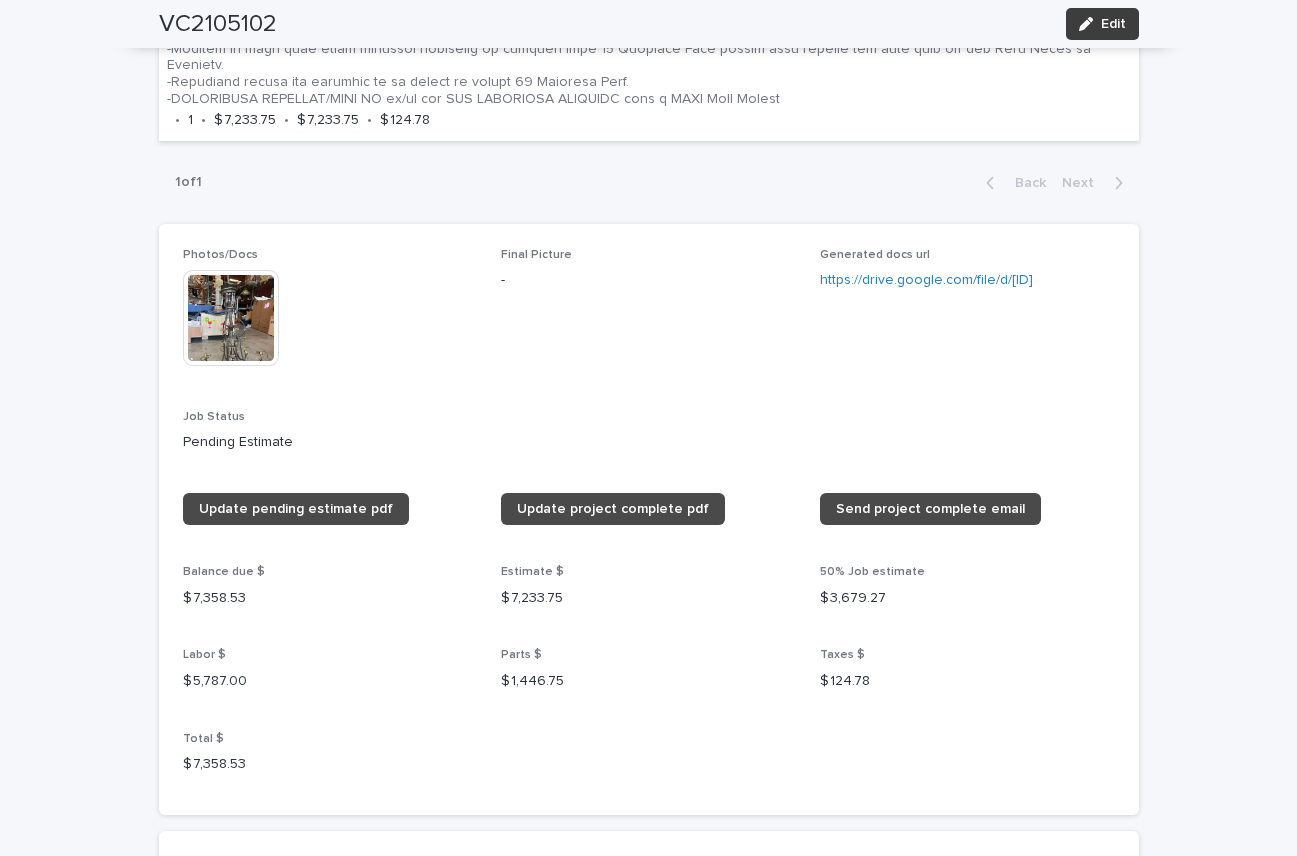 click on "Edit" at bounding box center (1113, 24) 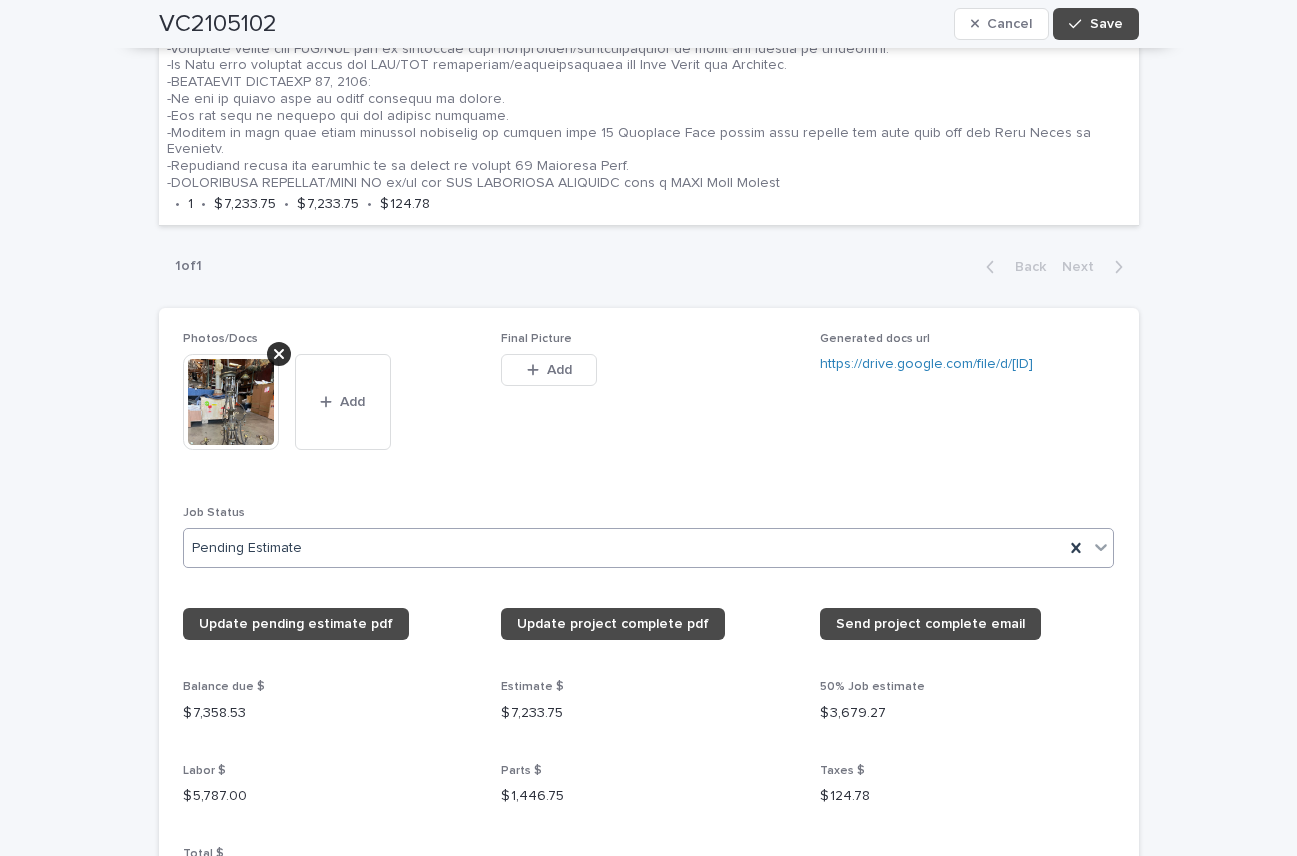 scroll, scrollTop: 1910, scrollLeft: 0, axis: vertical 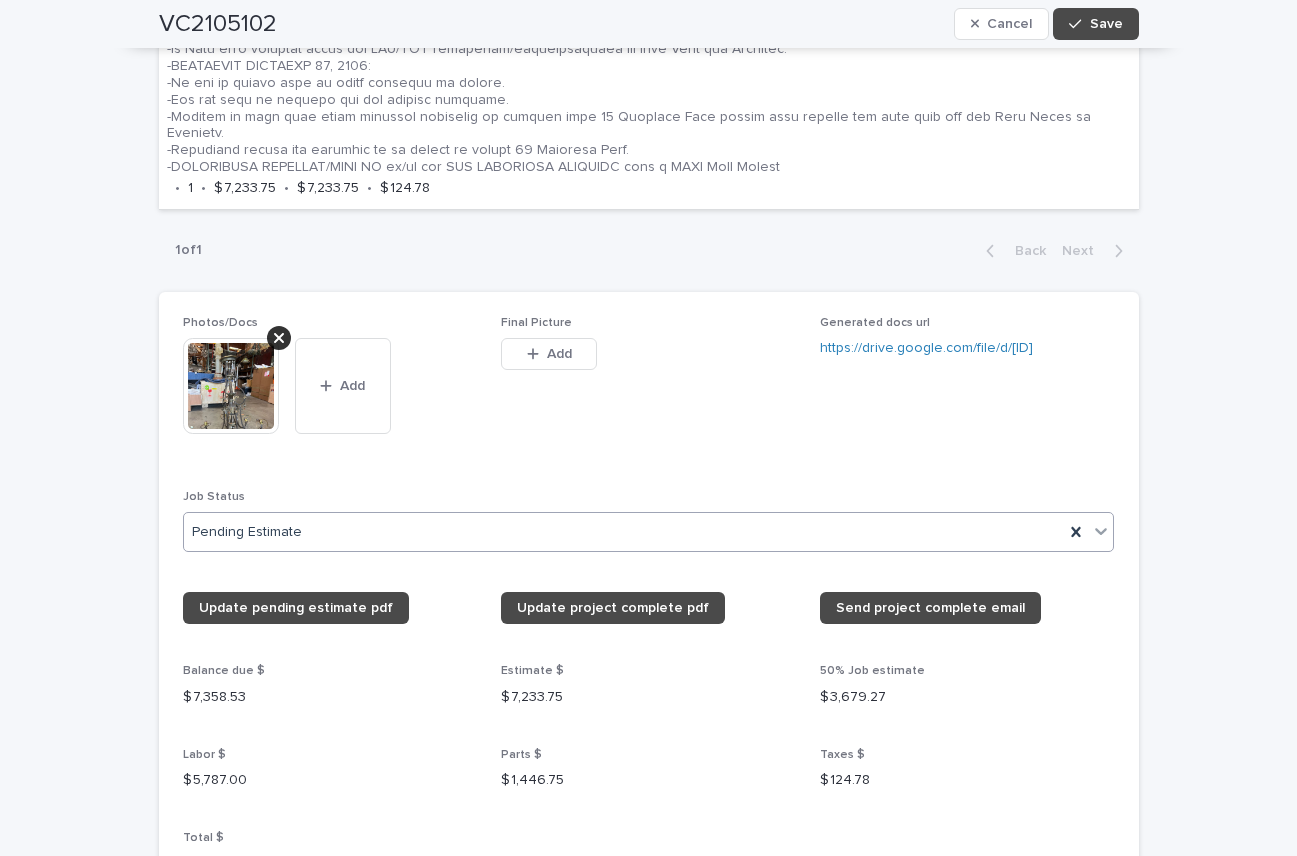 click 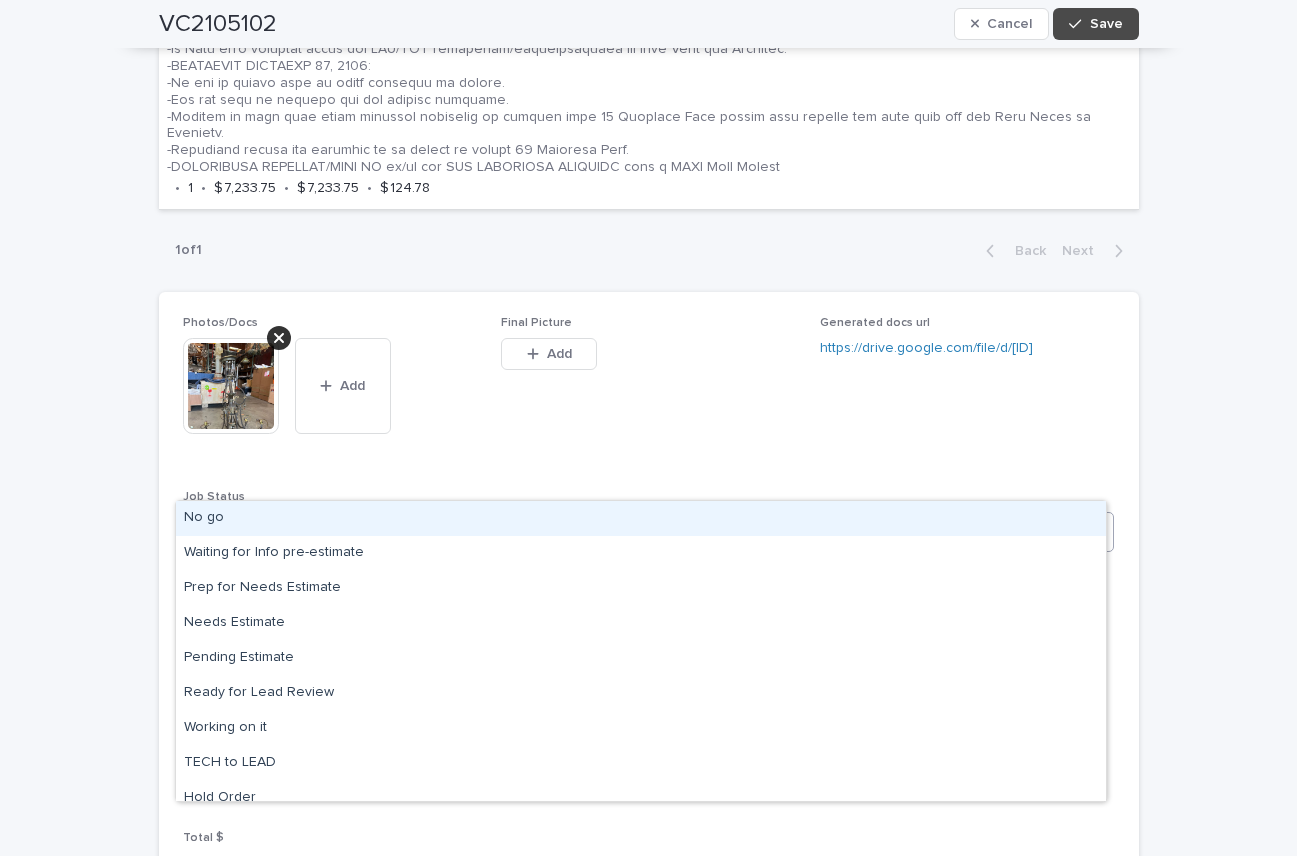 click on "No go" at bounding box center [641, 518] 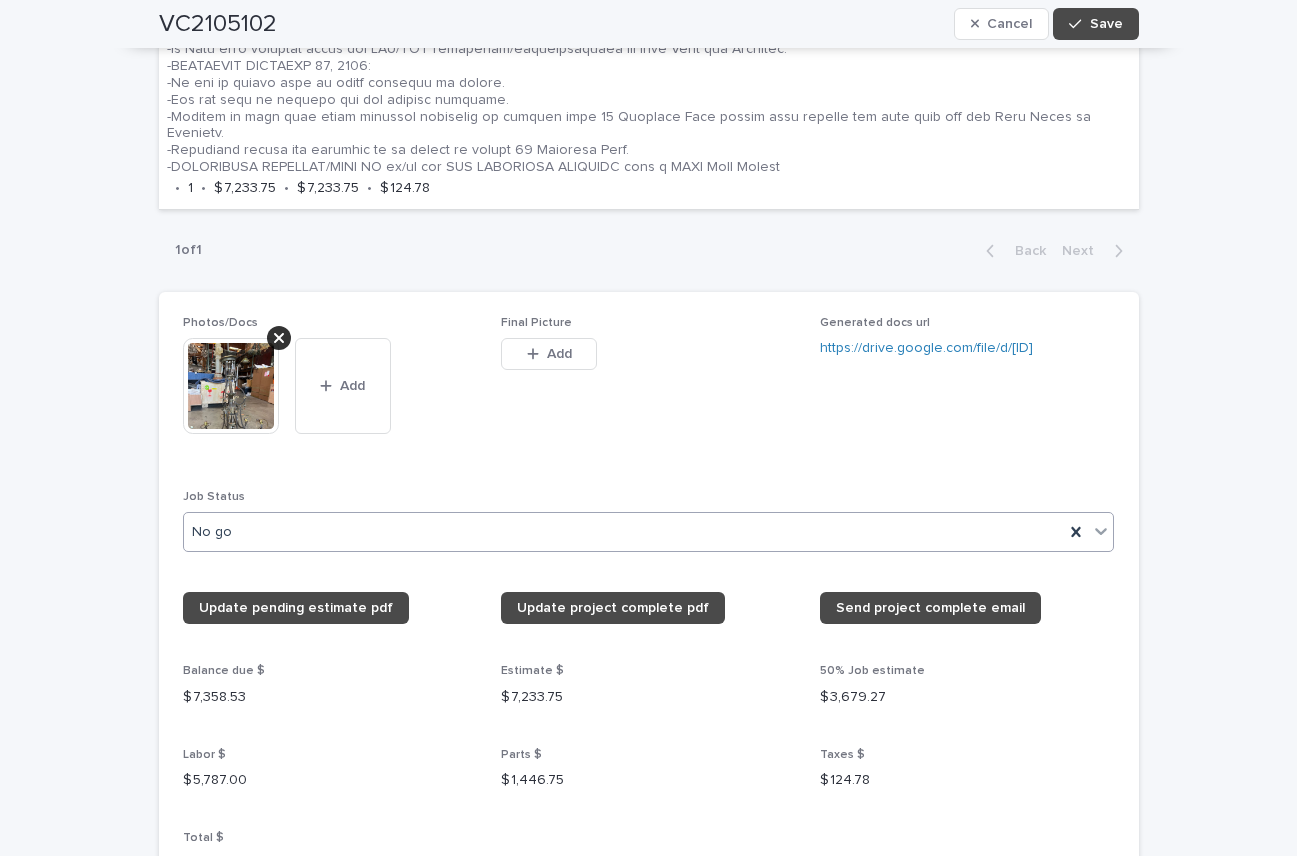 drag, startPoint x: 1104, startPoint y: 28, endPoint x: 1174, endPoint y: 54, distance: 74.672615 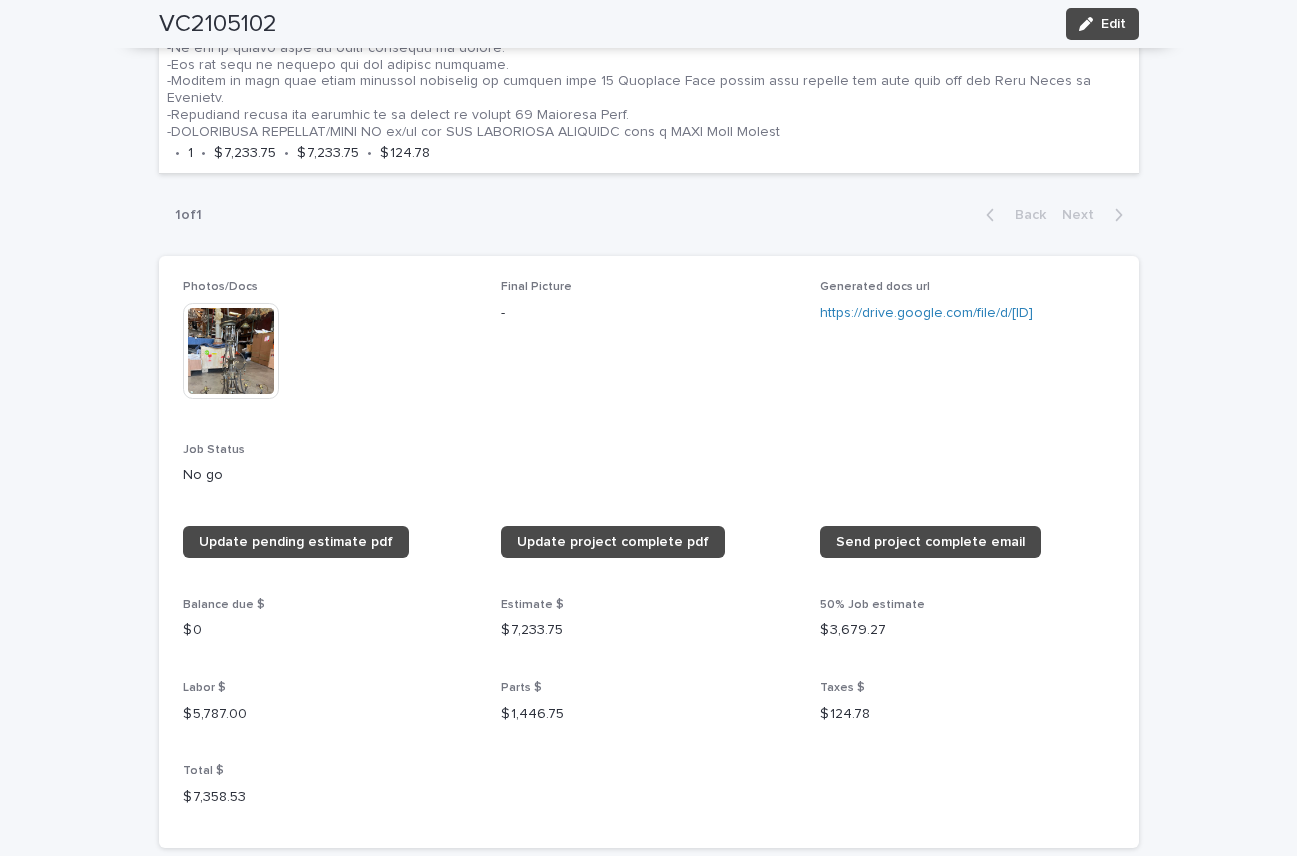 scroll, scrollTop: 1689, scrollLeft: 0, axis: vertical 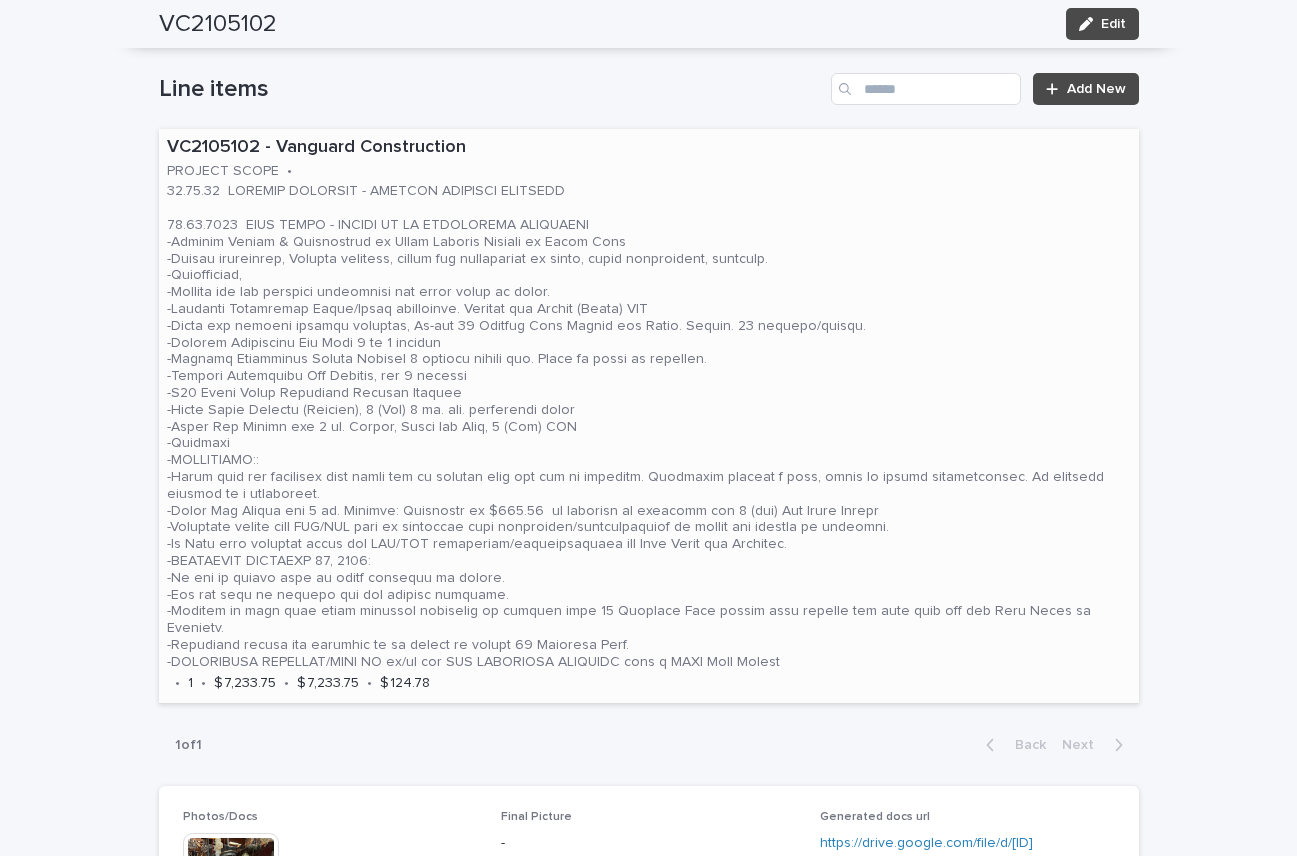 click at bounding box center [649, 426] 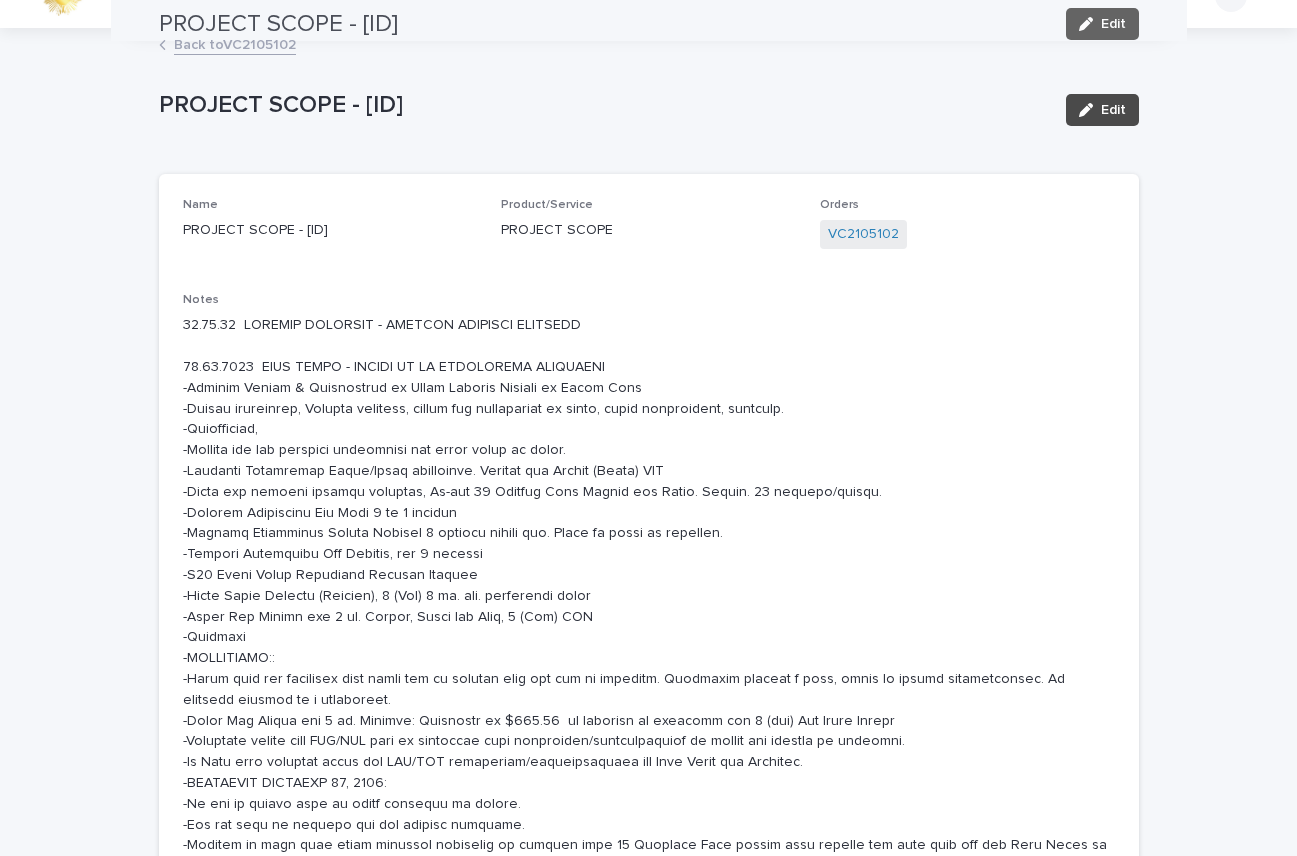 scroll, scrollTop: 0, scrollLeft: 0, axis: both 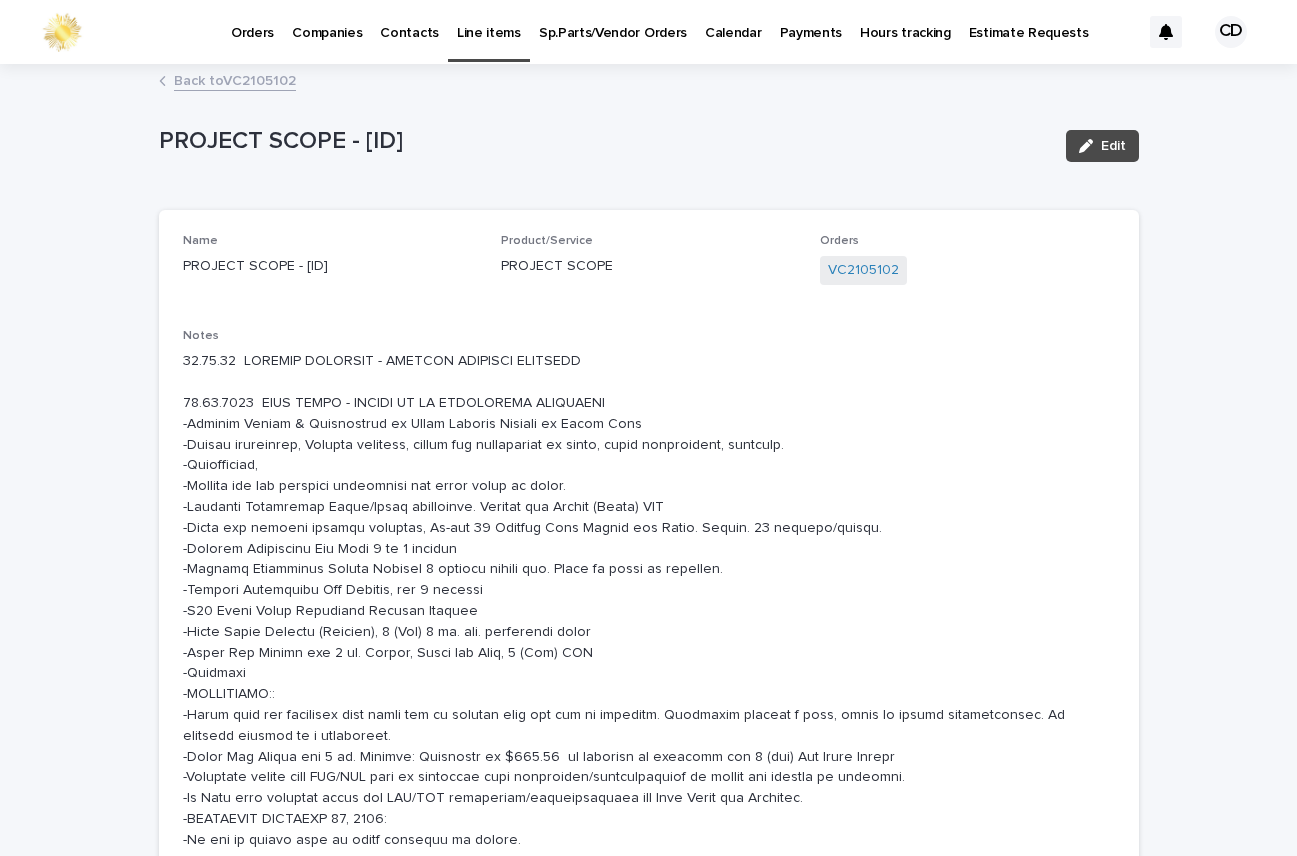 click on "Back to  VC2105102" at bounding box center (235, 79) 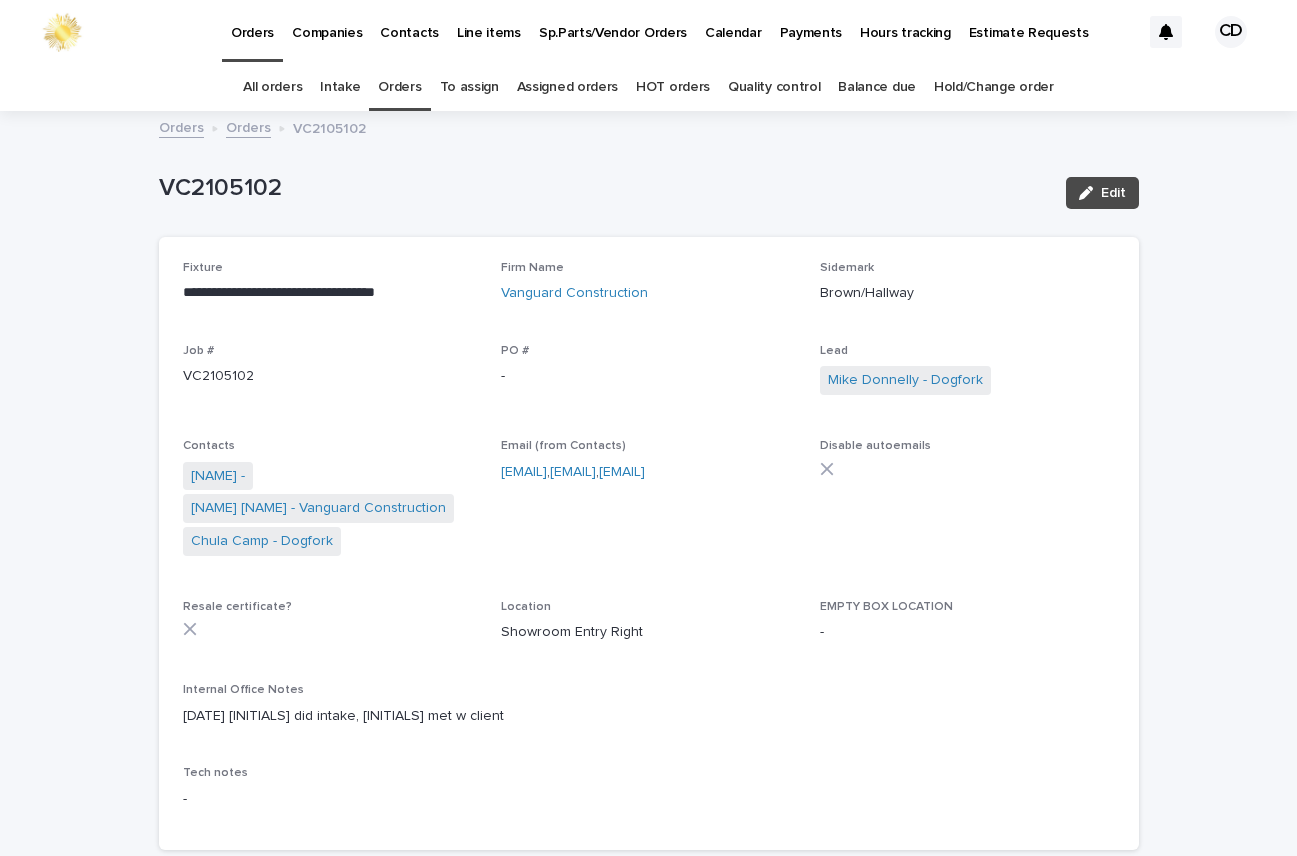 scroll, scrollTop: 64, scrollLeft: 0, axis: vertical 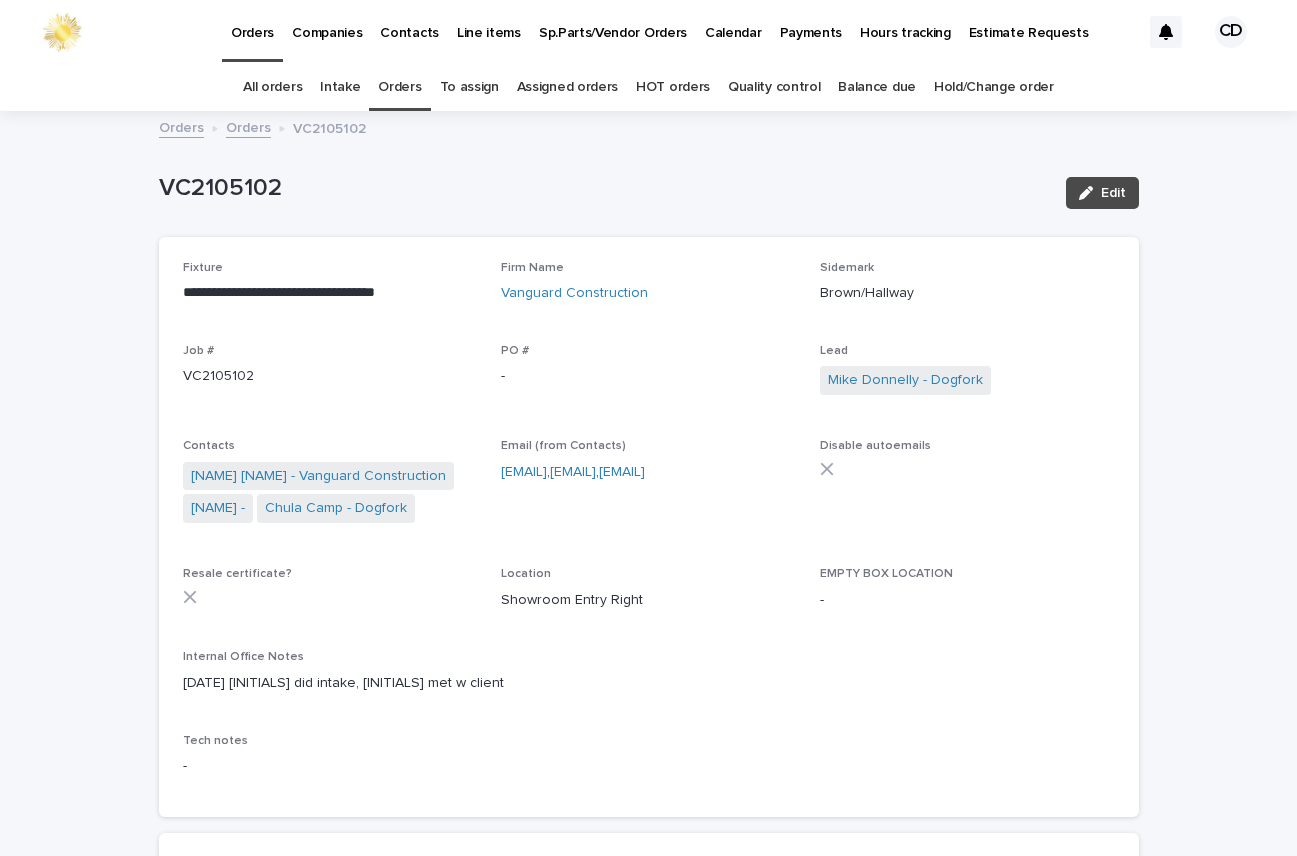 click on "Orders" at bounding box center (399, 87) 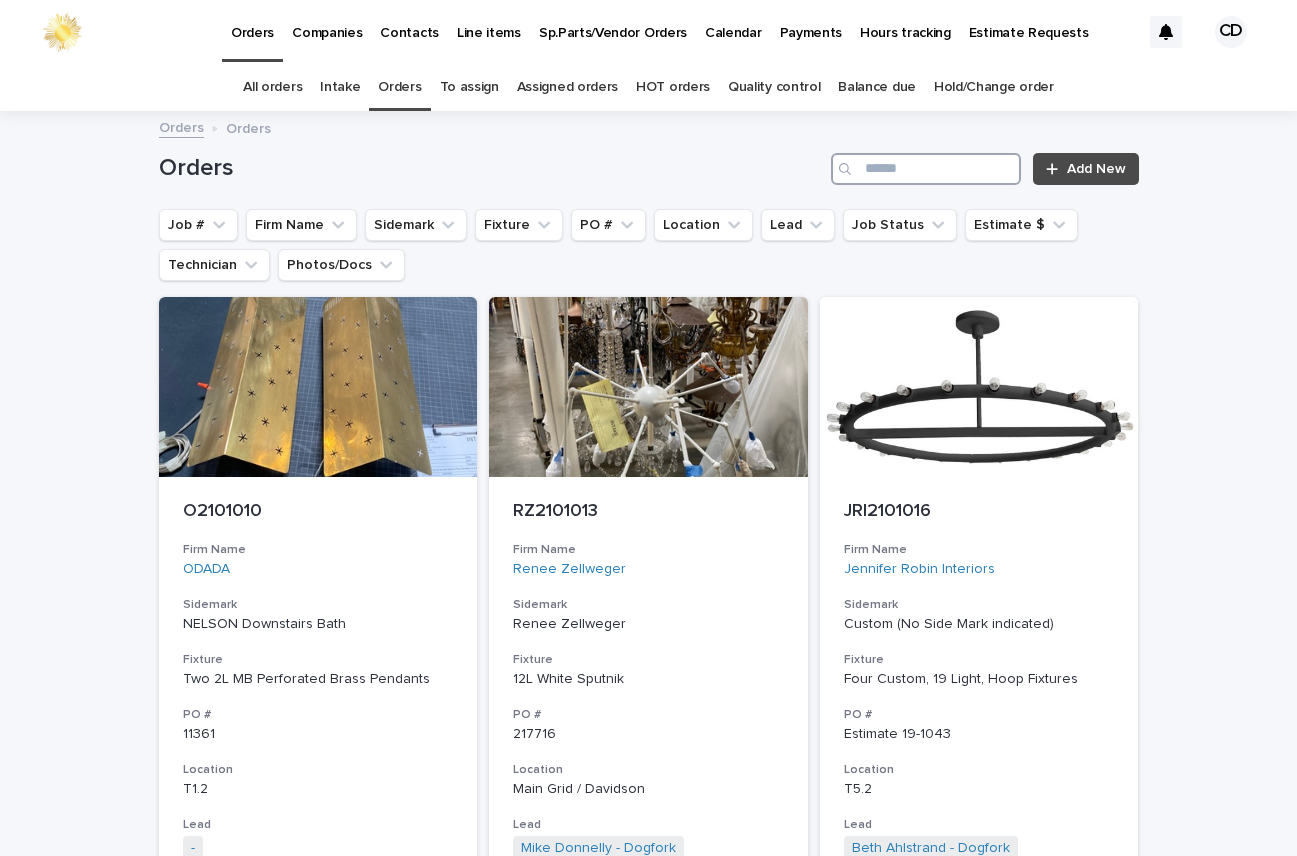 click at bounding box center [926, 169] 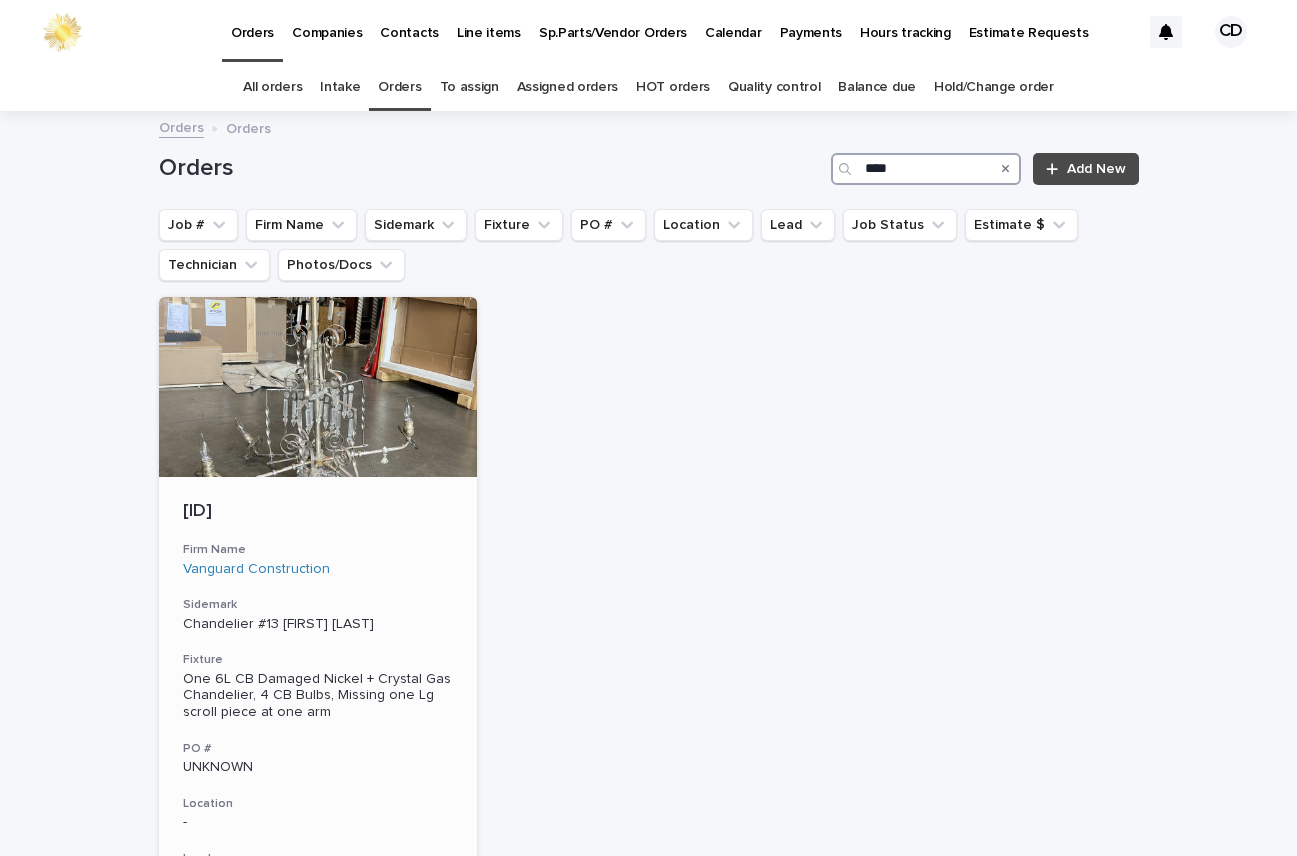 type on "****" 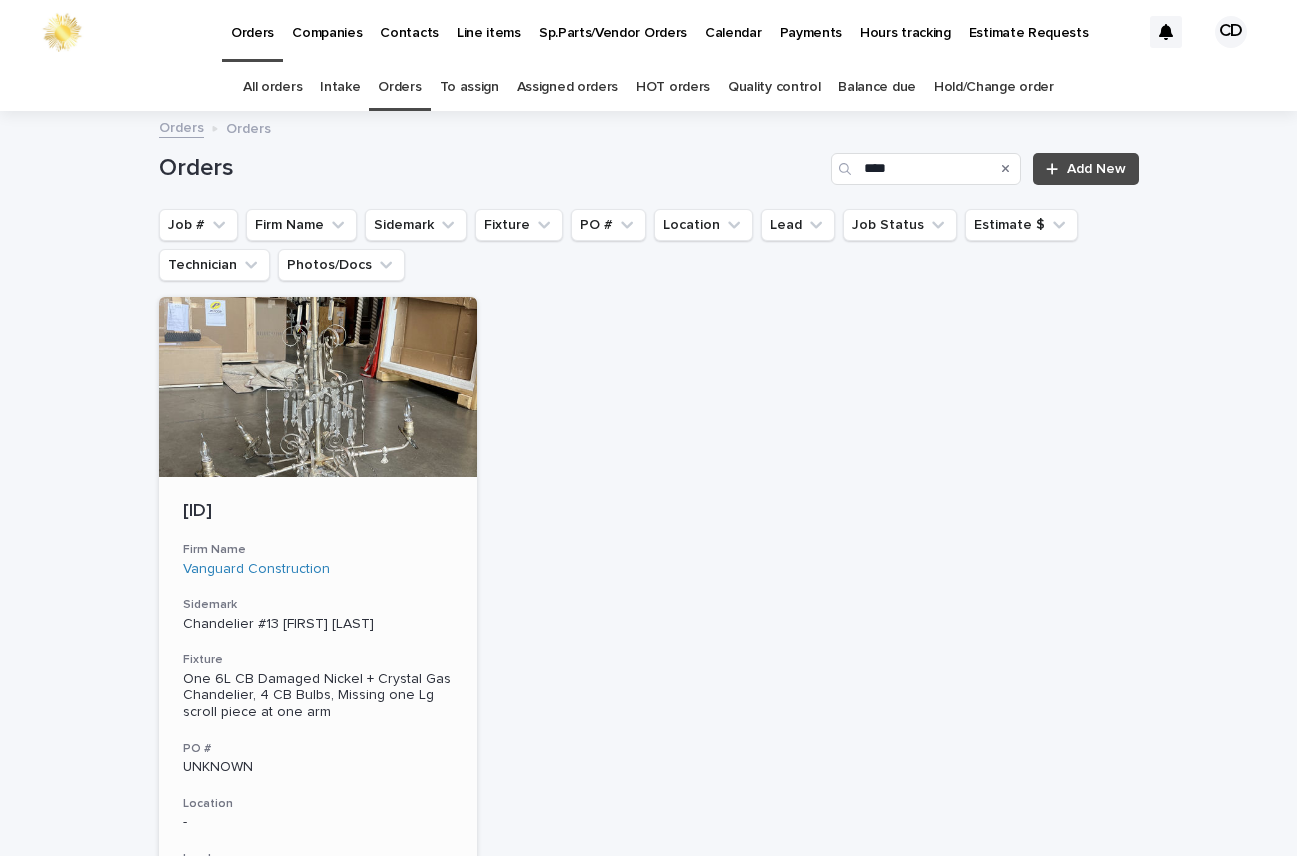 click on "Vanguard Construction" at bounding box center (318, 569) 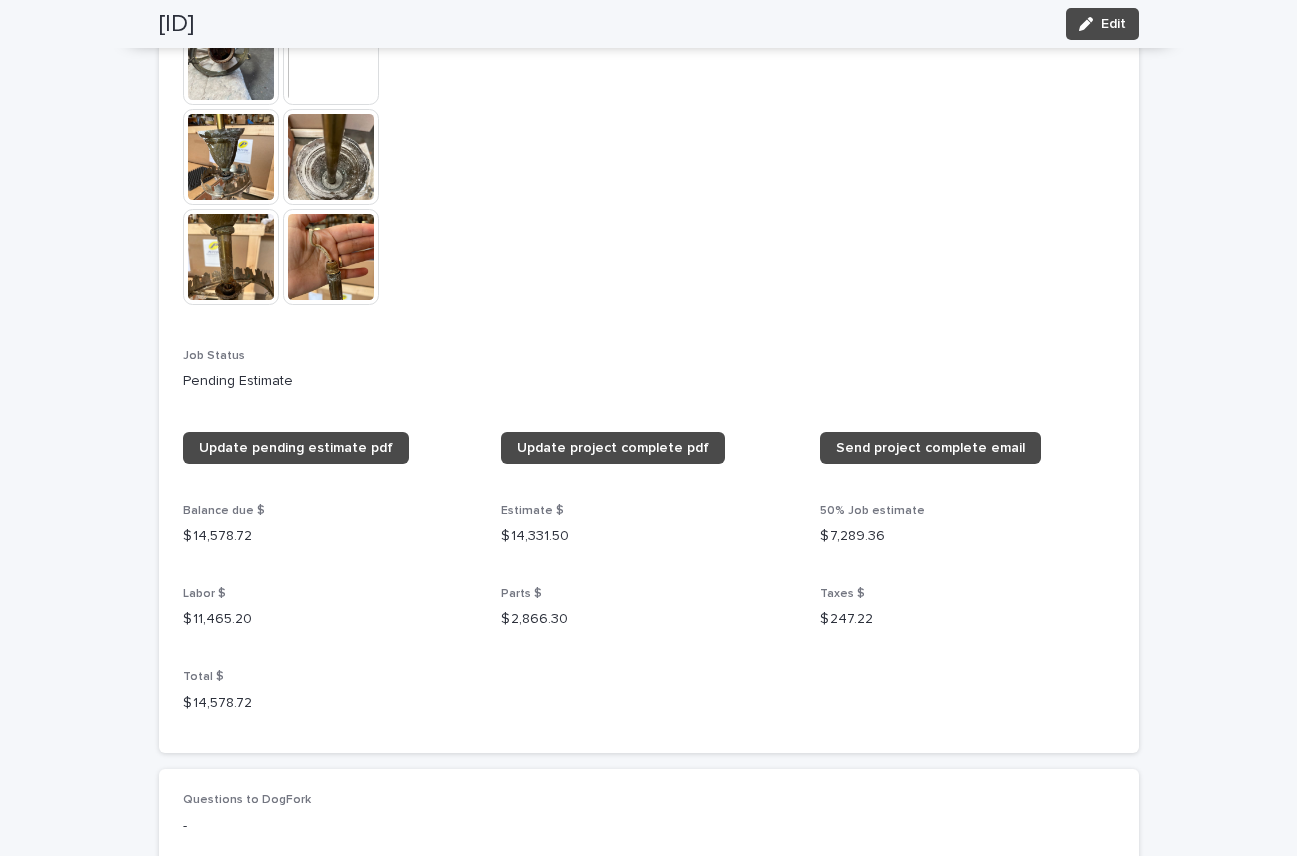 scroll, scrollTop: 2114, scrollLeft: 0, axis: vertical 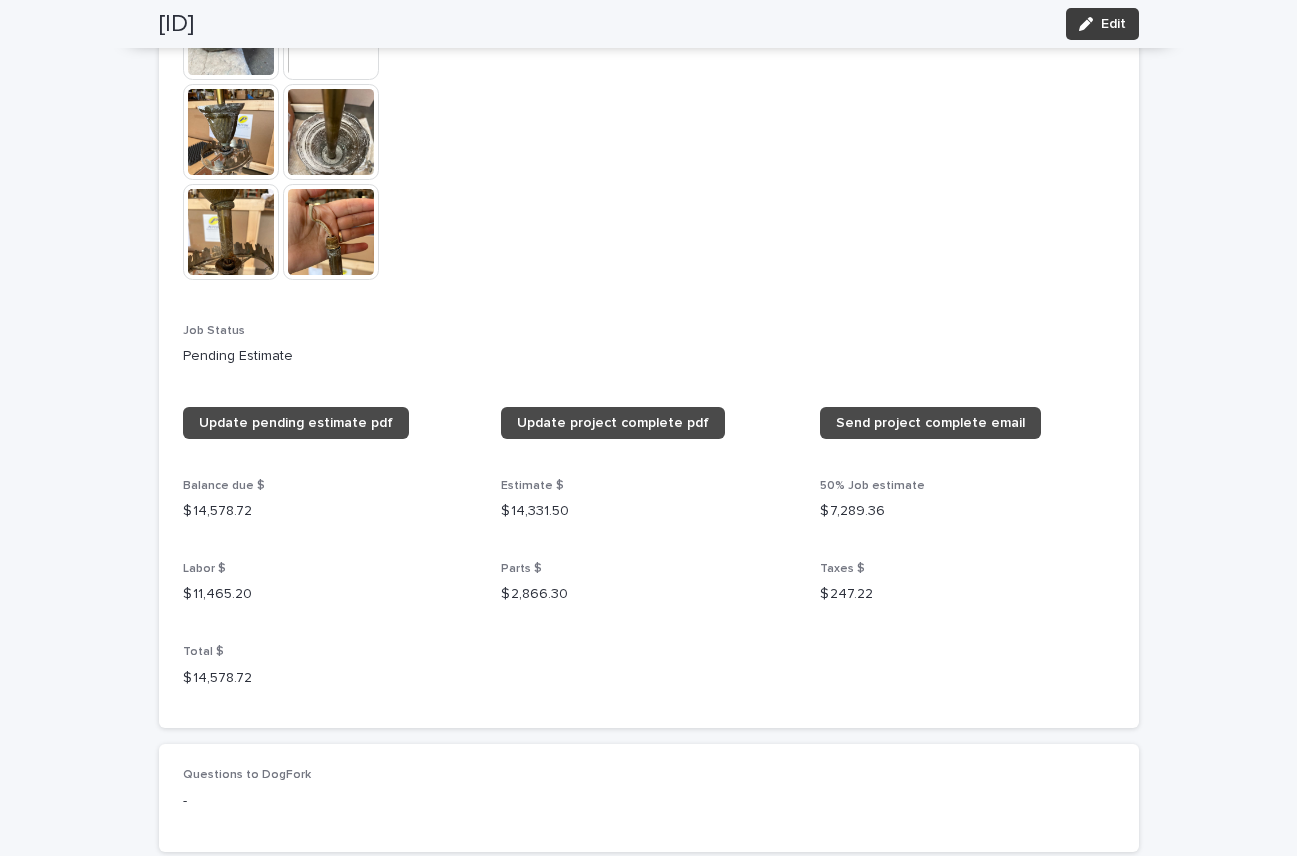 click on "Edit" at bounding box center (1113, 24) 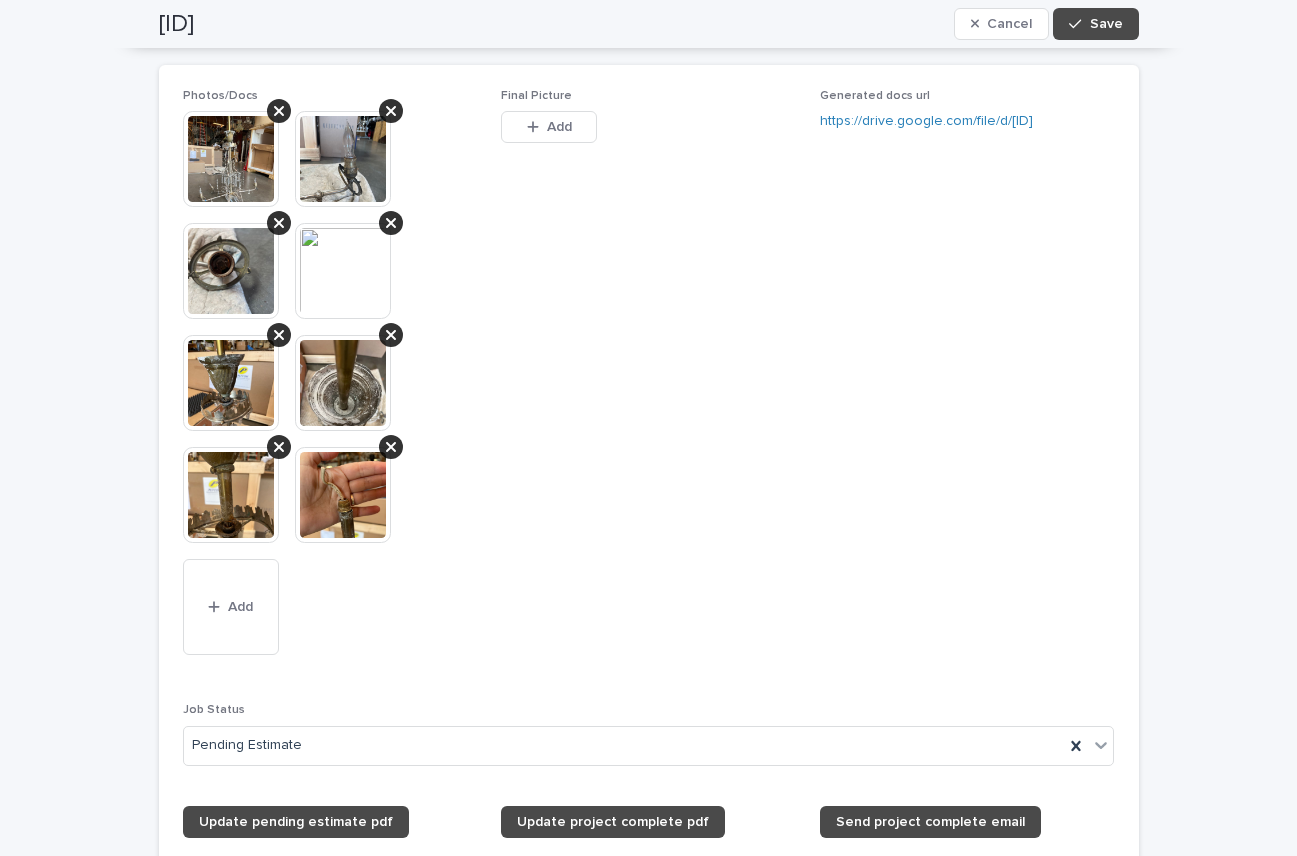 scroll, scrollTop: 2182, scrollLeft: 0, axis: vertical 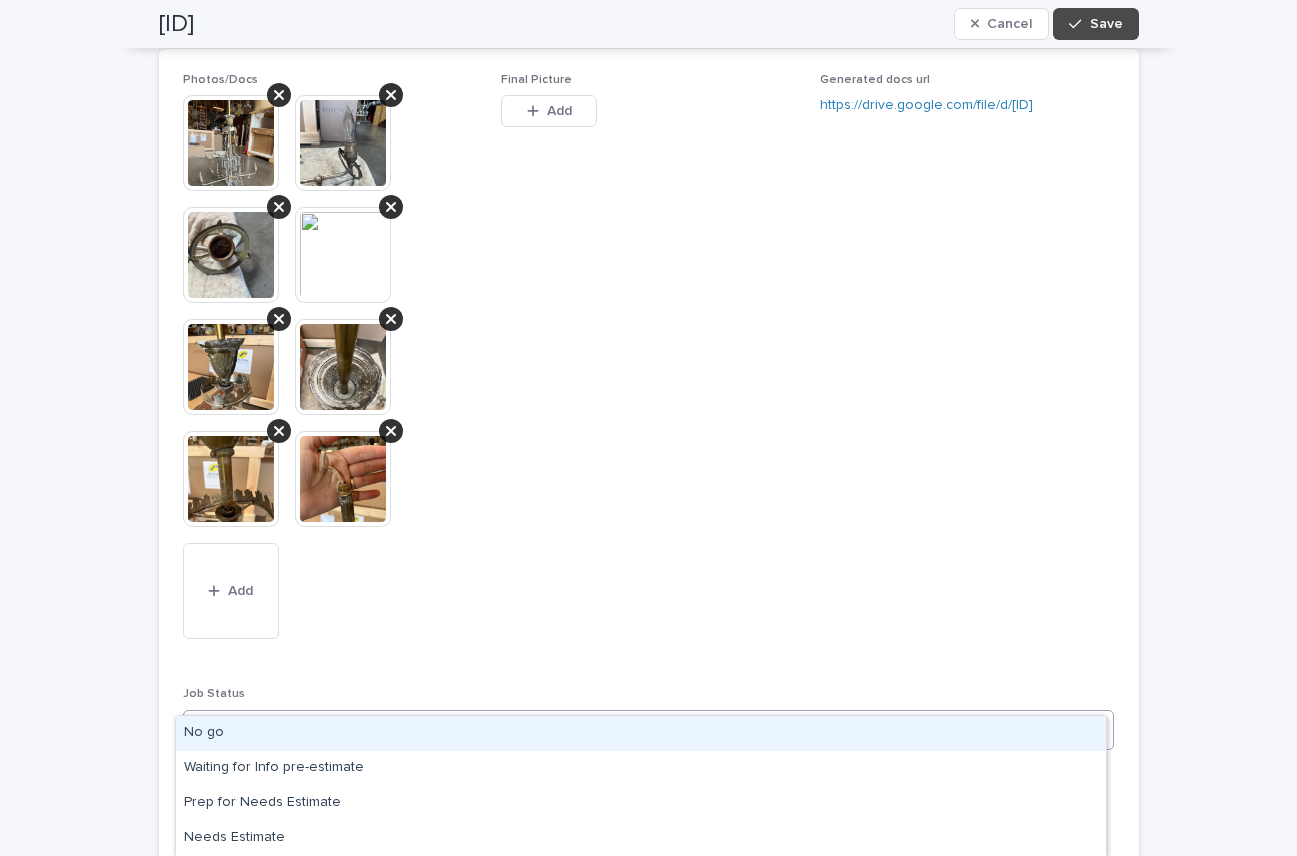 click 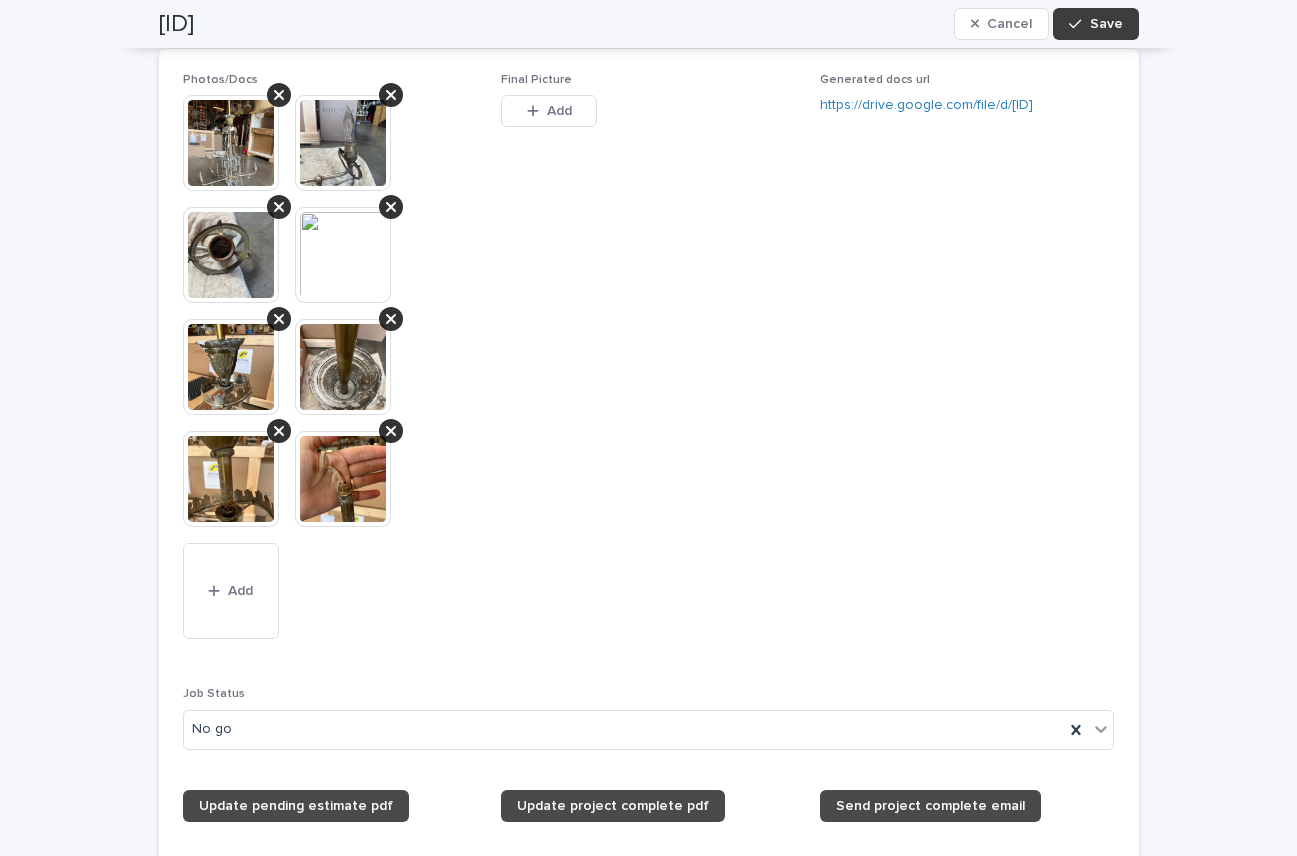 click on "Save" at bounding box center [1106, 24] 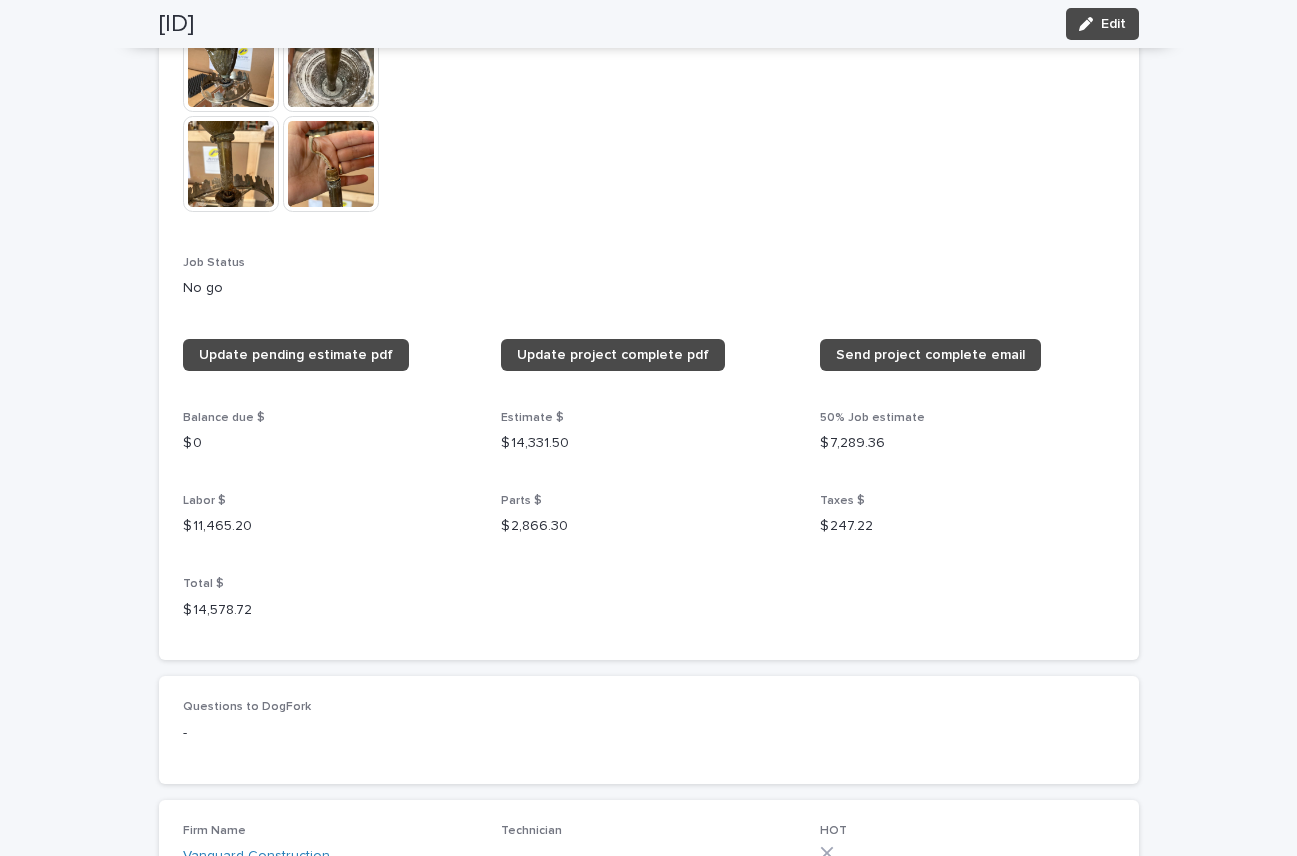 scroll, scrollTop: 1887, scrollLeft: 0, axis: vertical 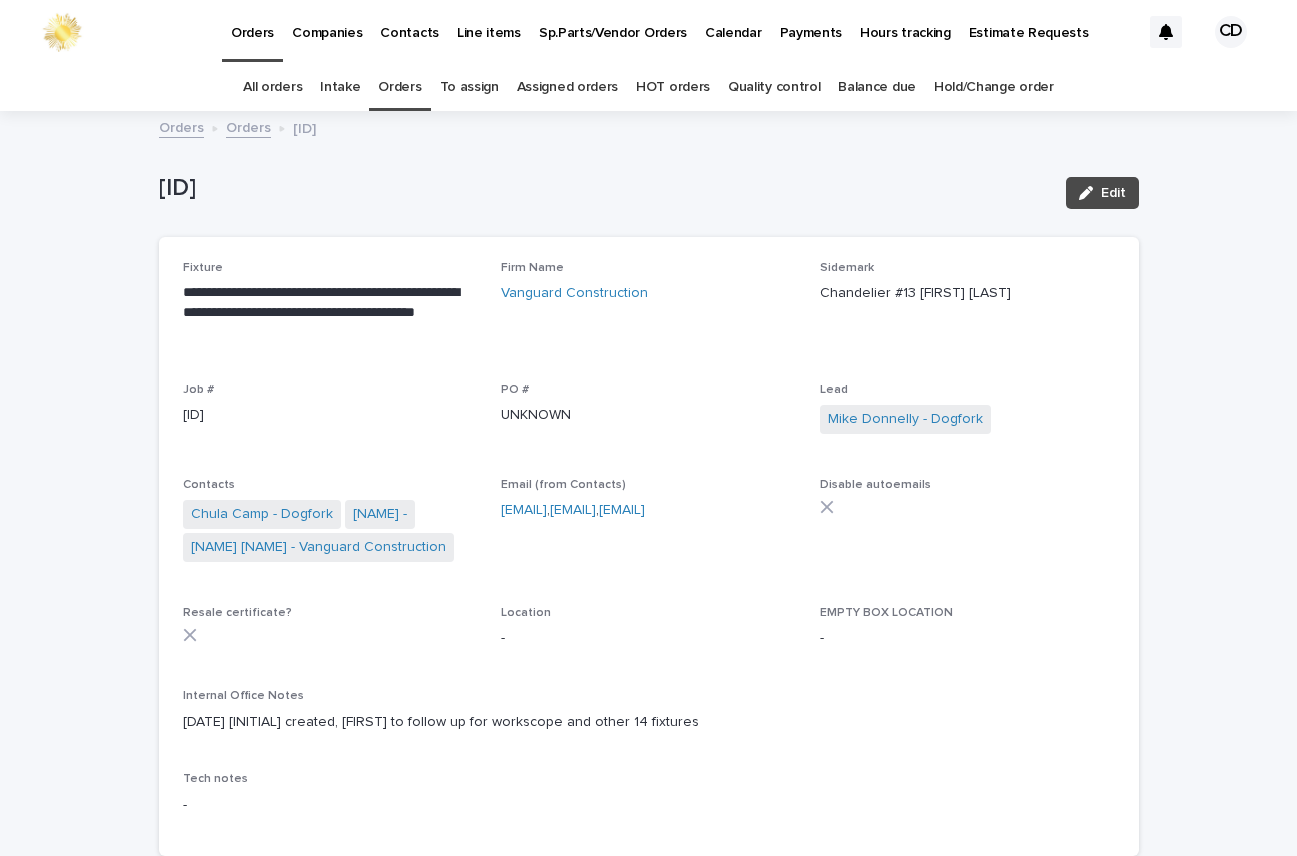 click on "Orders" at bounding box center [399, 87] 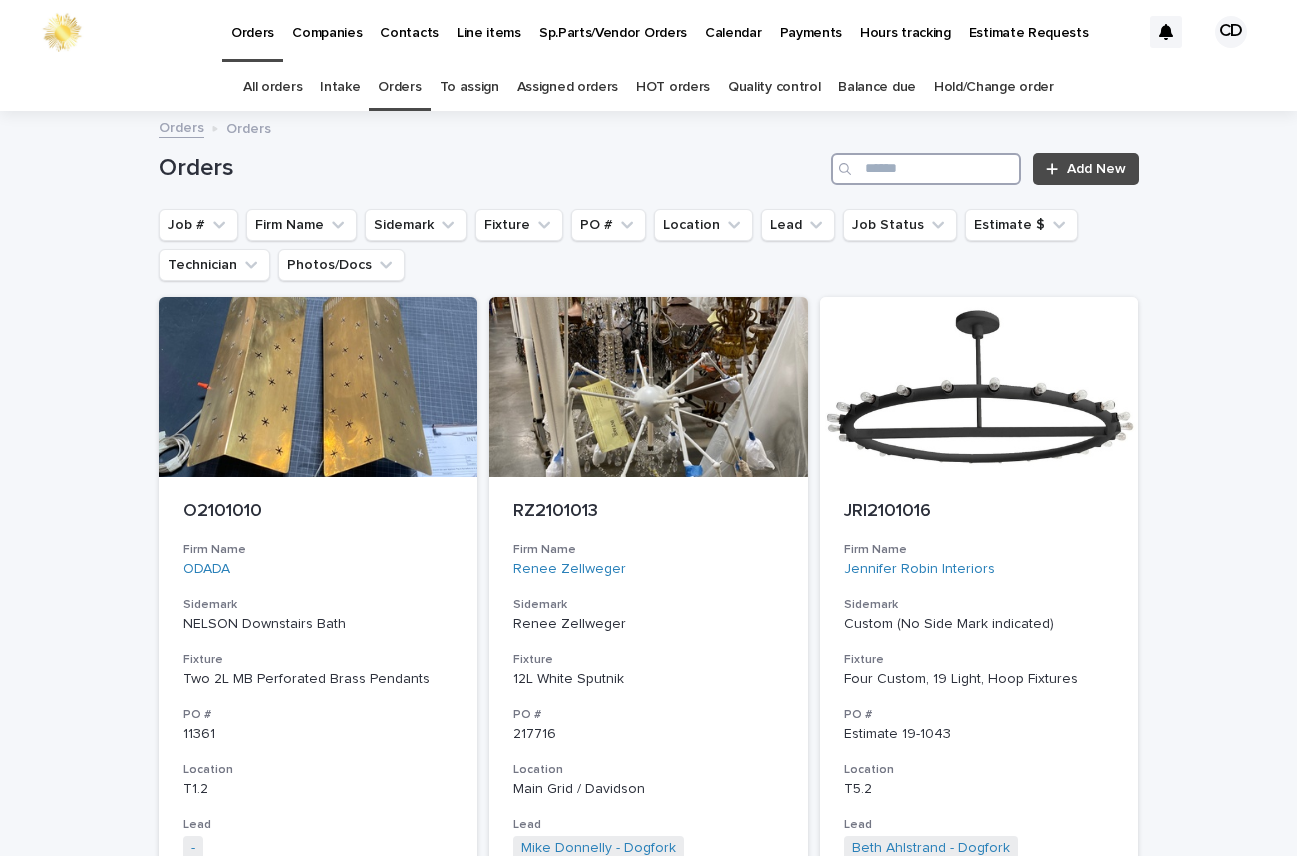 click at bounding box center (926, 169) 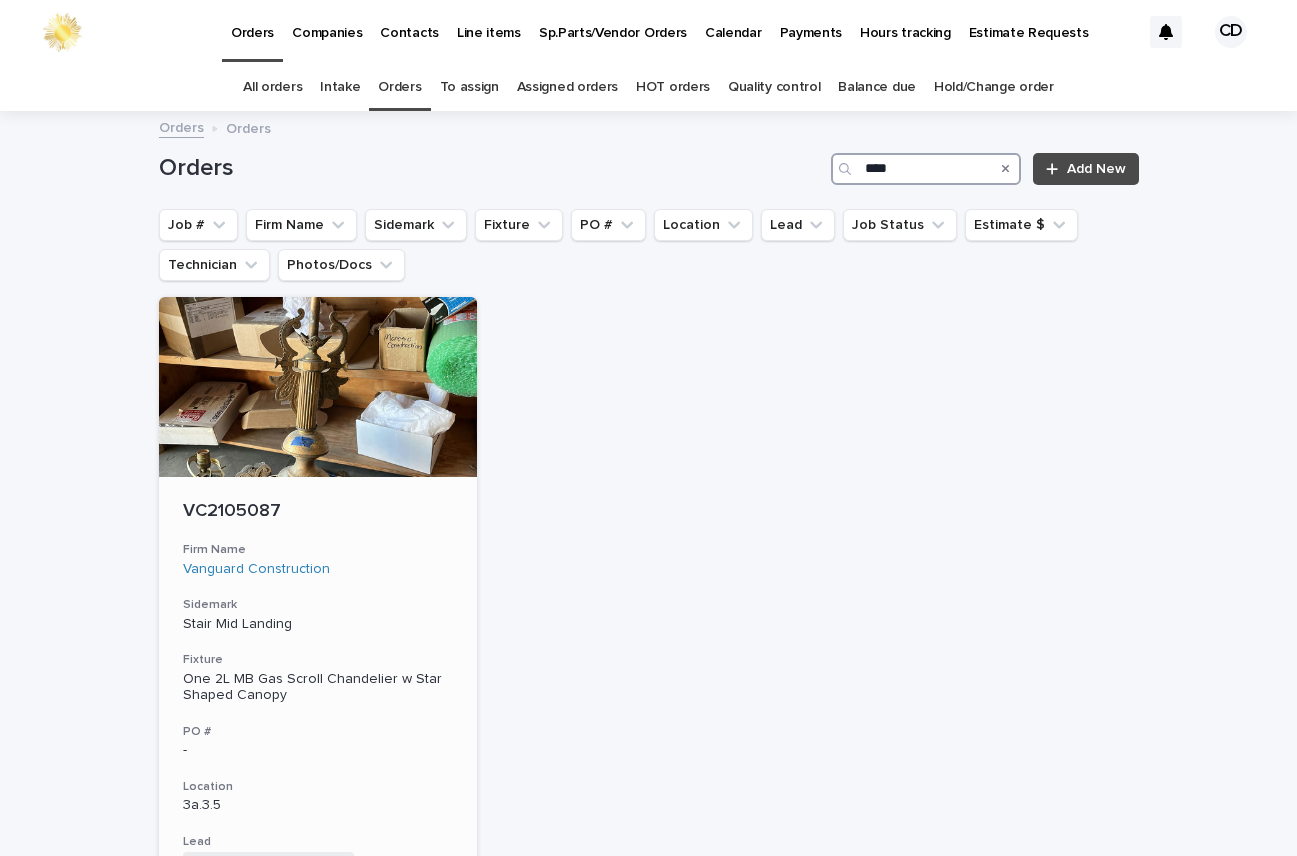 type on "****" 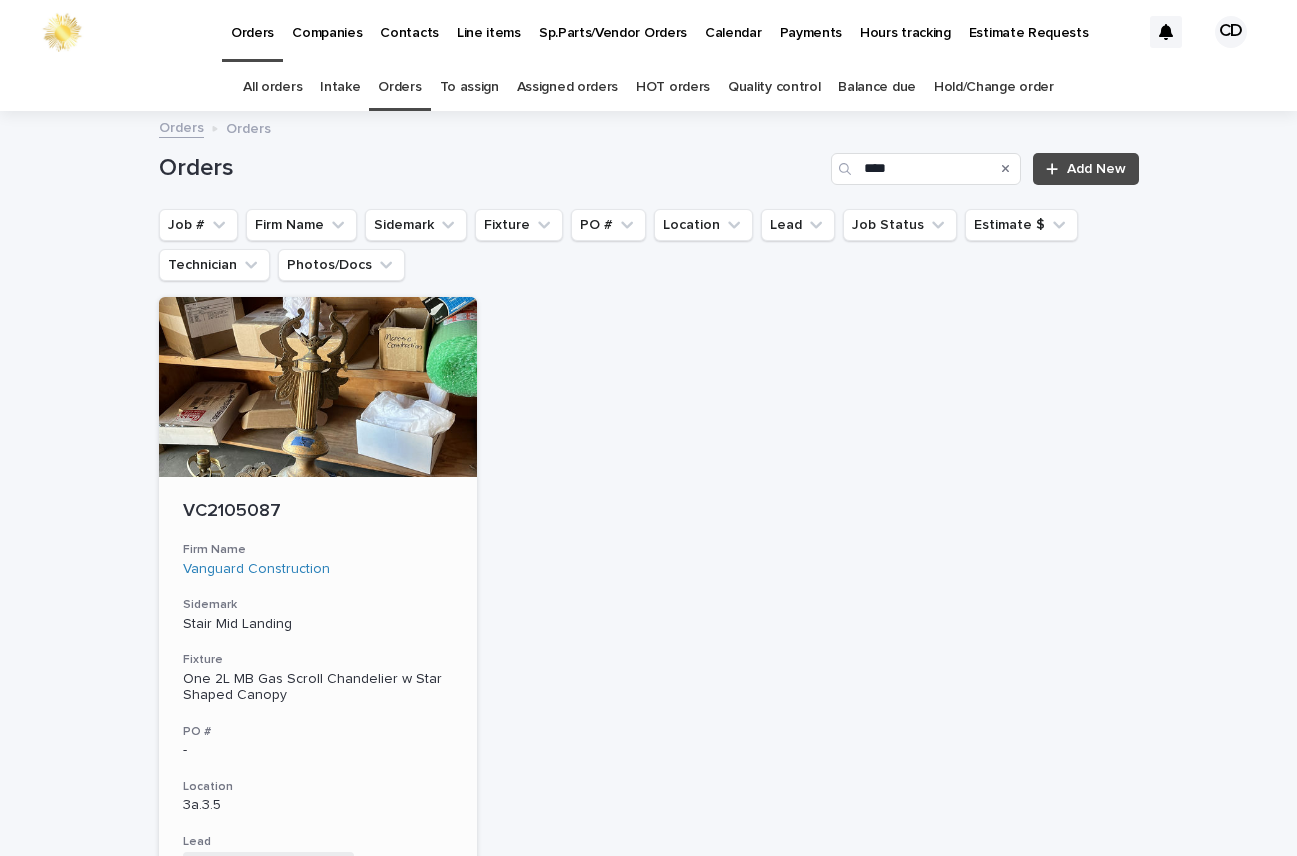 click on "VC2105087 - Vanguard Construction Firm Name Vanguard Construction   Sidemark Stair Mid Landing  Fixture One 2L MB Gas Scroll Chandelier w Star Shaped Canopy
PO # - Location 3a.3.5 Lead [NAME] - Dogfork   + 0 Job Status Pending Estimate Estimate $ $ 7,610.00 Technician -" at bounding box center (318, 771) 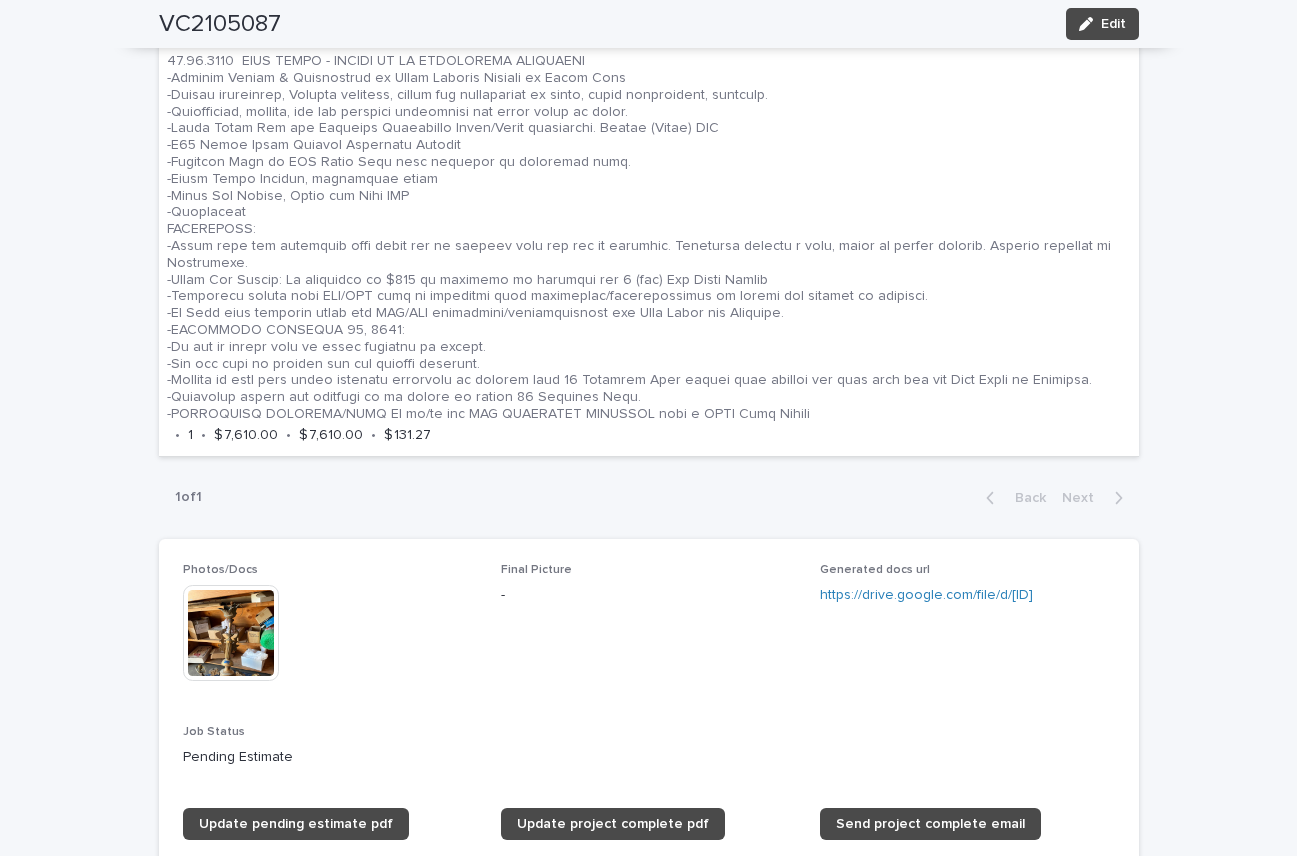 scroll, scrollTop: 1297, scrollLeft: 0, axis: vertical 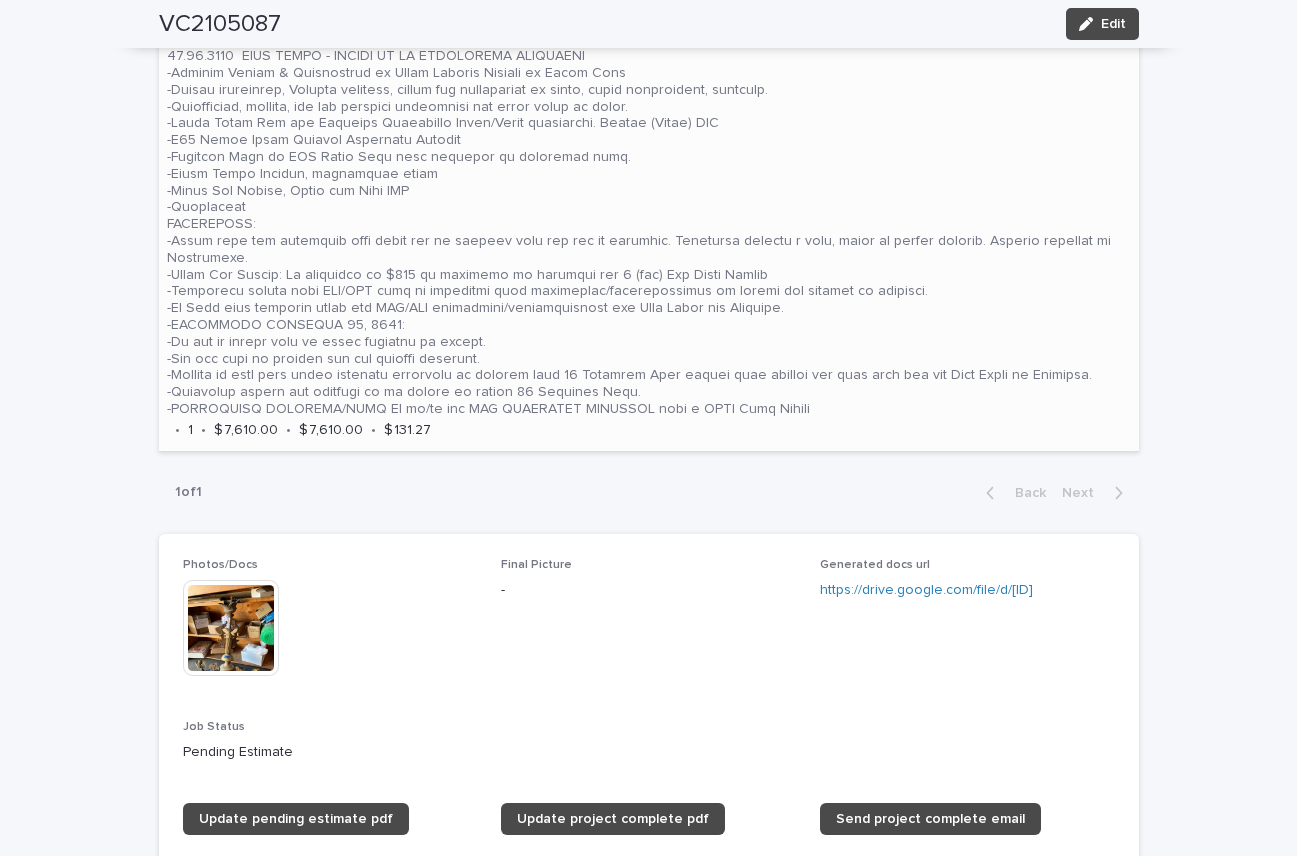 click at bounding box center (649, 216) 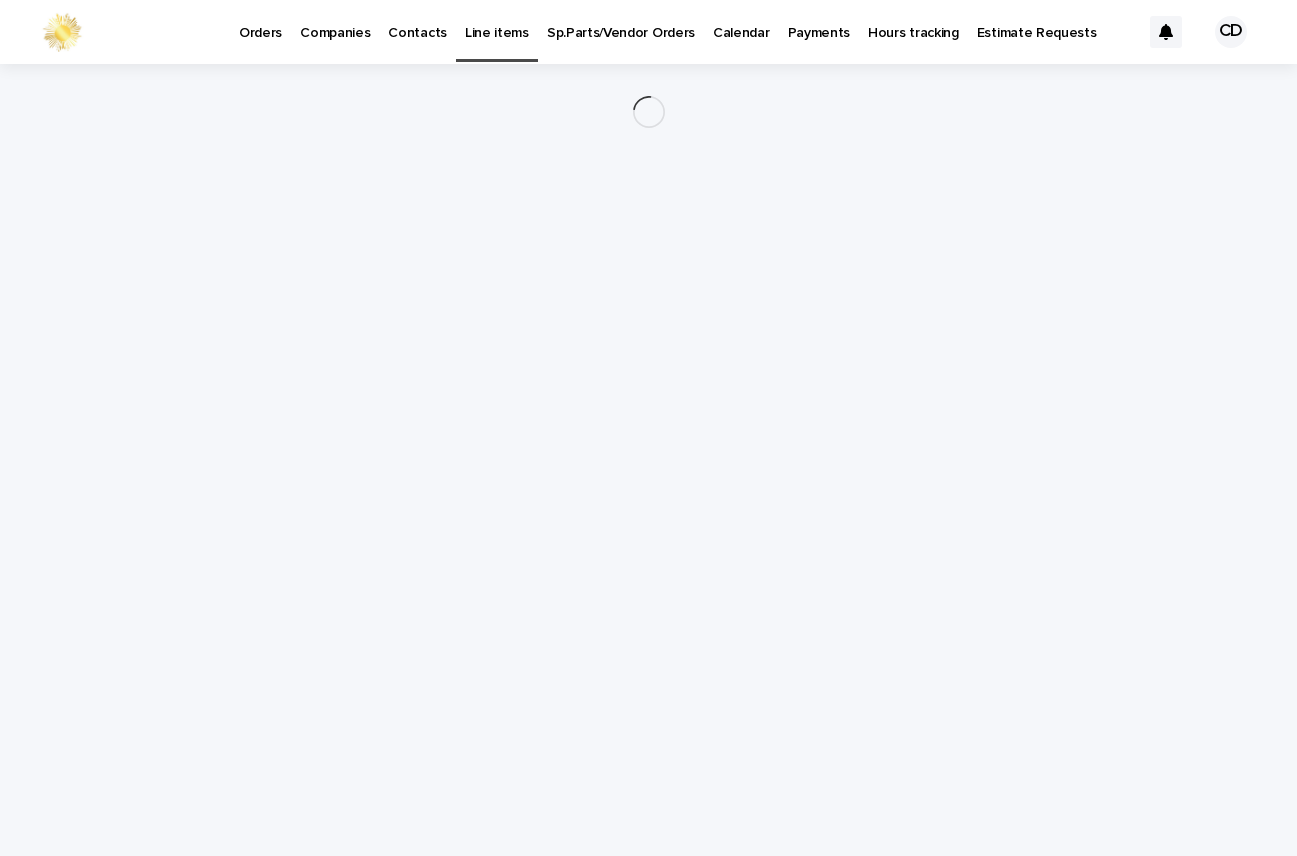 scroll, scrollTop: 0, scrollLeft: 0, axis: both 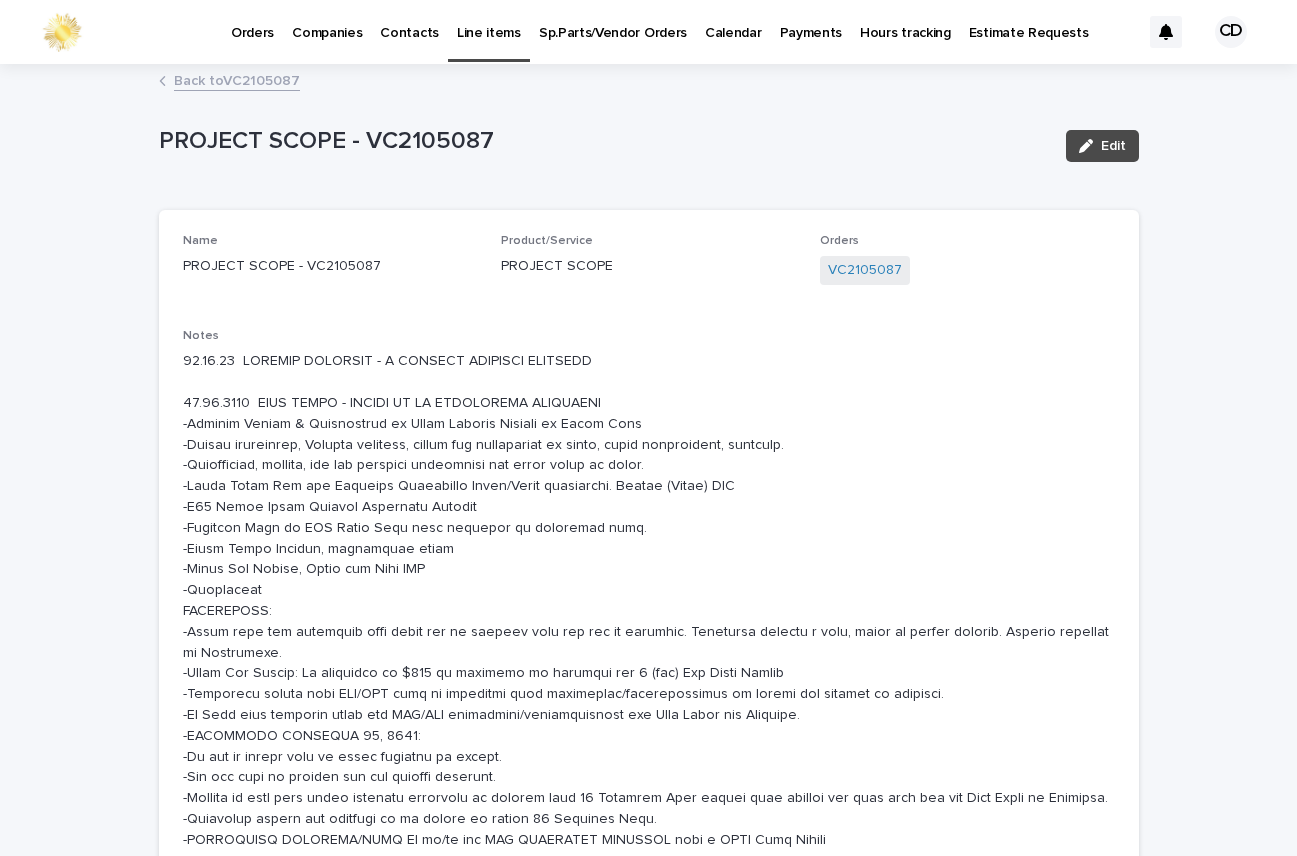 click on "Back to  VC2105087" at bounding box center [237, 79] 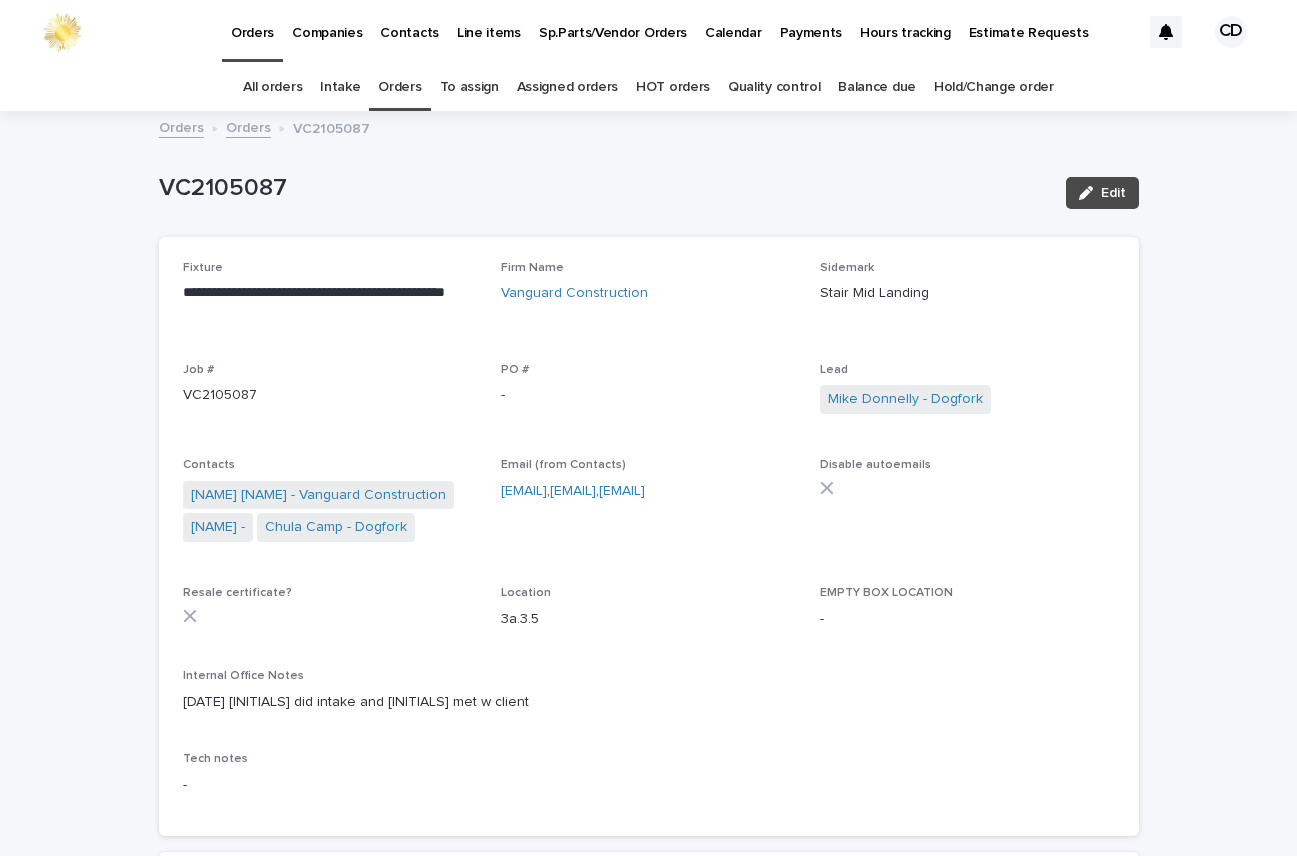 scroll, scrollTop: 64, scrollLeft: 0, axis: vertical 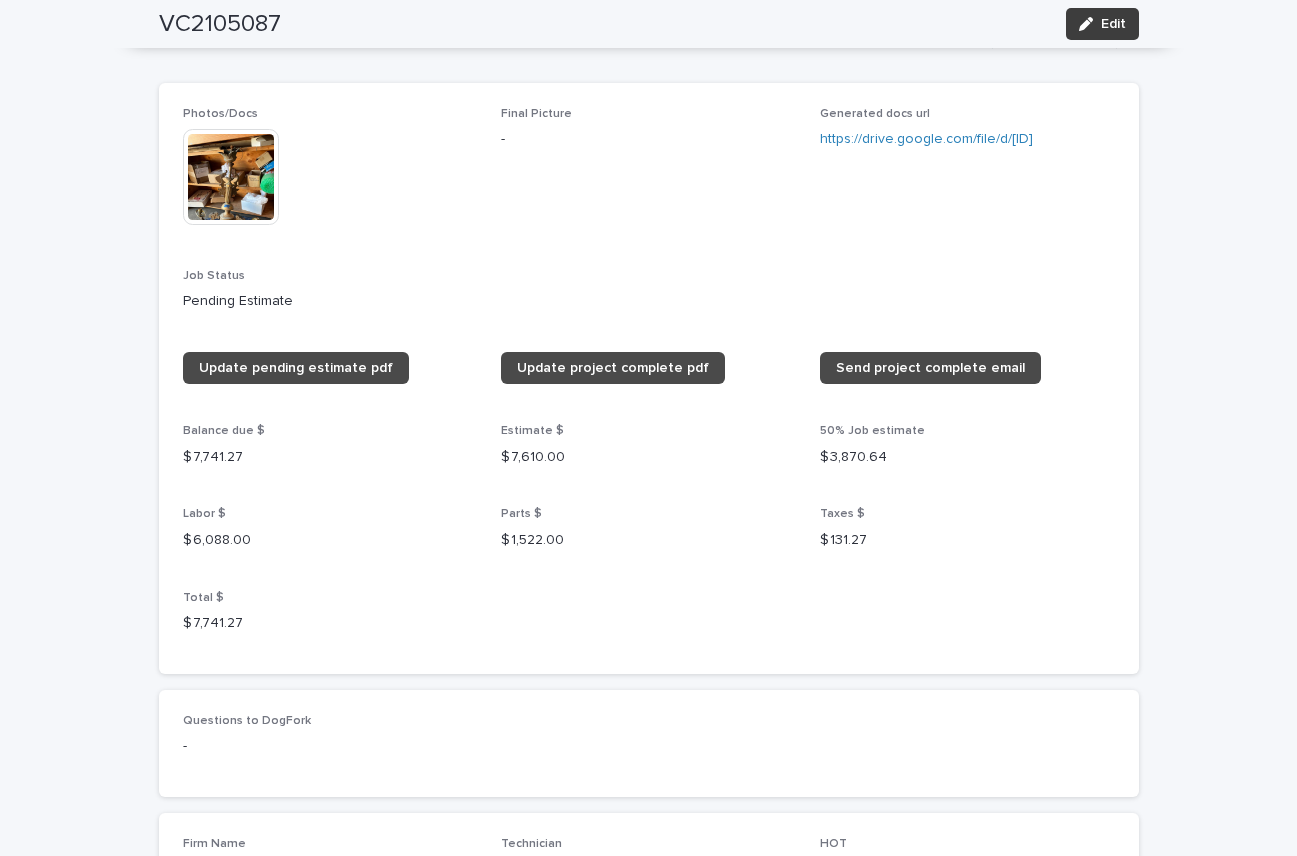 click on "Edit" at bounding box center [1113, 24] 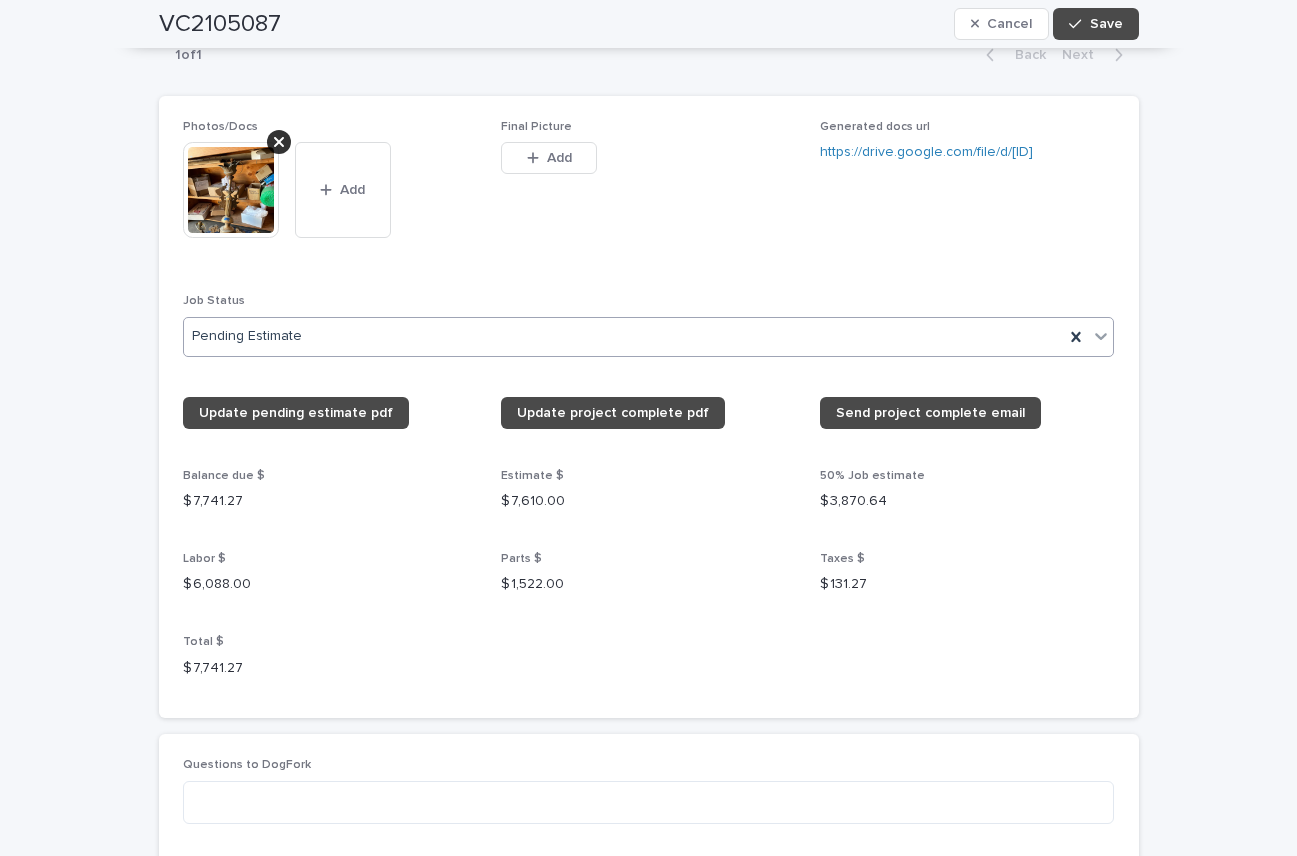 scroll, scrollTop: 1977, scrollLeft: 0, axis: vertical 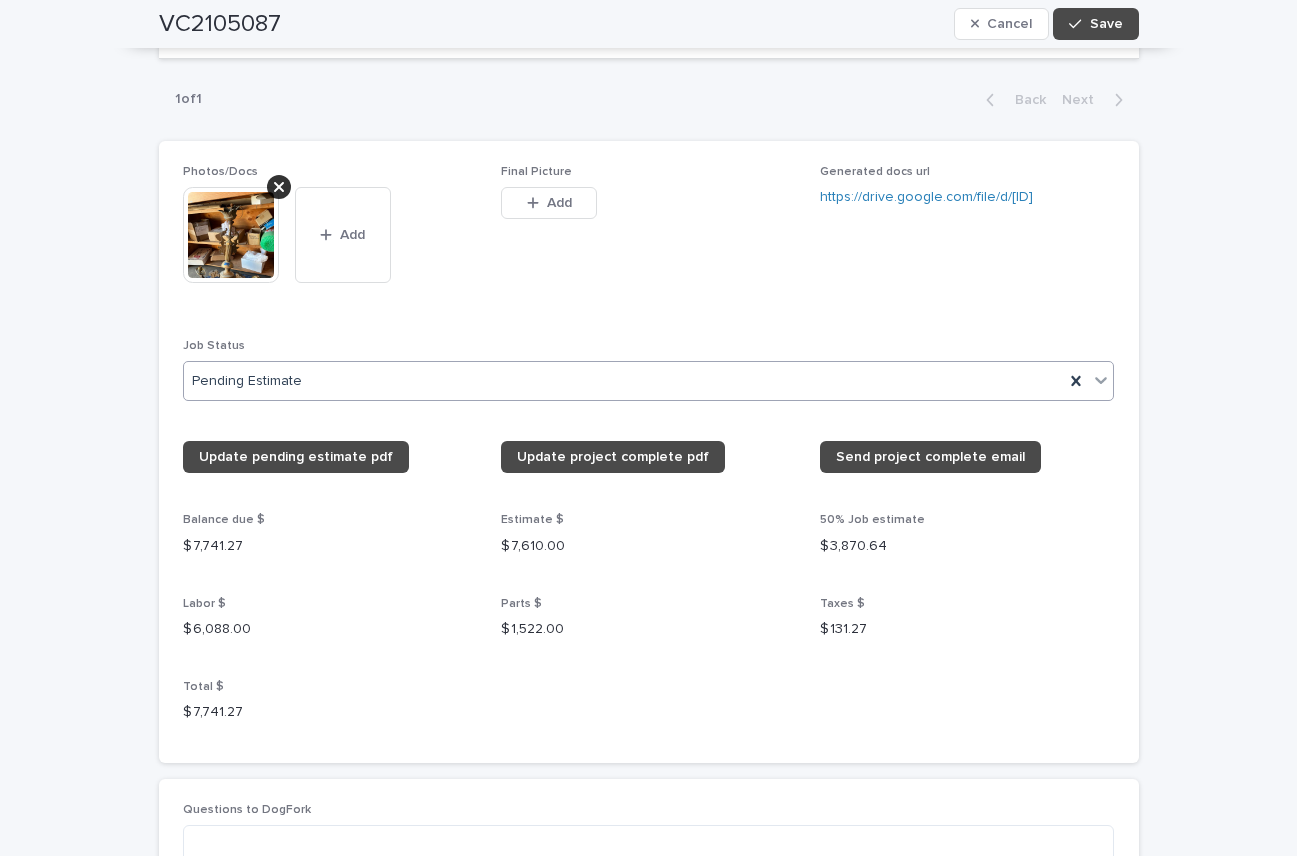 click 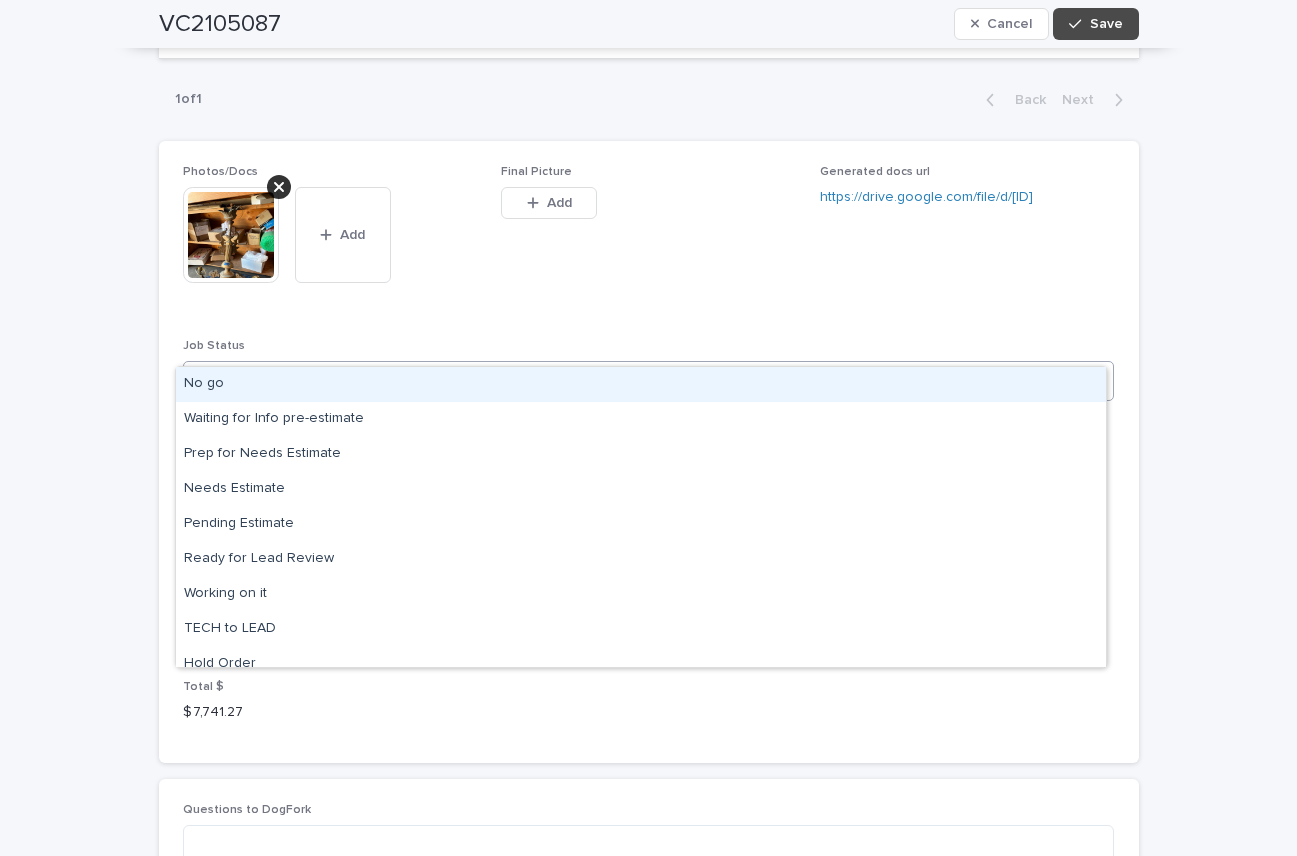 click on "No go" at bounding box center [641, 384] 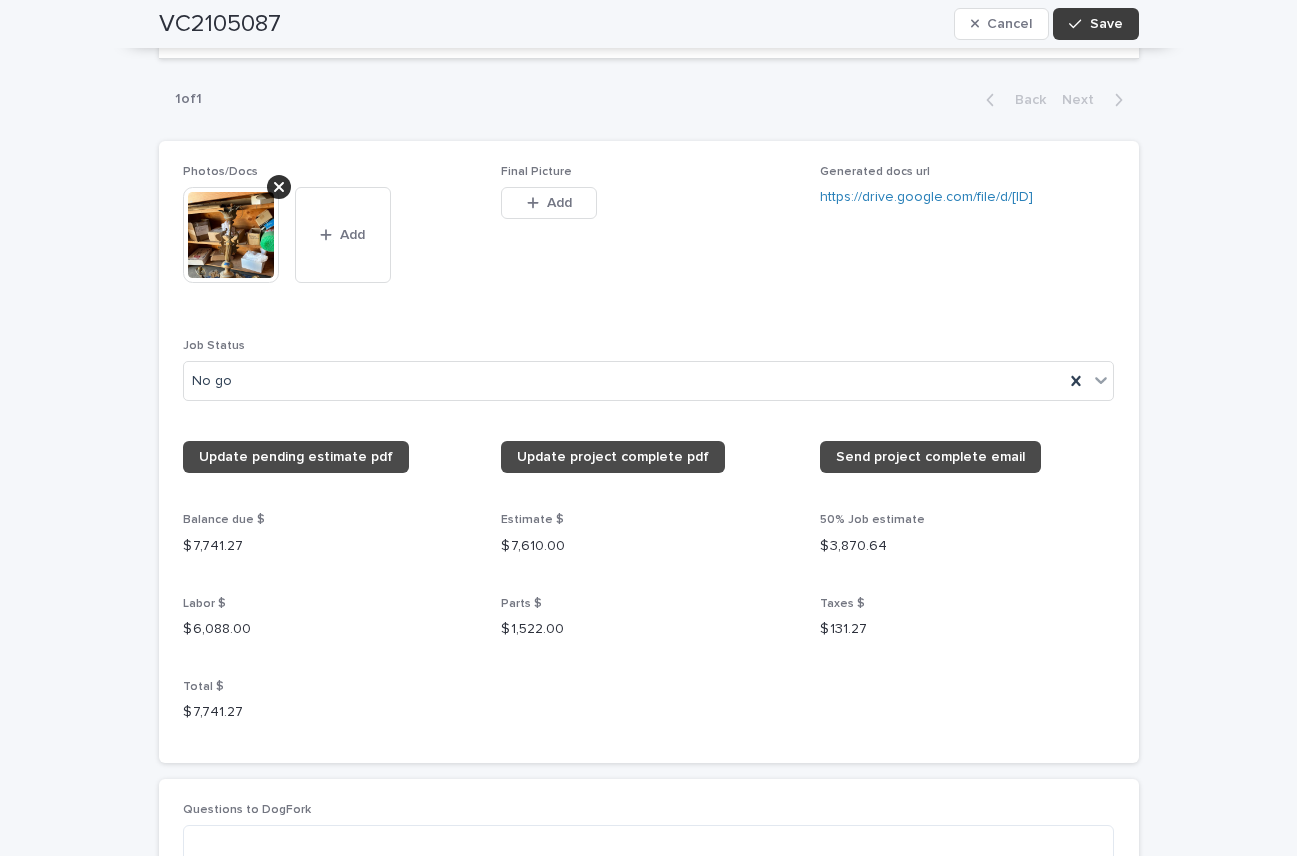 click on "Save" at bounding box center [1106, 24] 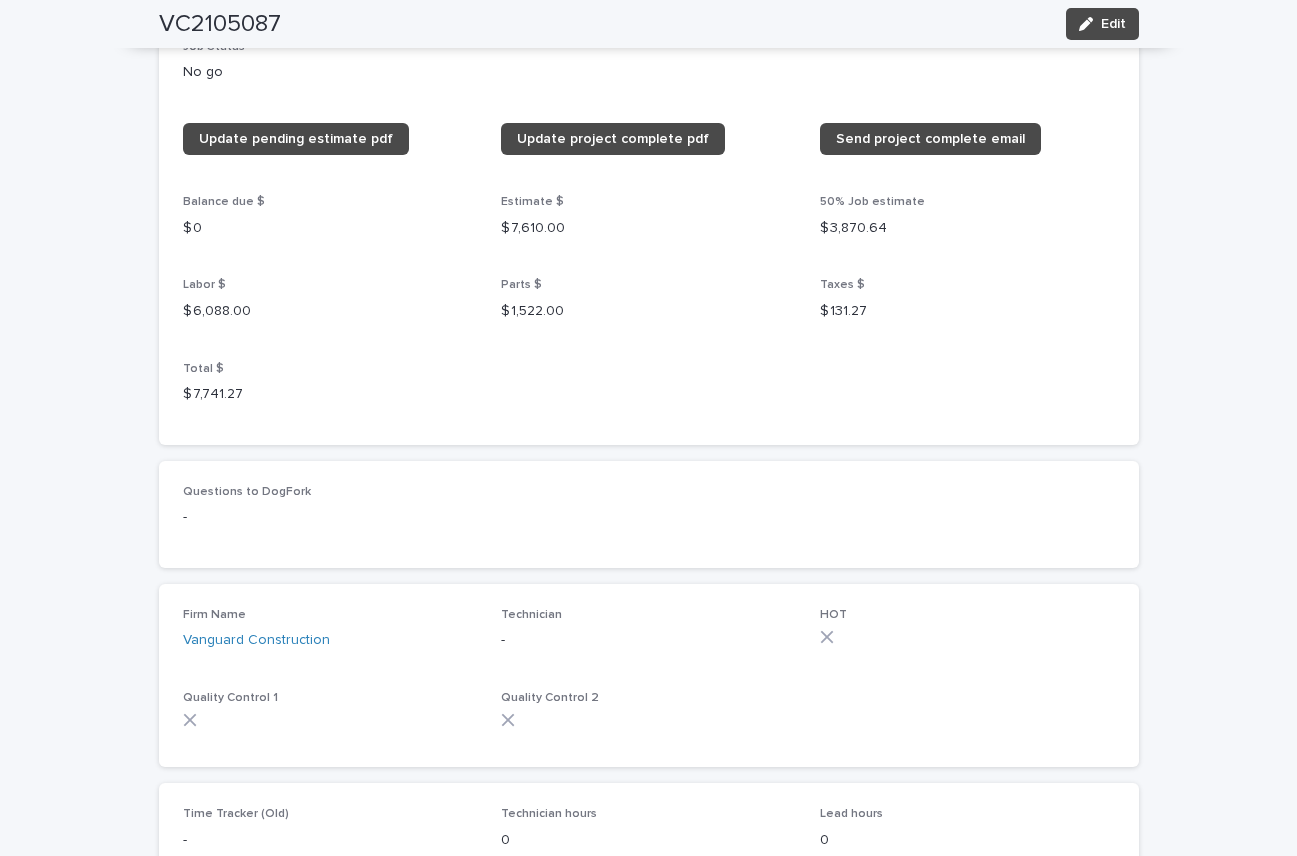 scroll, scrollTop: 1748, scrollLeft: 0, axis: vertical 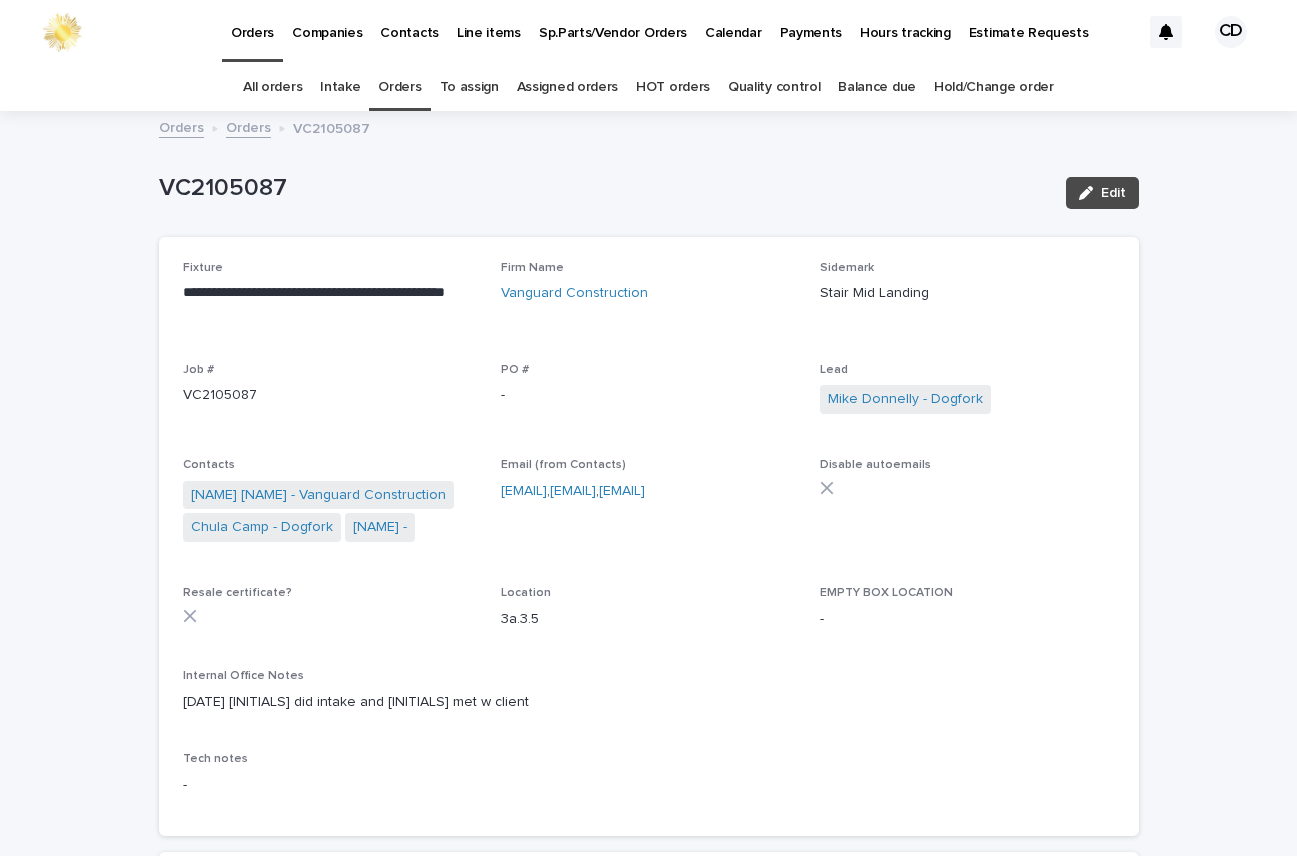 click on "Orders" at bounding box center [399, 87] 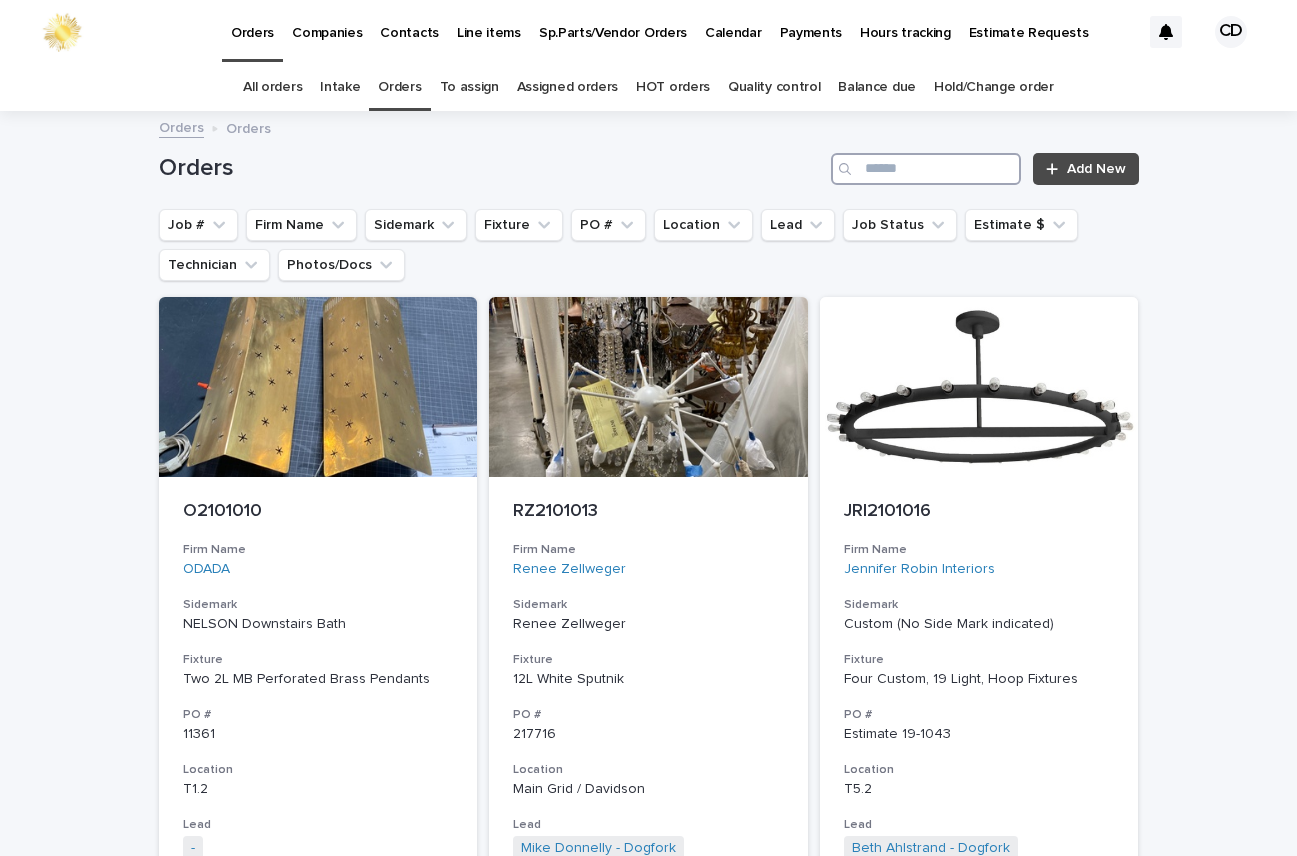 click at bounding box center (926, 169) 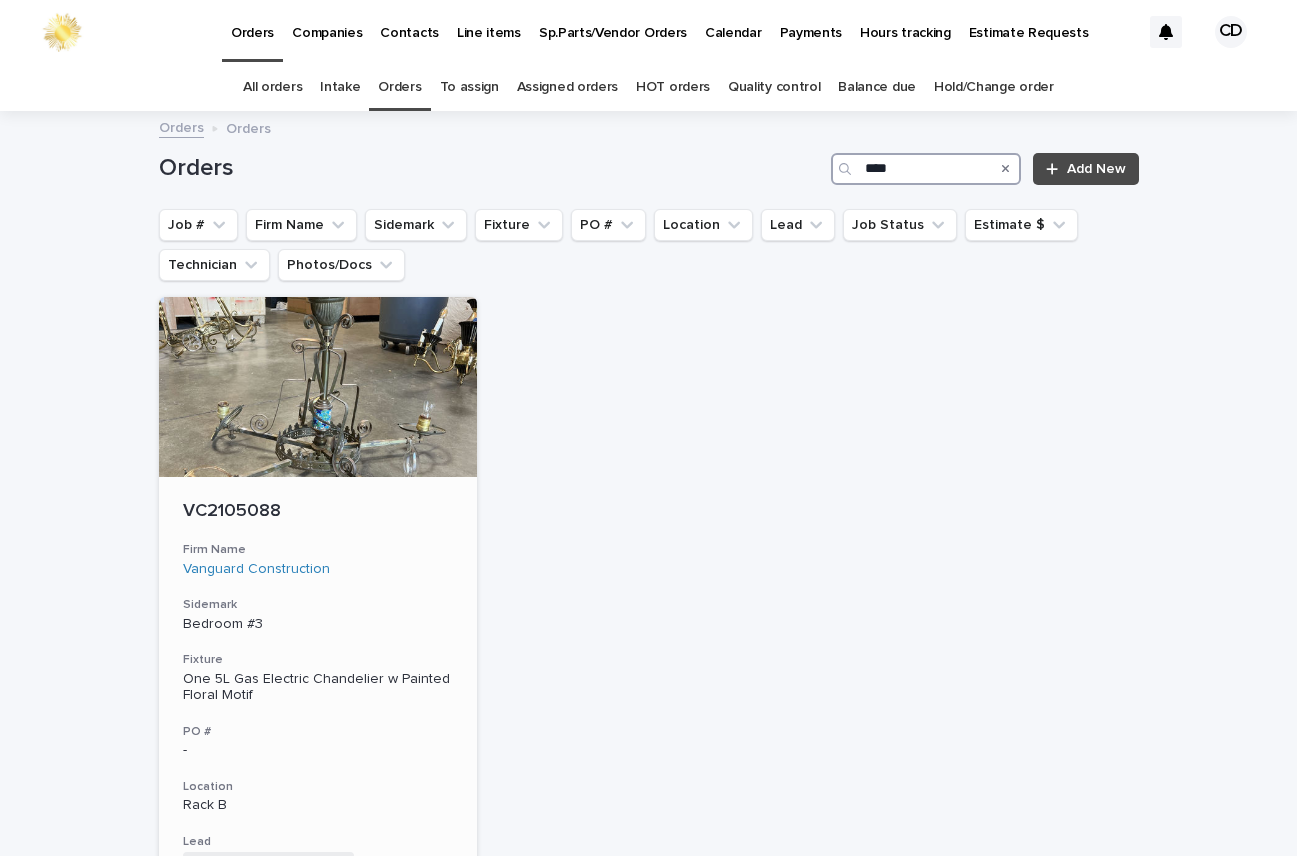 type on "****" 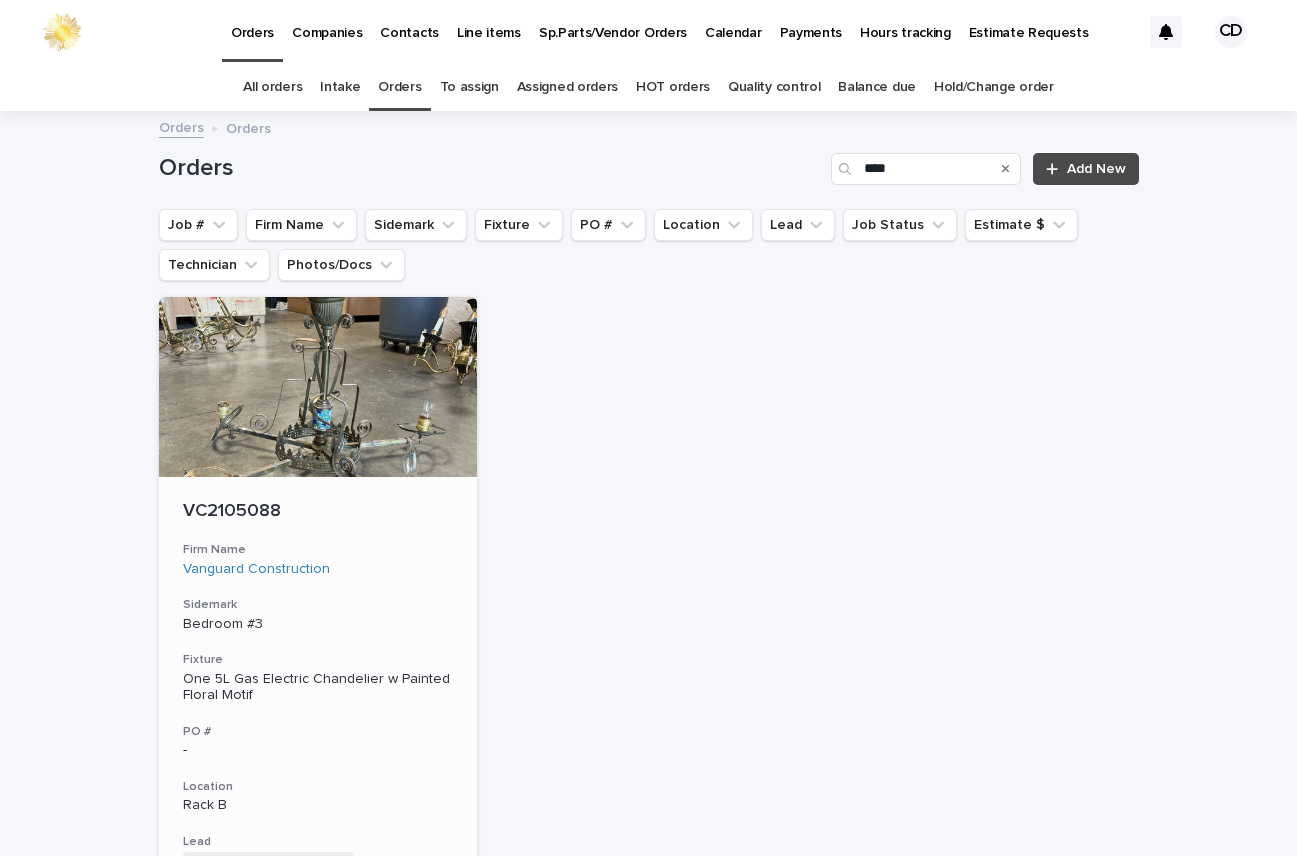 click on "Vanguard Construction" at bounding box center (318, 569) 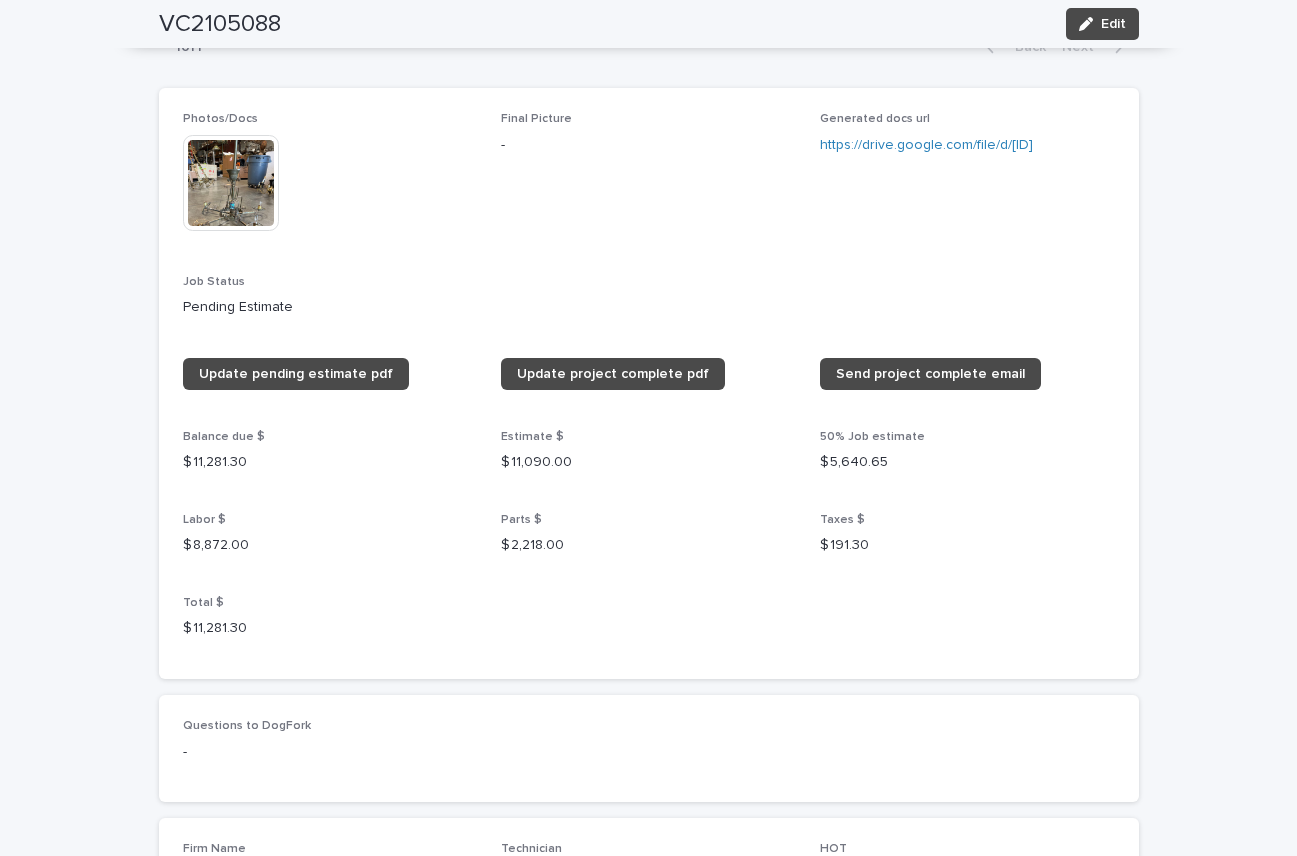 scroll, scrollTop: 1834, scrollLeft: 0, axis: vertical 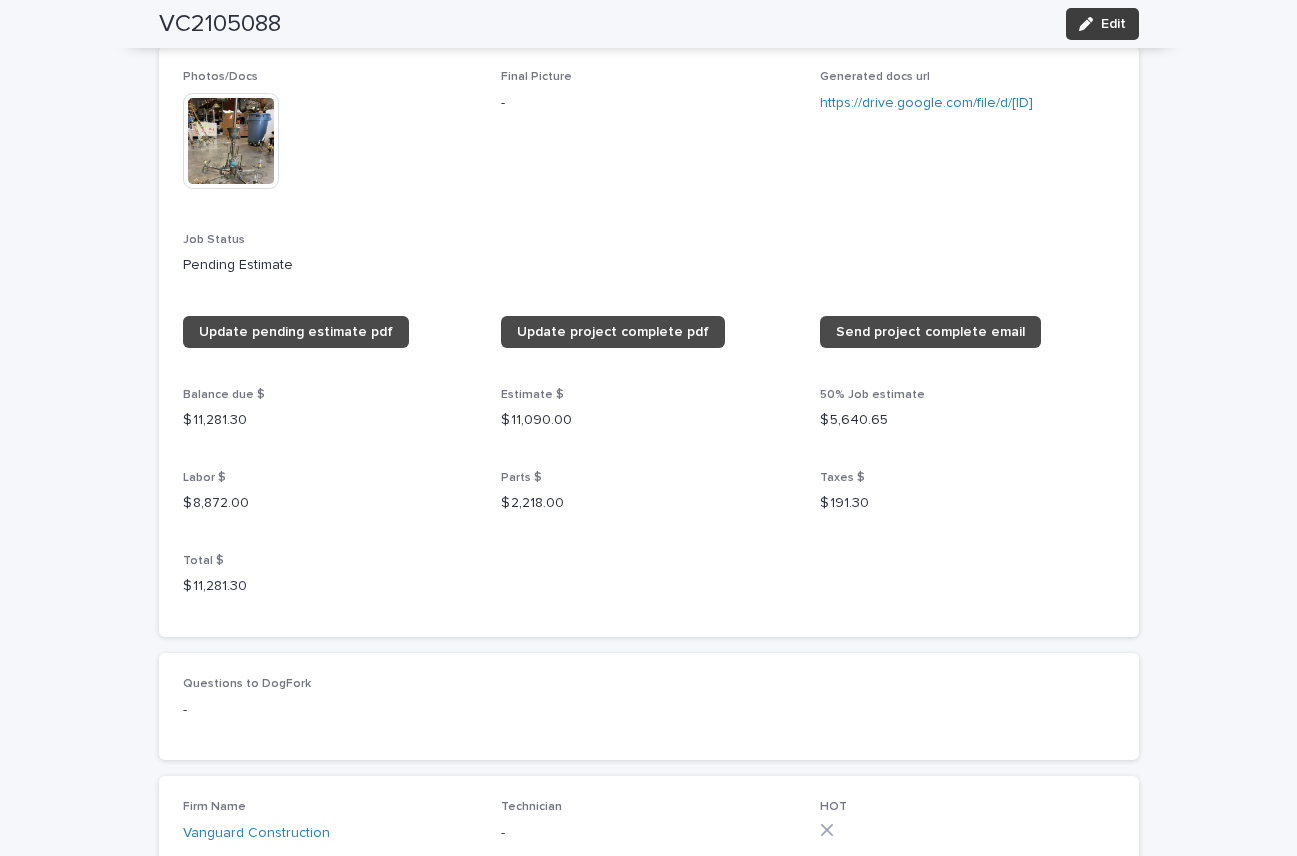 click on "Edit" at bounding box center [1102, 24] 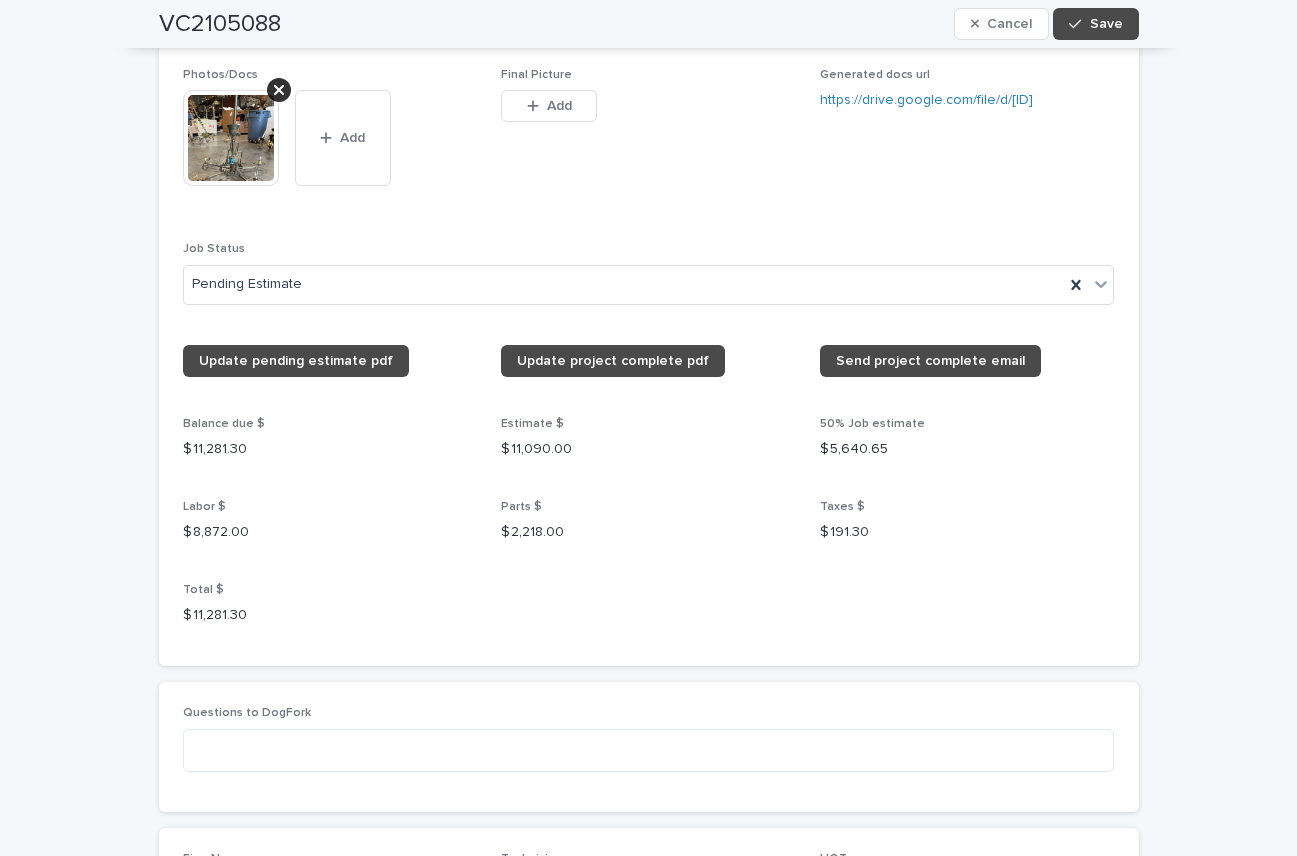 scroll, scrollTop: 2045, scrollLeft: 0, axis: vertical 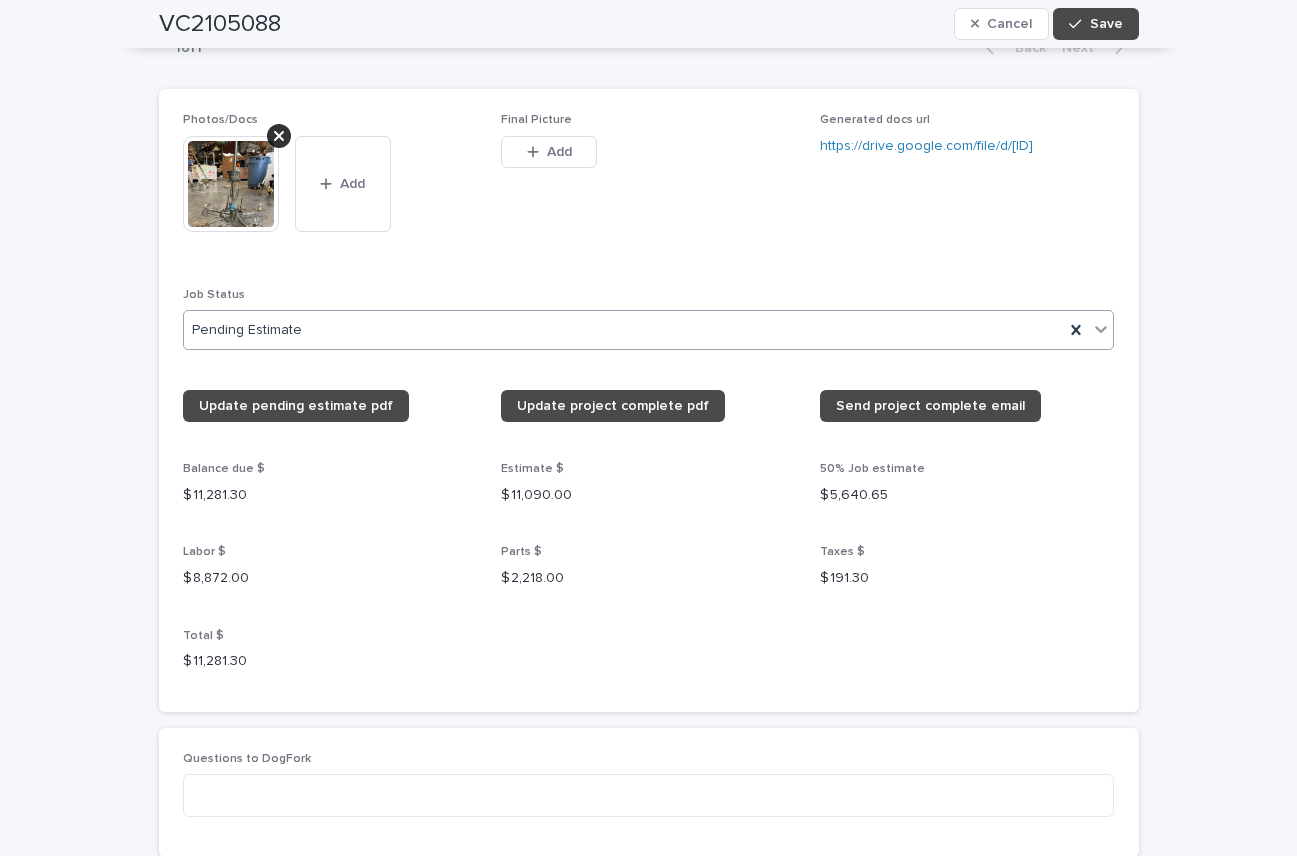 click 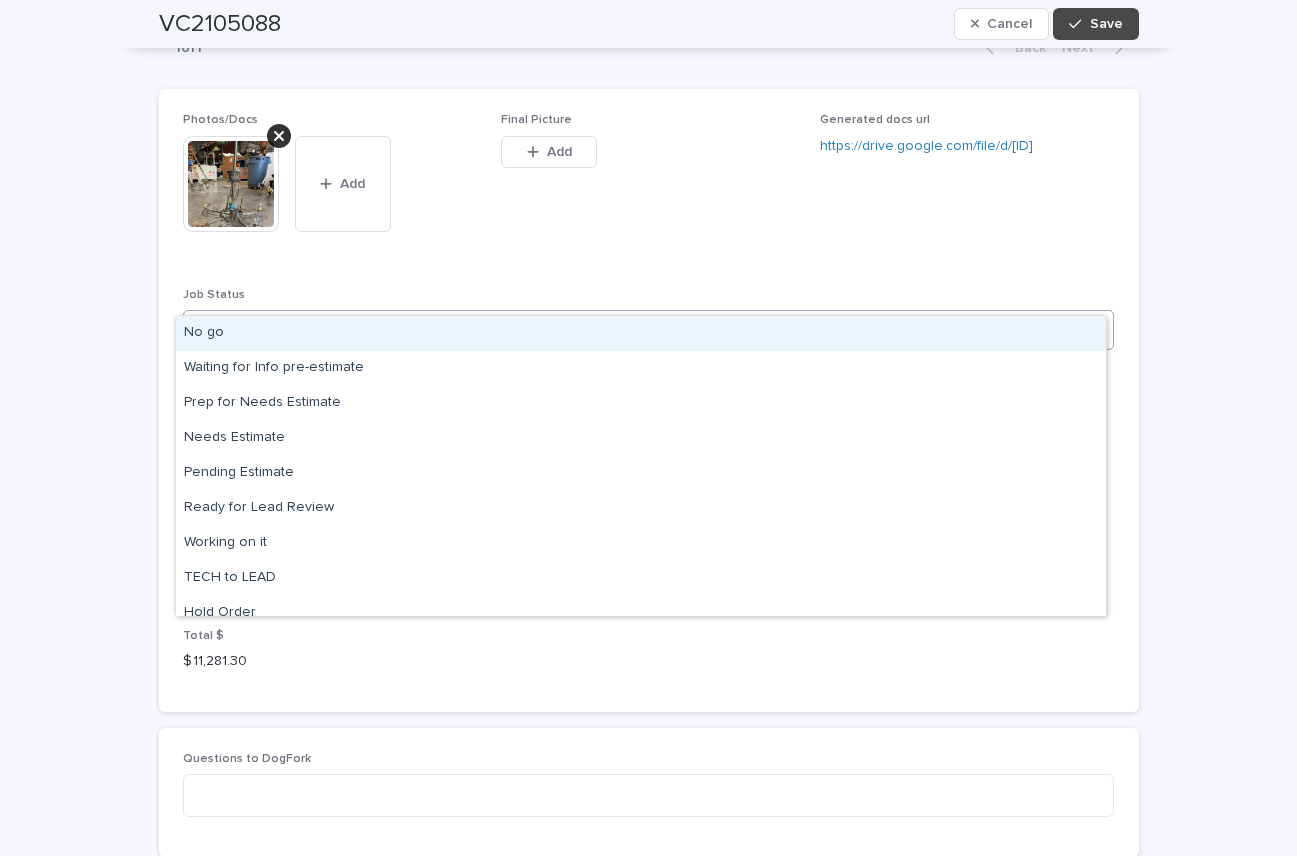 click on "No go" at bounding box center [641, 333] 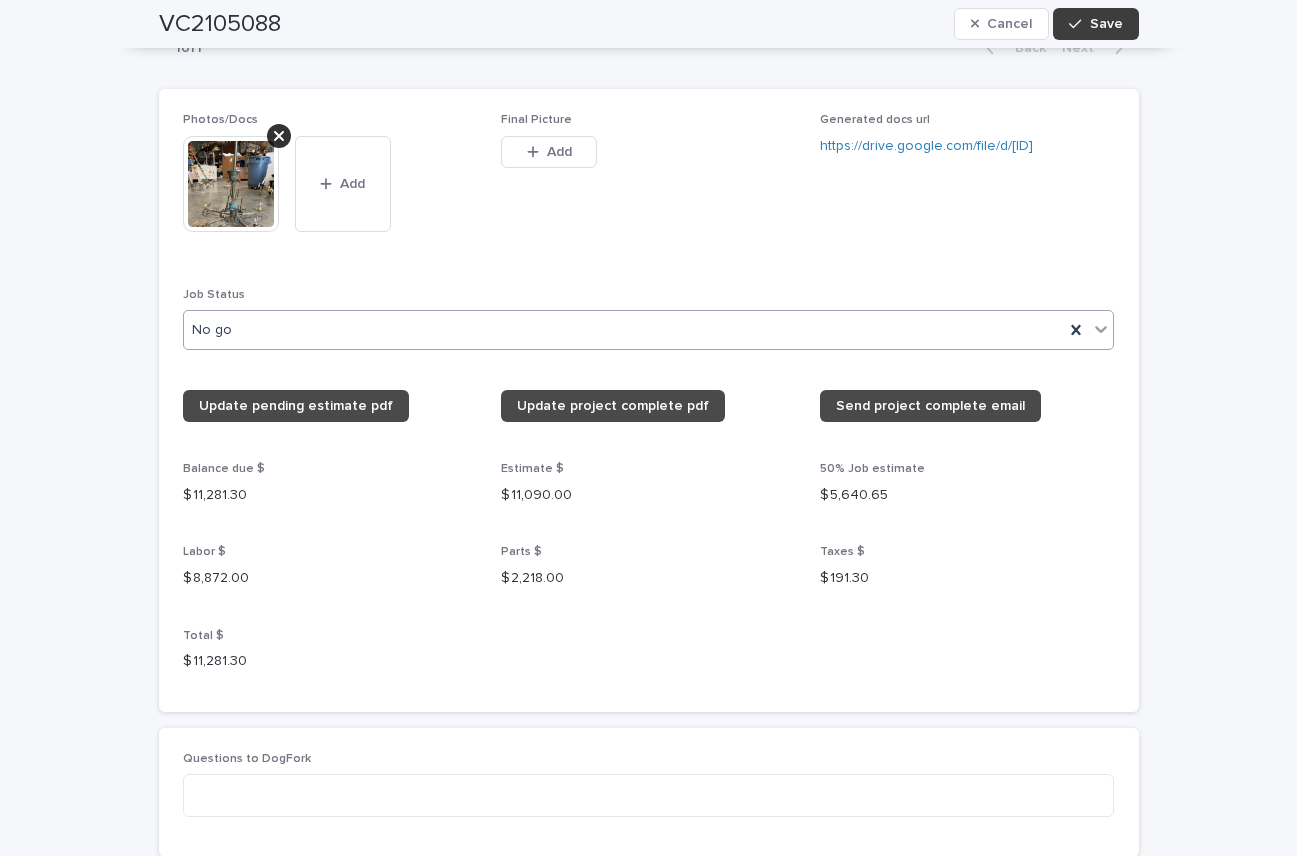 click on "Save" at bounding box center [1106, 24] 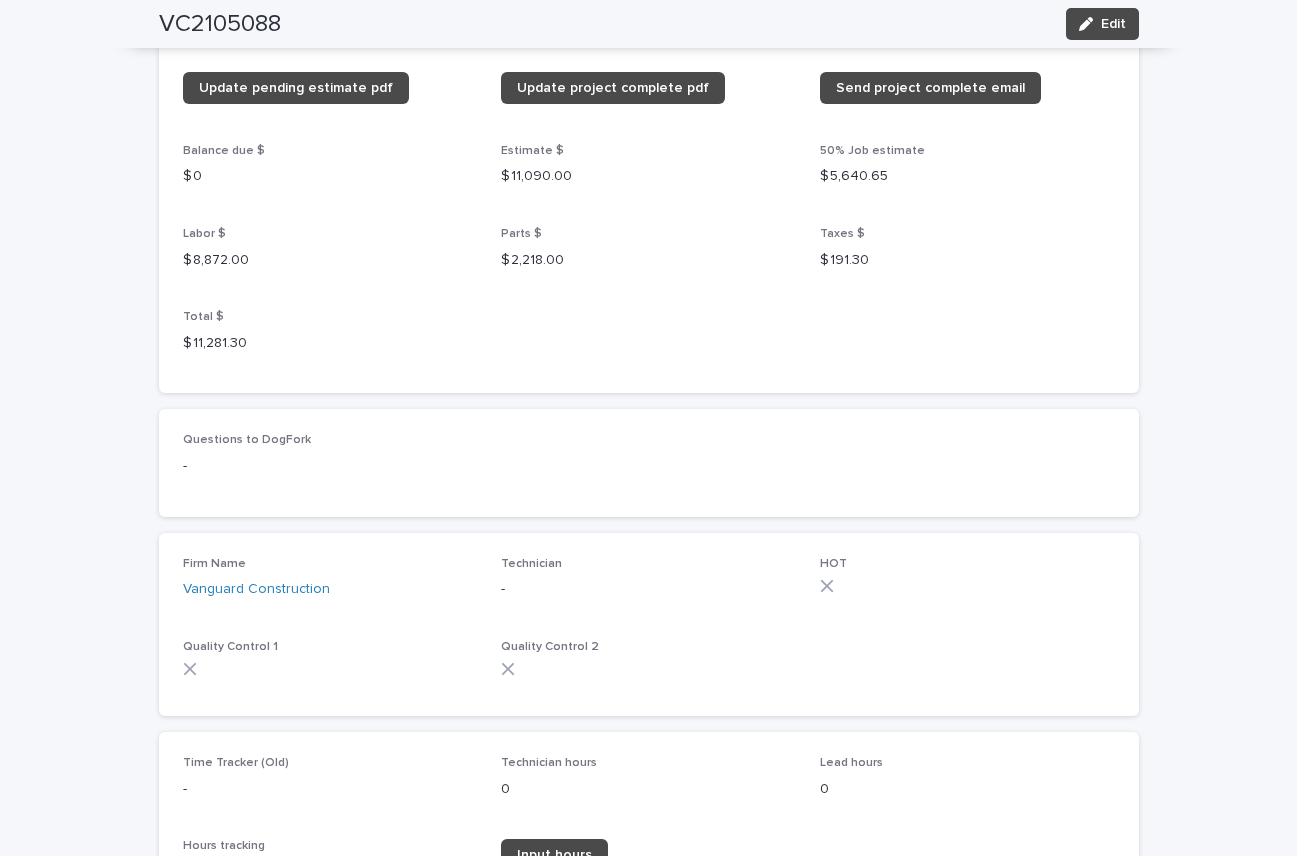 scroll, scrollTop: 1816, scrollLeft: 0, axis: vertical 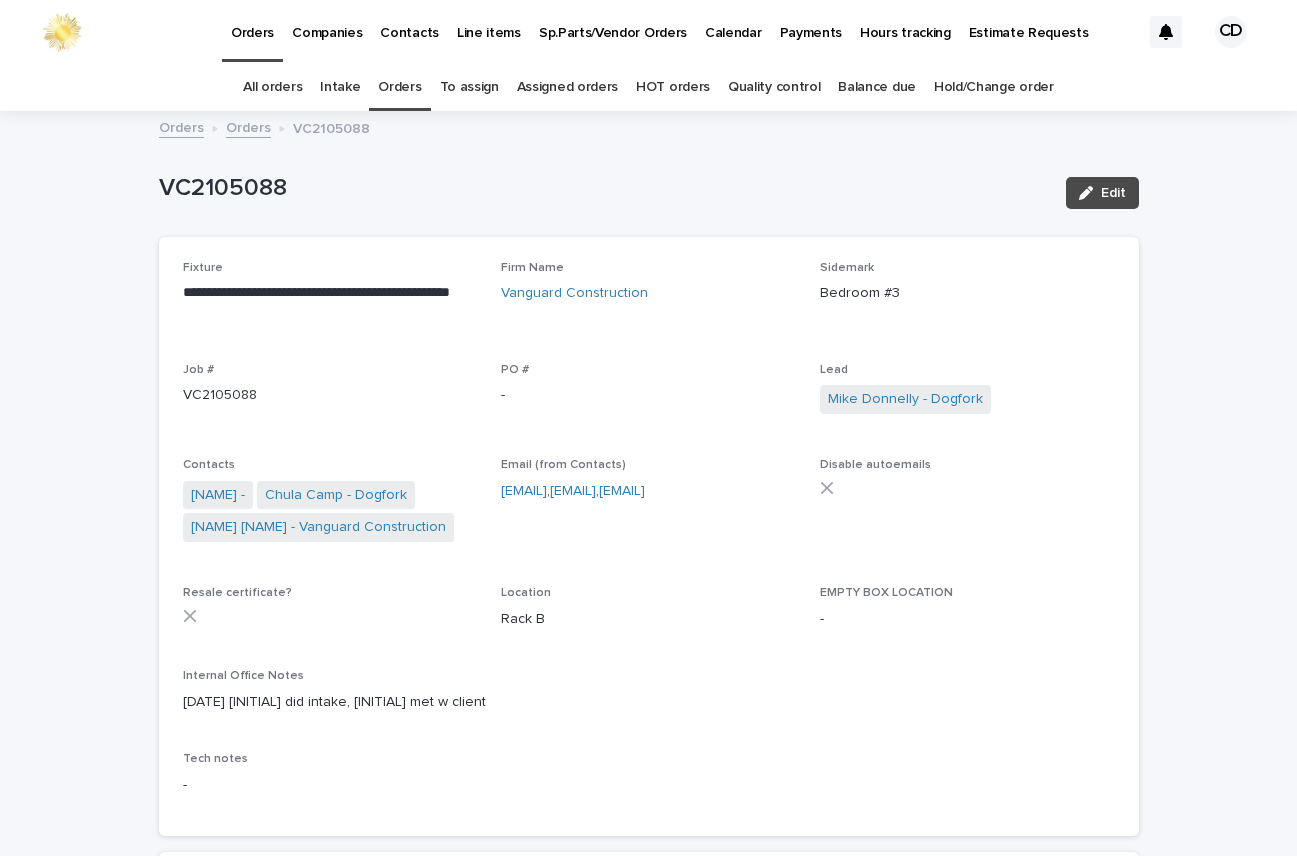 click on "Orders" at bounding box center (399, 87) 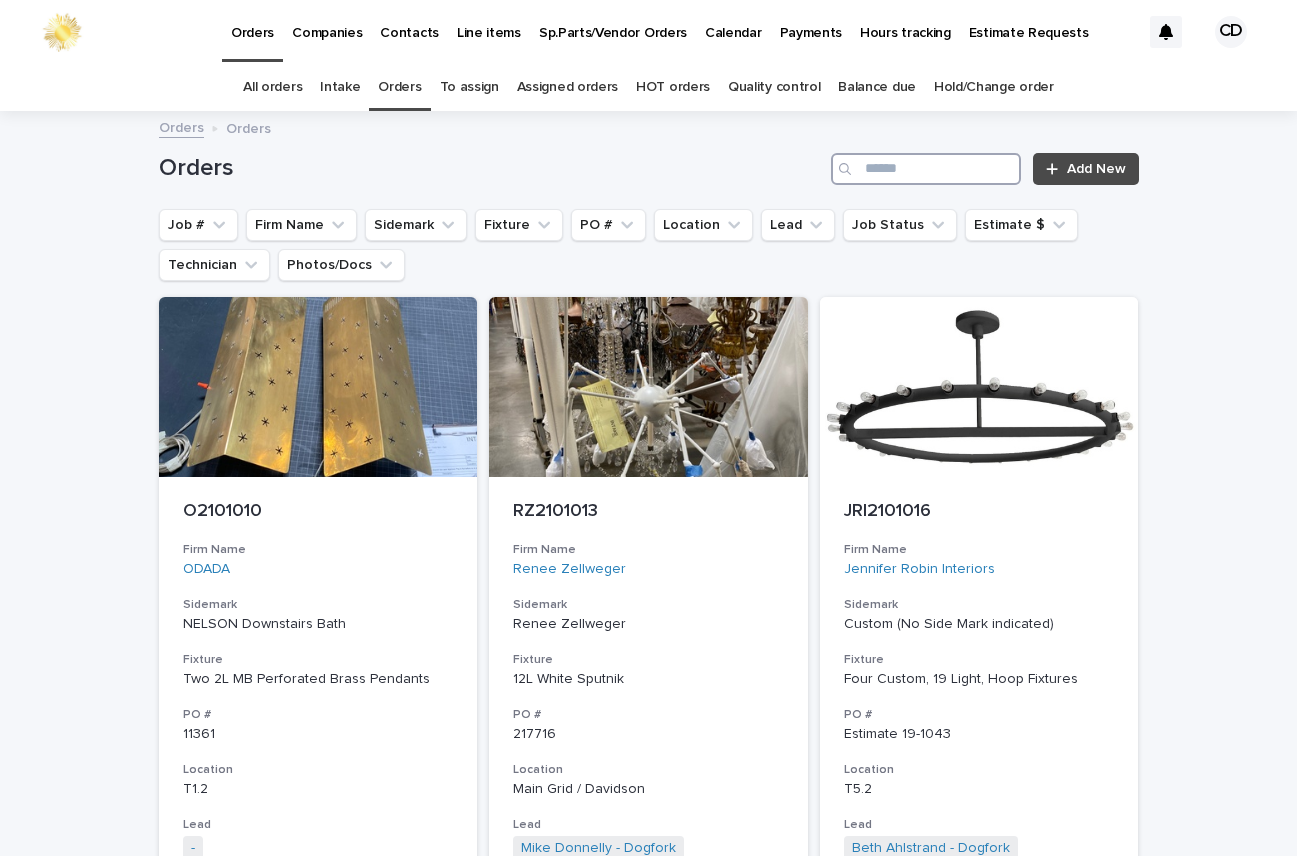 click at bounding box center [926, 169] 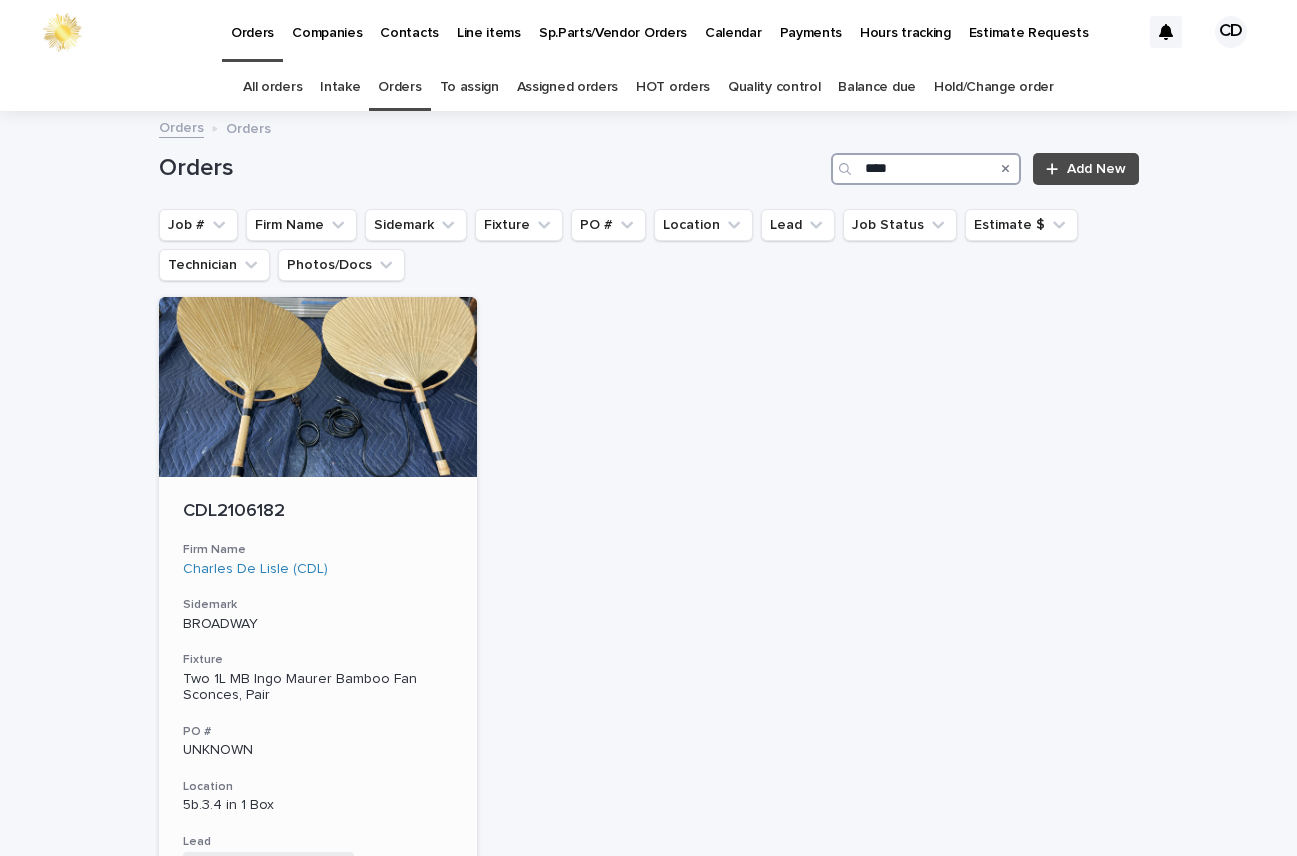 type on "****" 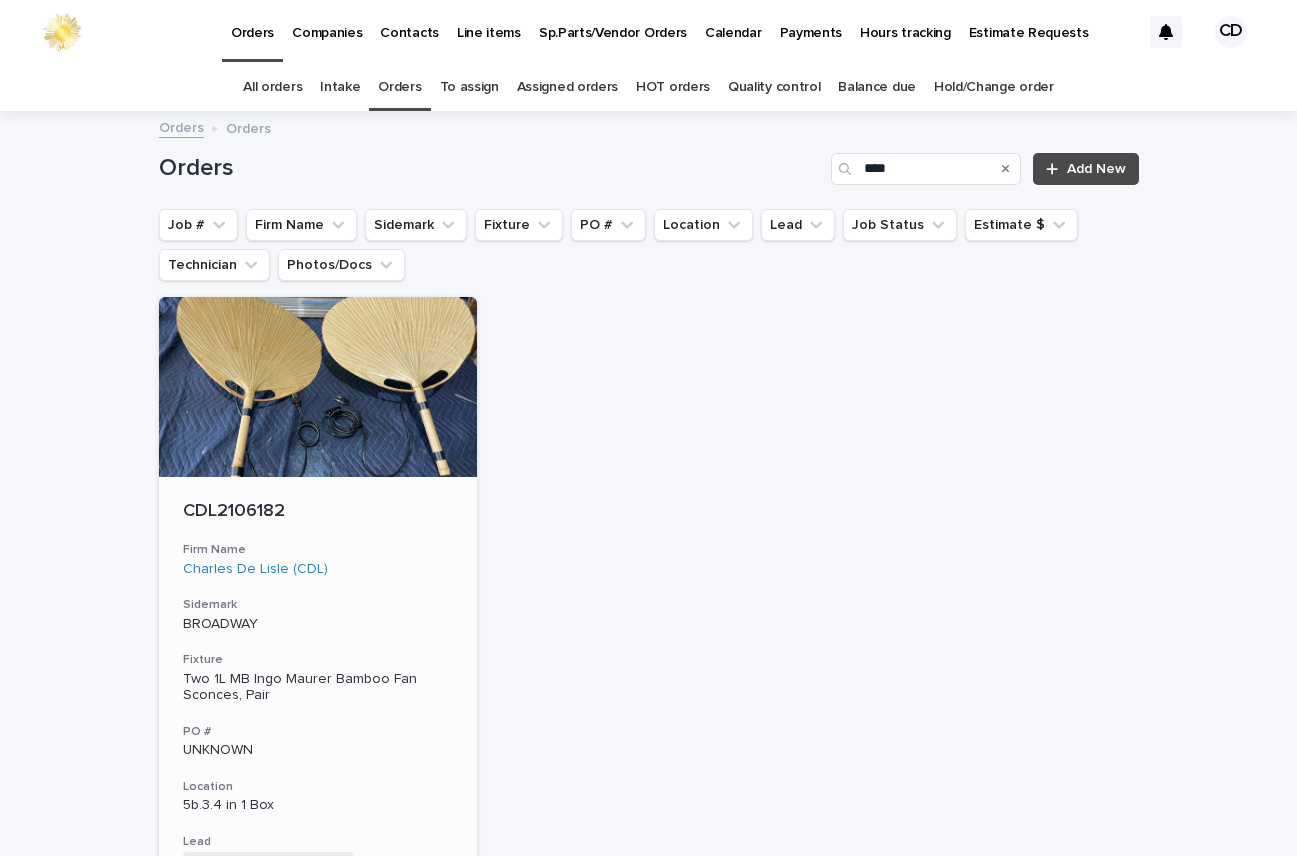 click on "Firm Name" at bounding box center [318, 550] 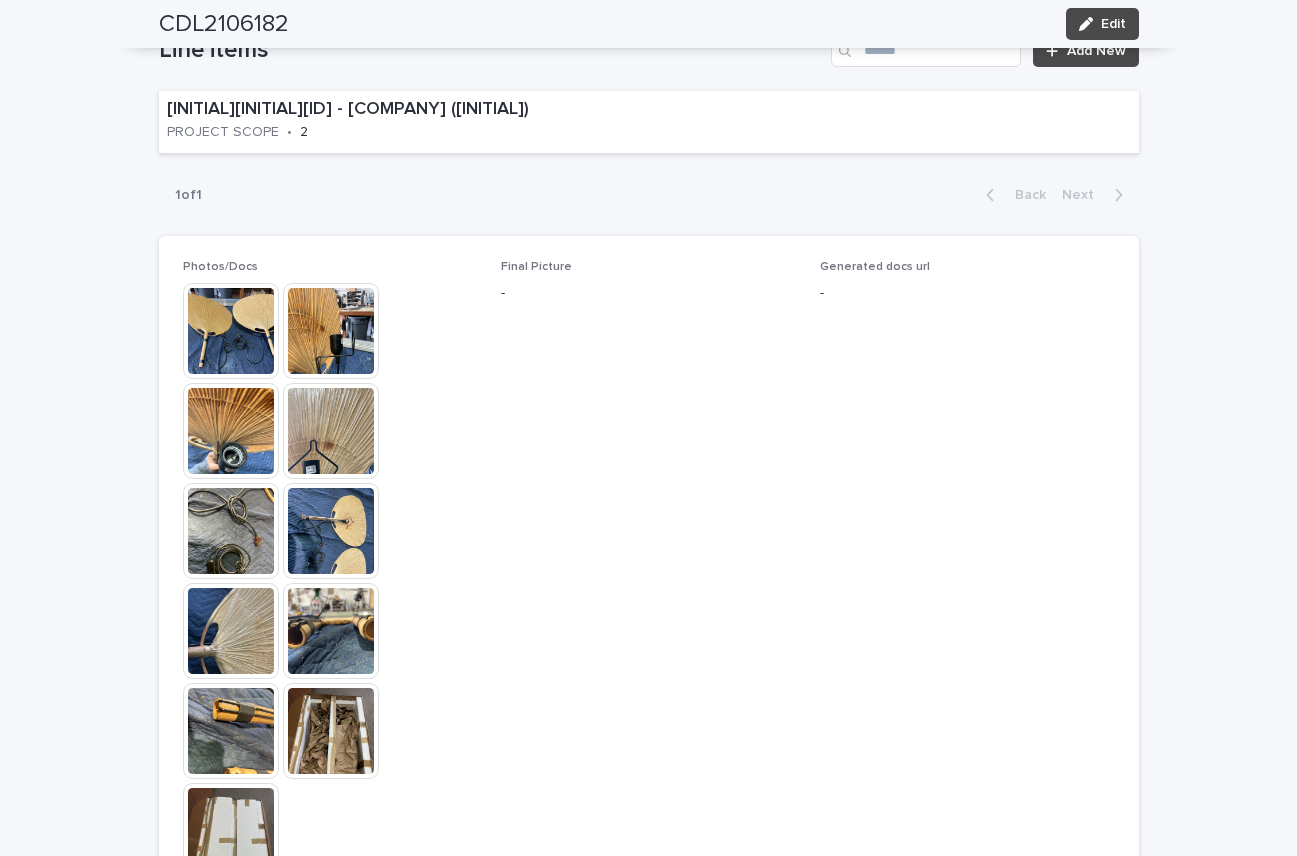 scroll, scrollTop: 1189, scrollLeft: 0, axis: vertical 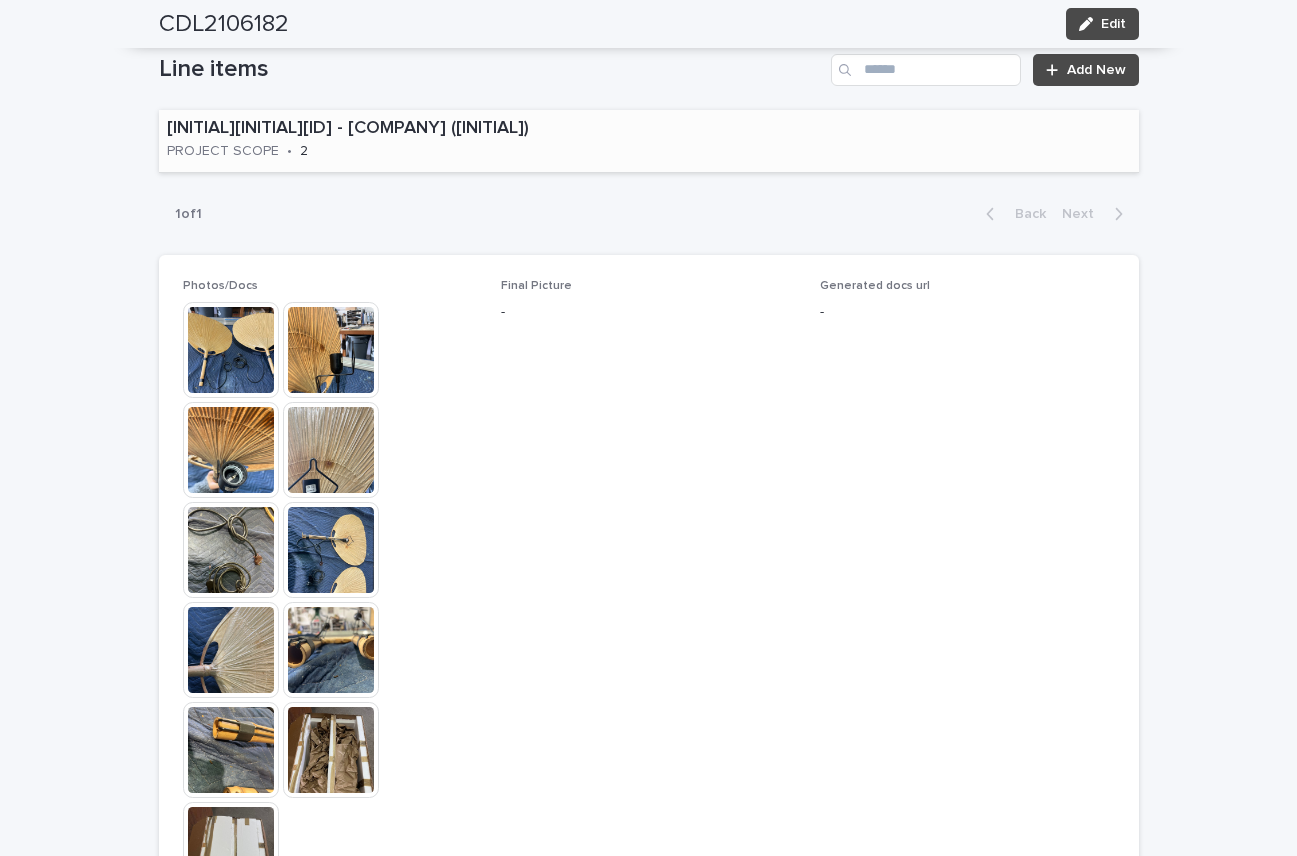 click on "CDL2106182 - Charles De Lisle (CDL) PROJECT SCOPE • 2" at bounding box center [418, 141] 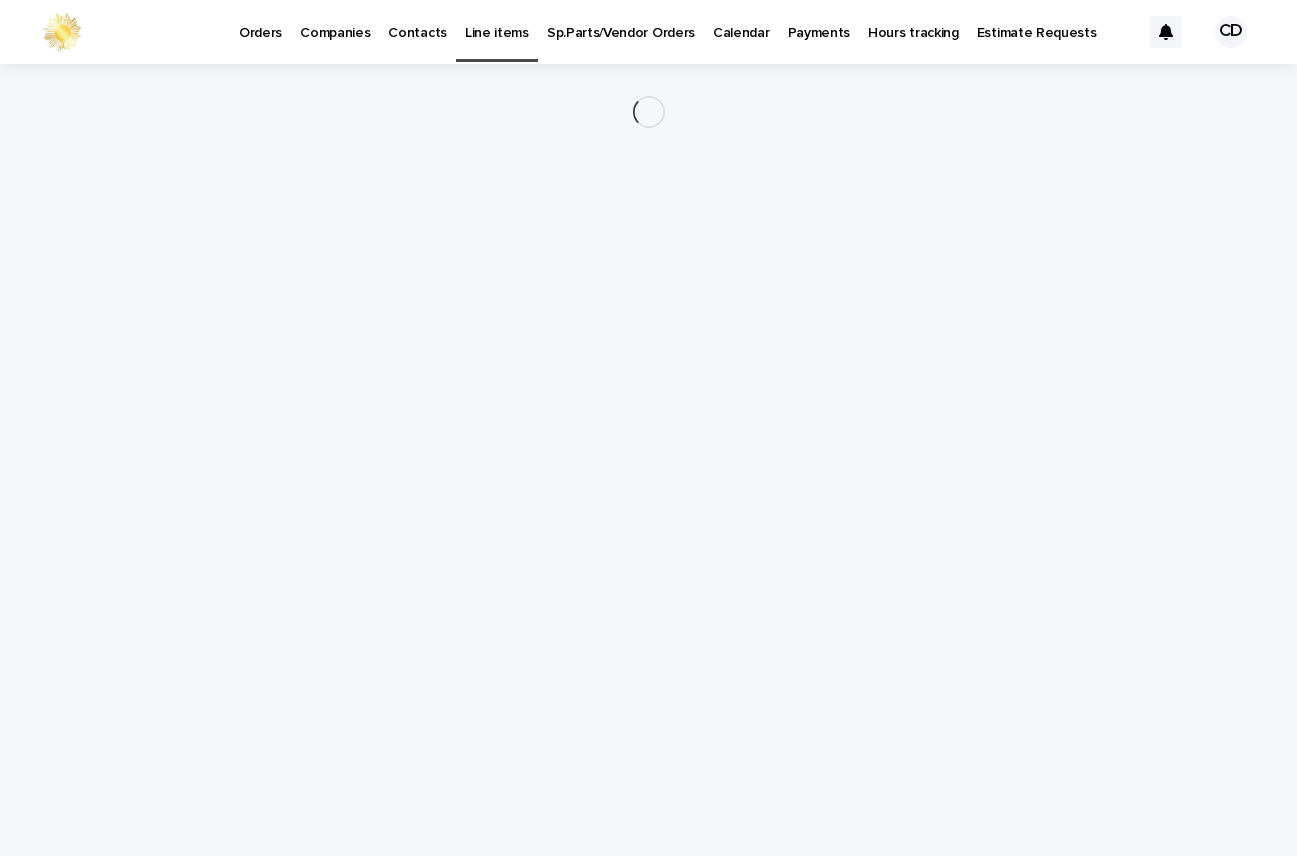 scroll, scrollTop: 0, scrollLeft: 0, axis: both 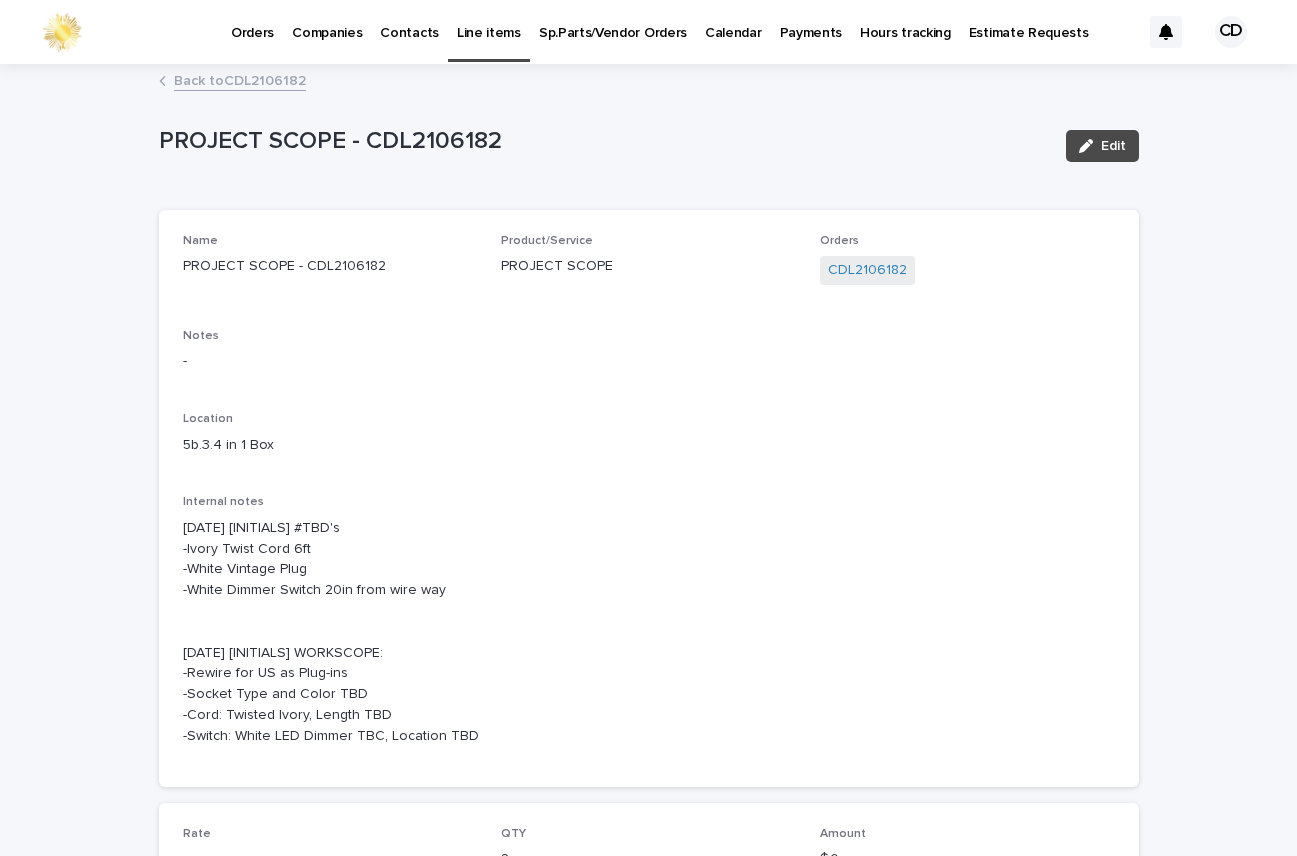 click on "Back to  [INITIAL][INITIAL][ID]" at bounding box center (240, 79) 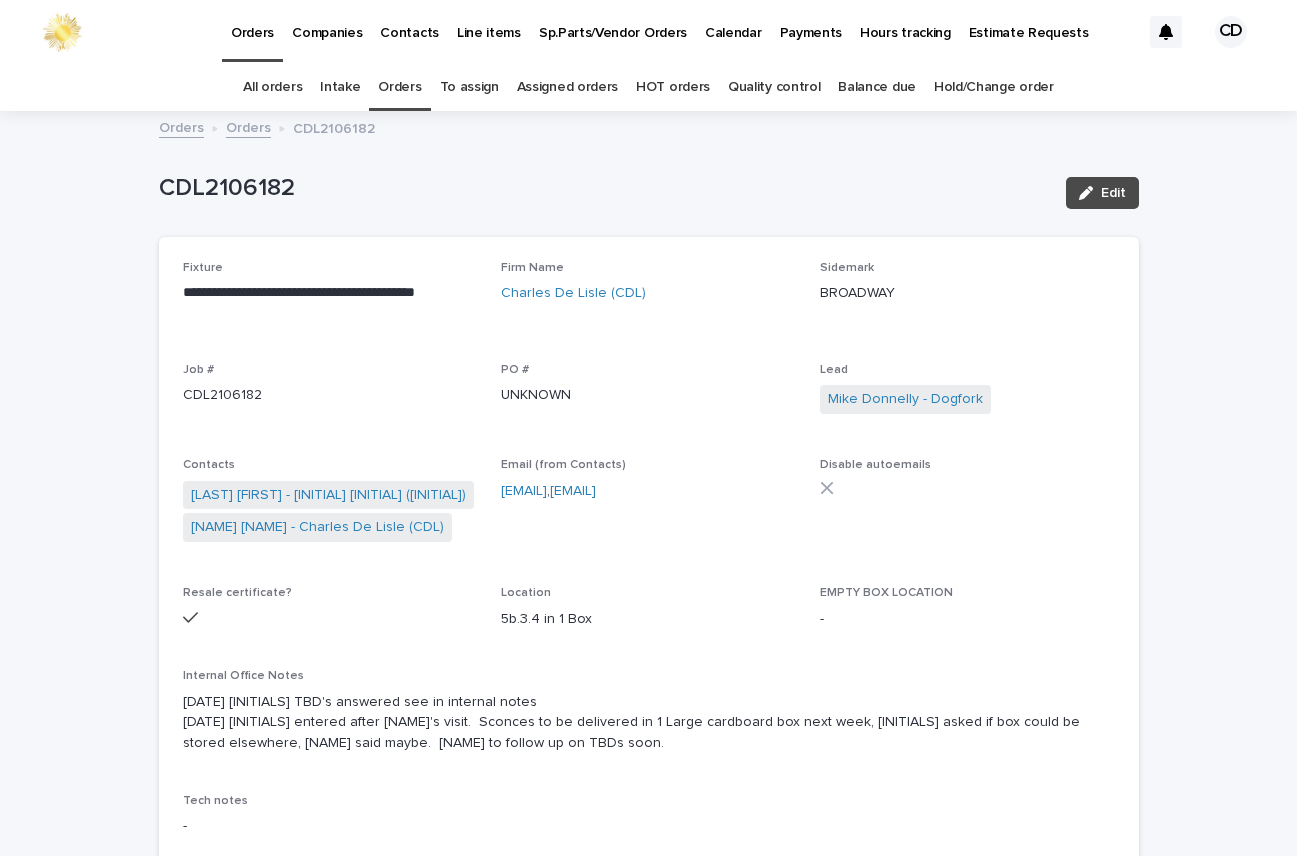 scroll, scrollTop: 64, scrollLeft: 0, axis: vertical 